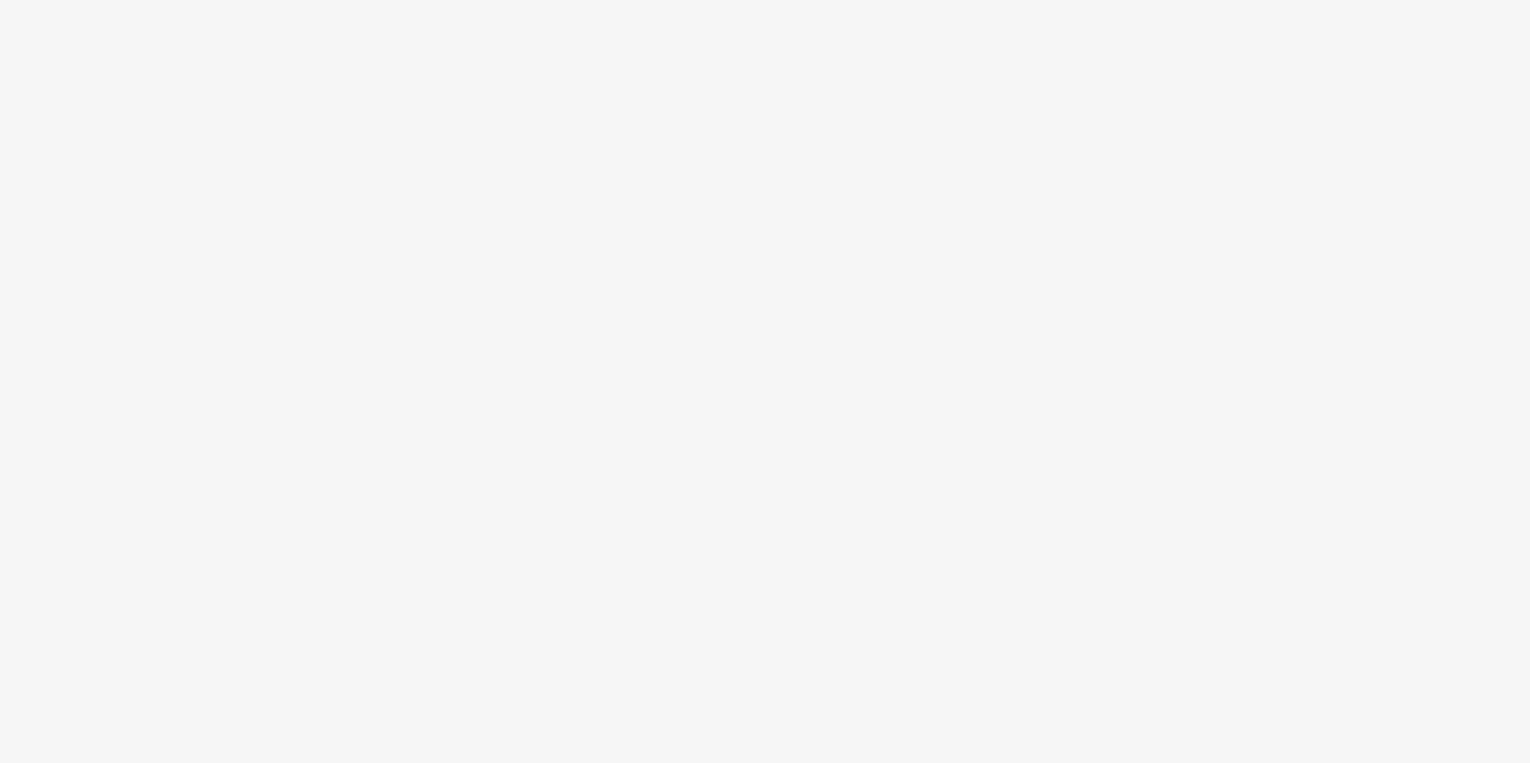 scroll, scrollTop: 0, scrollLeft: 0, axis: both 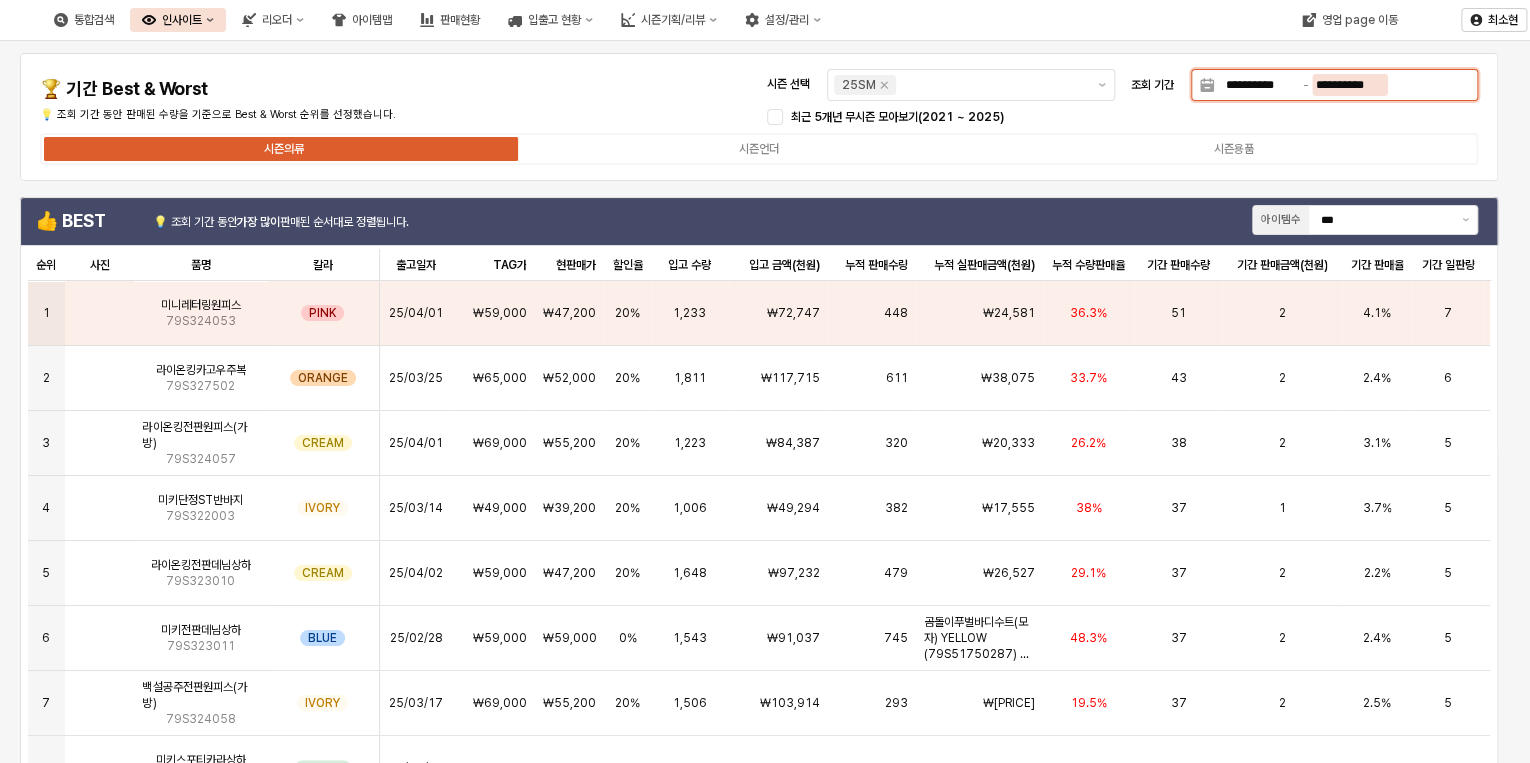 click on "**********" at bounding box center [1350, 85] 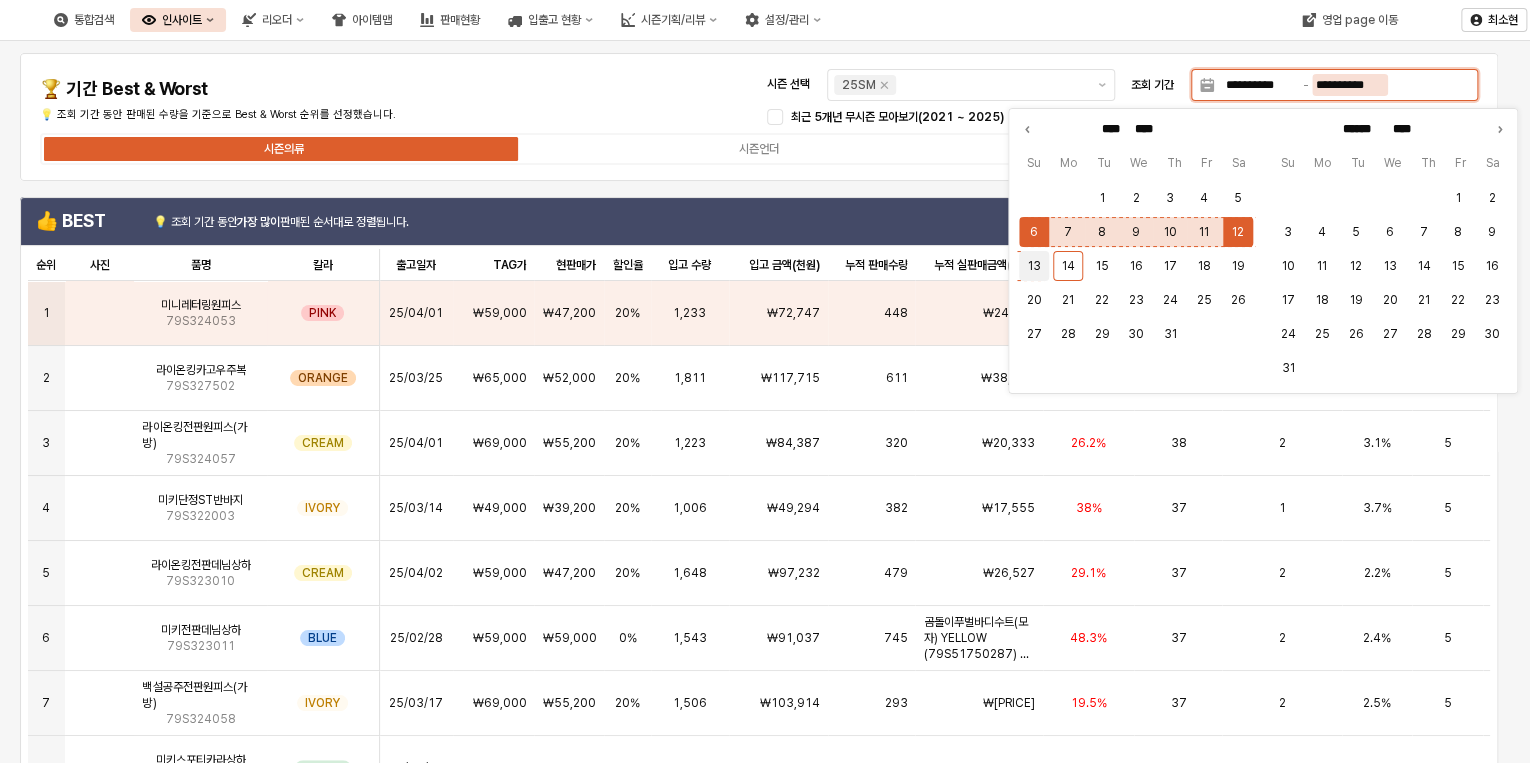 click on "13" at bounding box center [1034, 266] 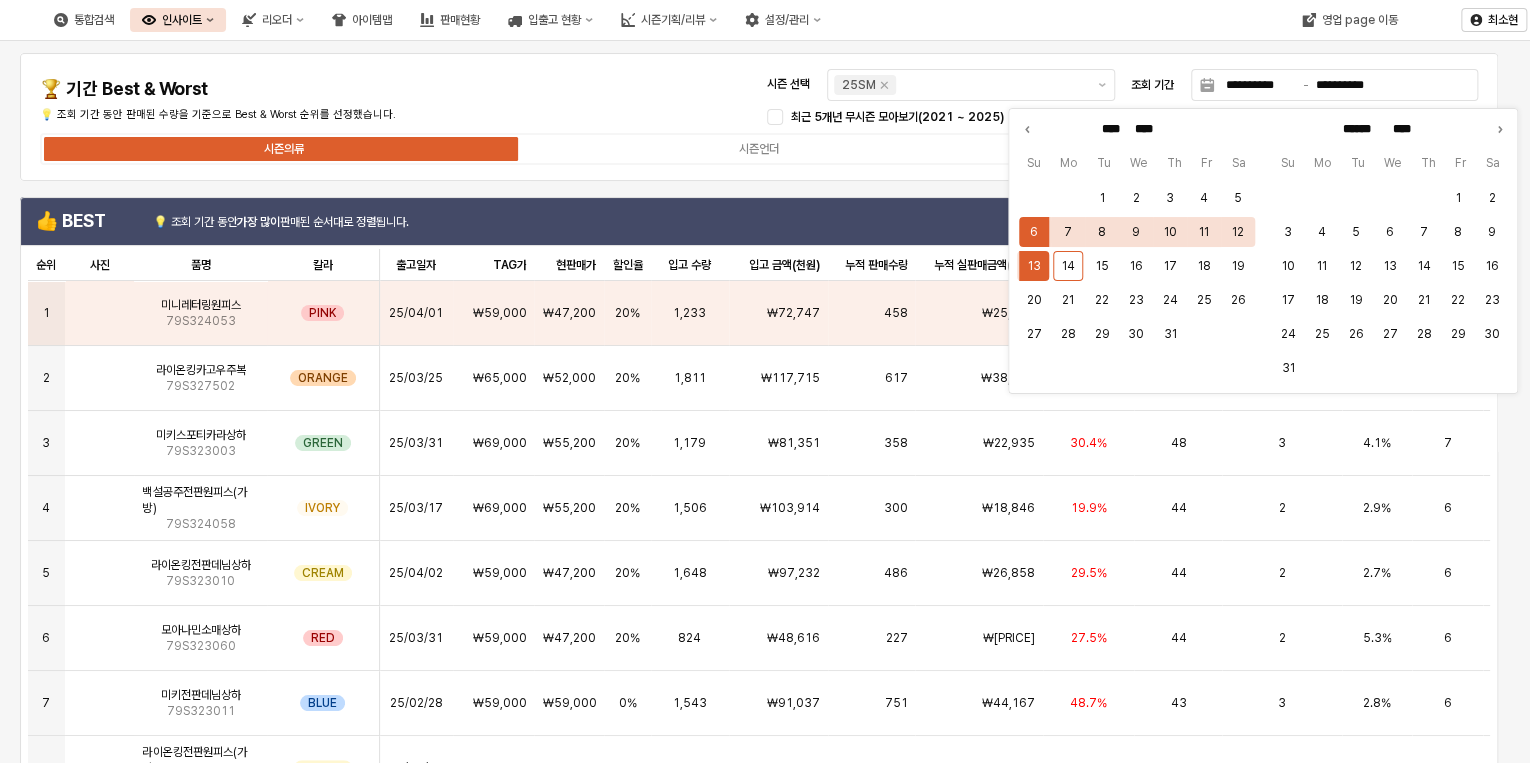 click on "**********" at bounding box center (759, 117) 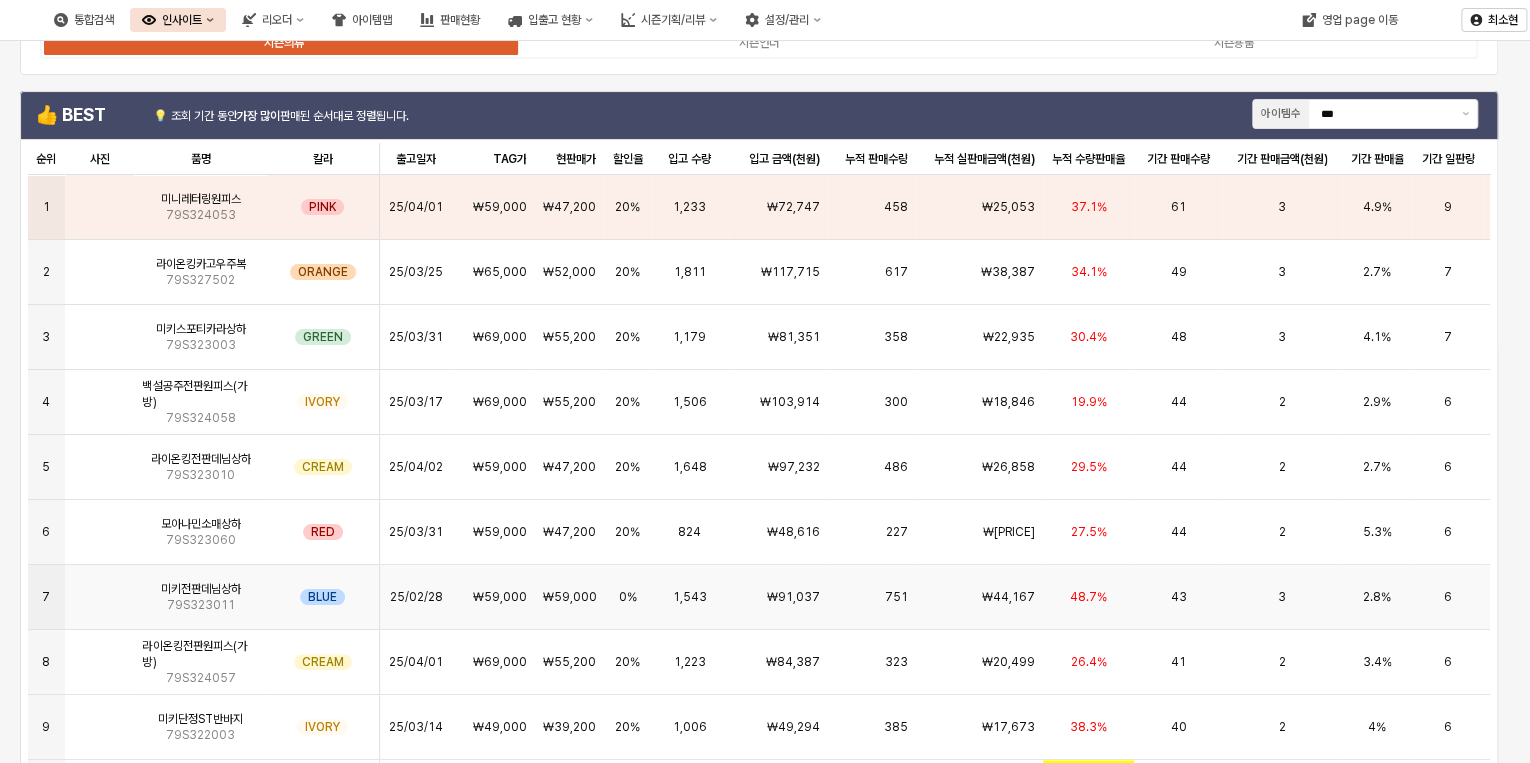 scroll, scrollTop: 0, scrollLeft: 0, axis: both 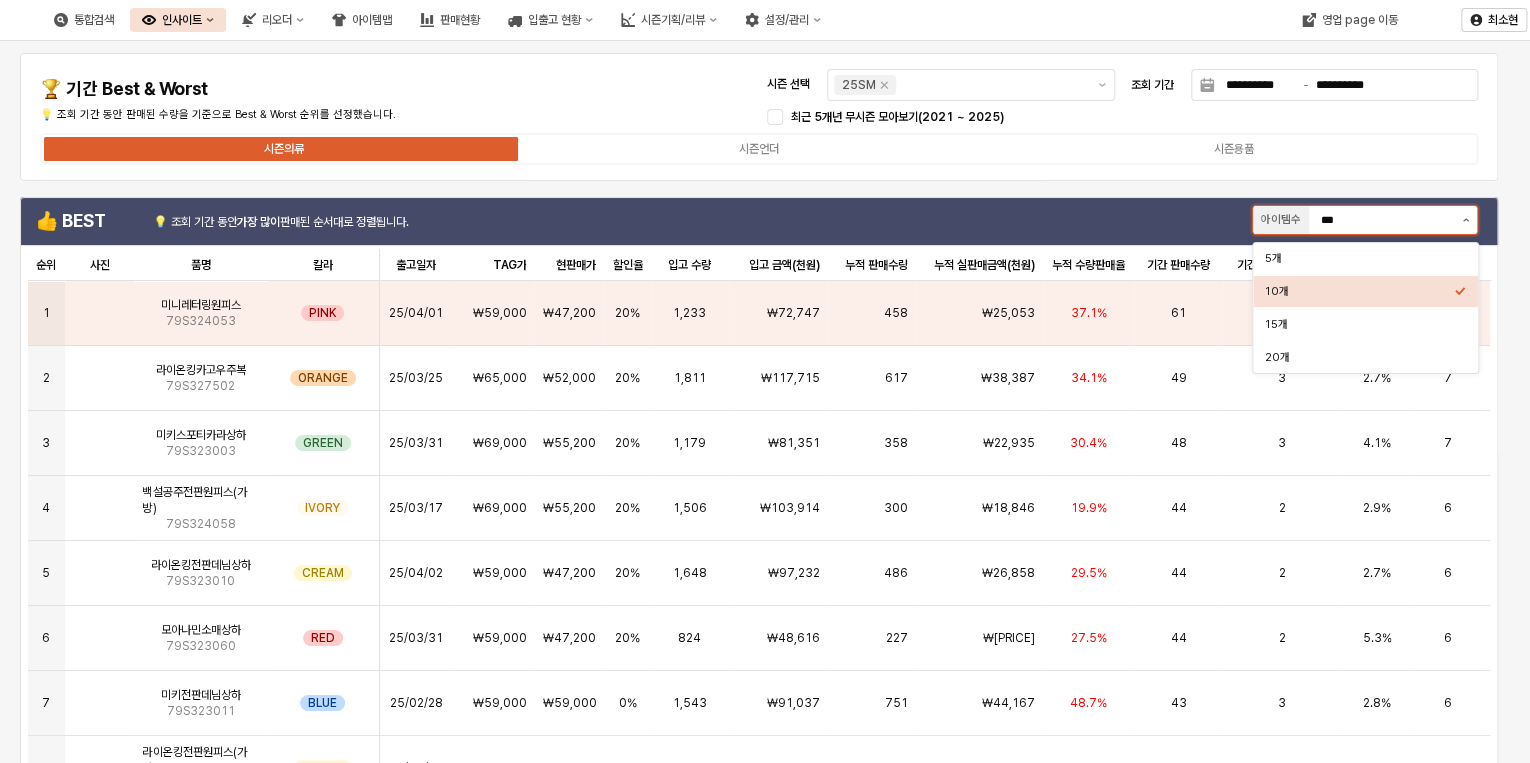 click at bounding box center (1465, 220) 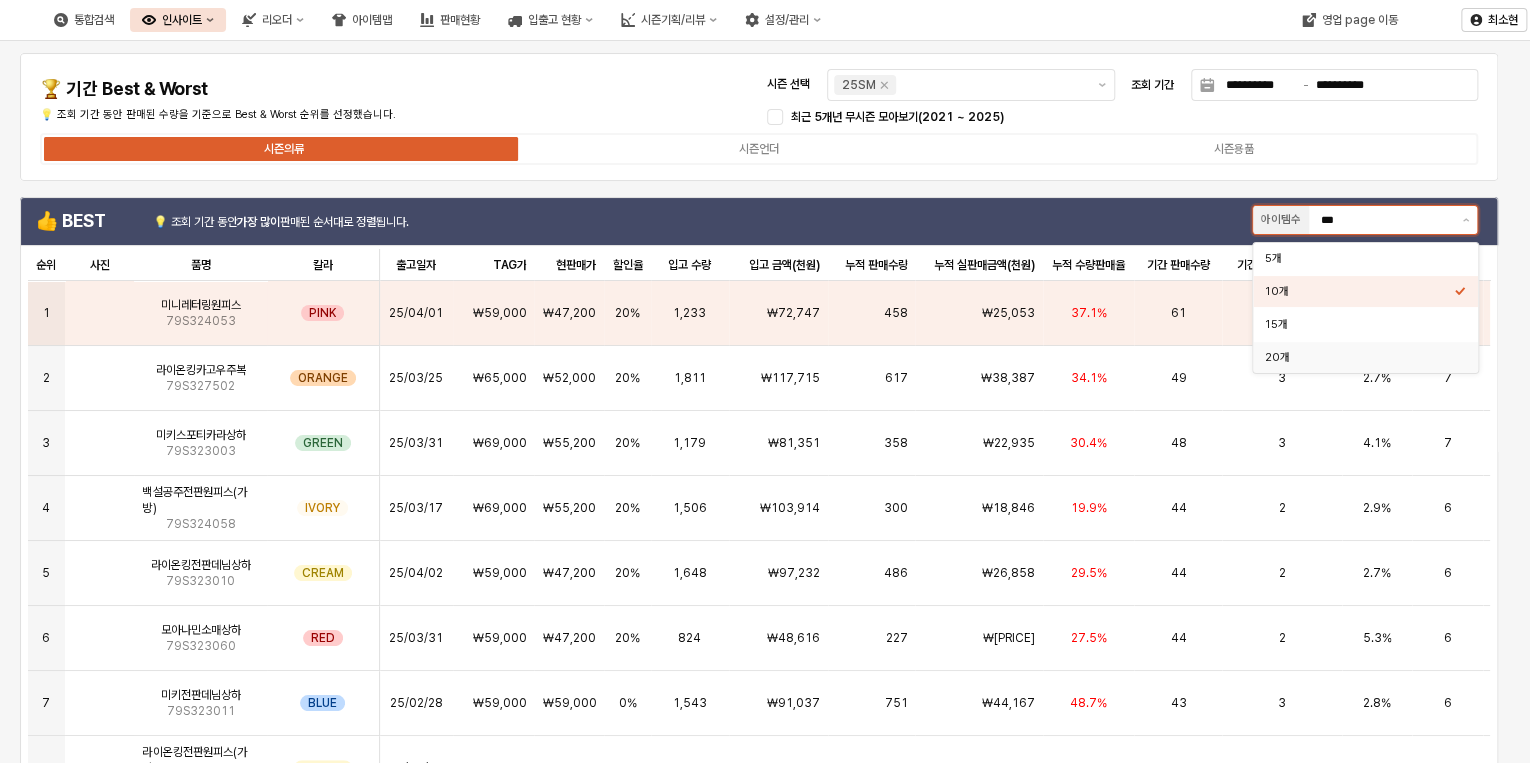 click on "20개" at bounding box center (1359, 357) 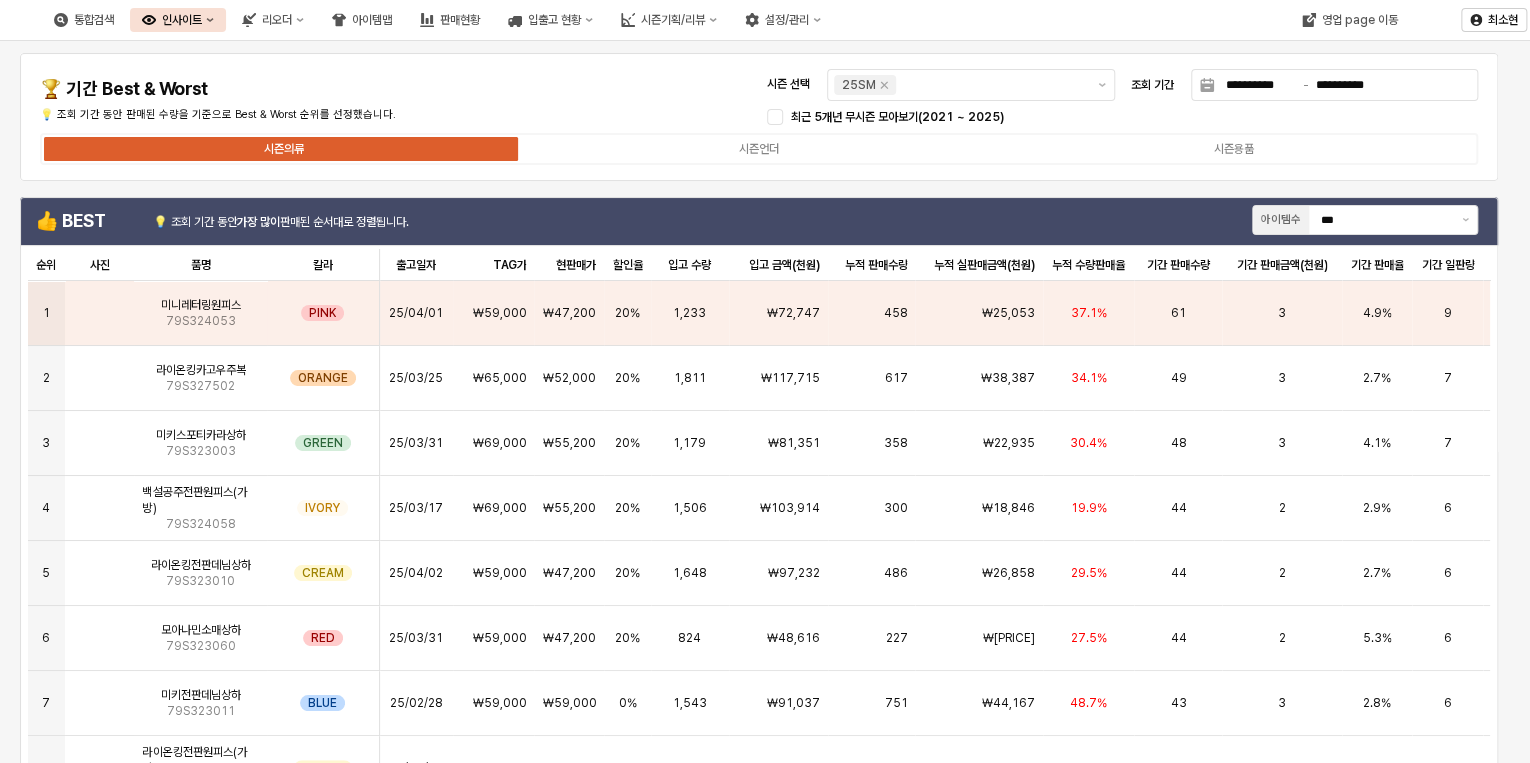 click on "**********" at bounding box center (759, 117) 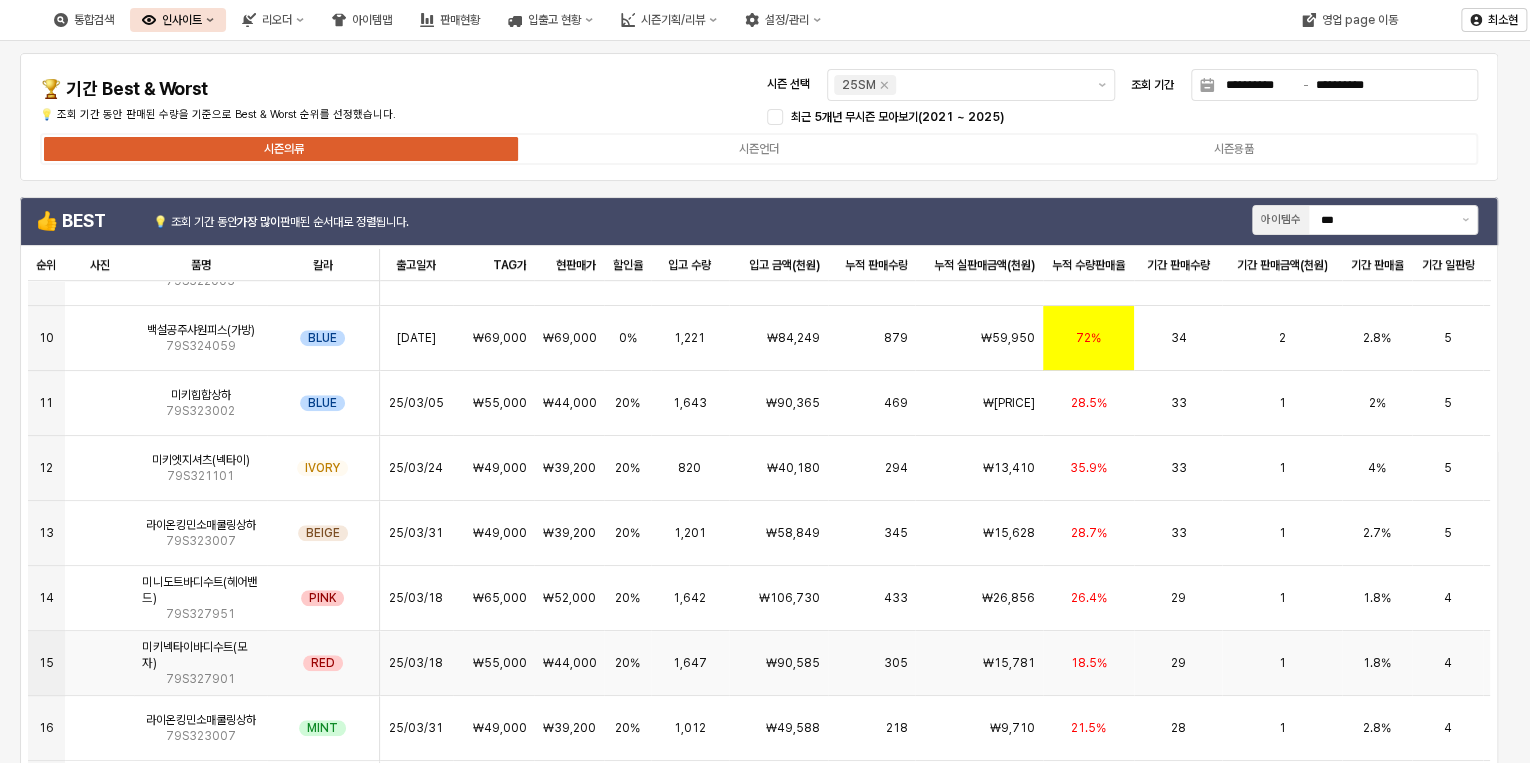 scroll, scrollTop: 580, scrollLeft: 0, axis: vertical 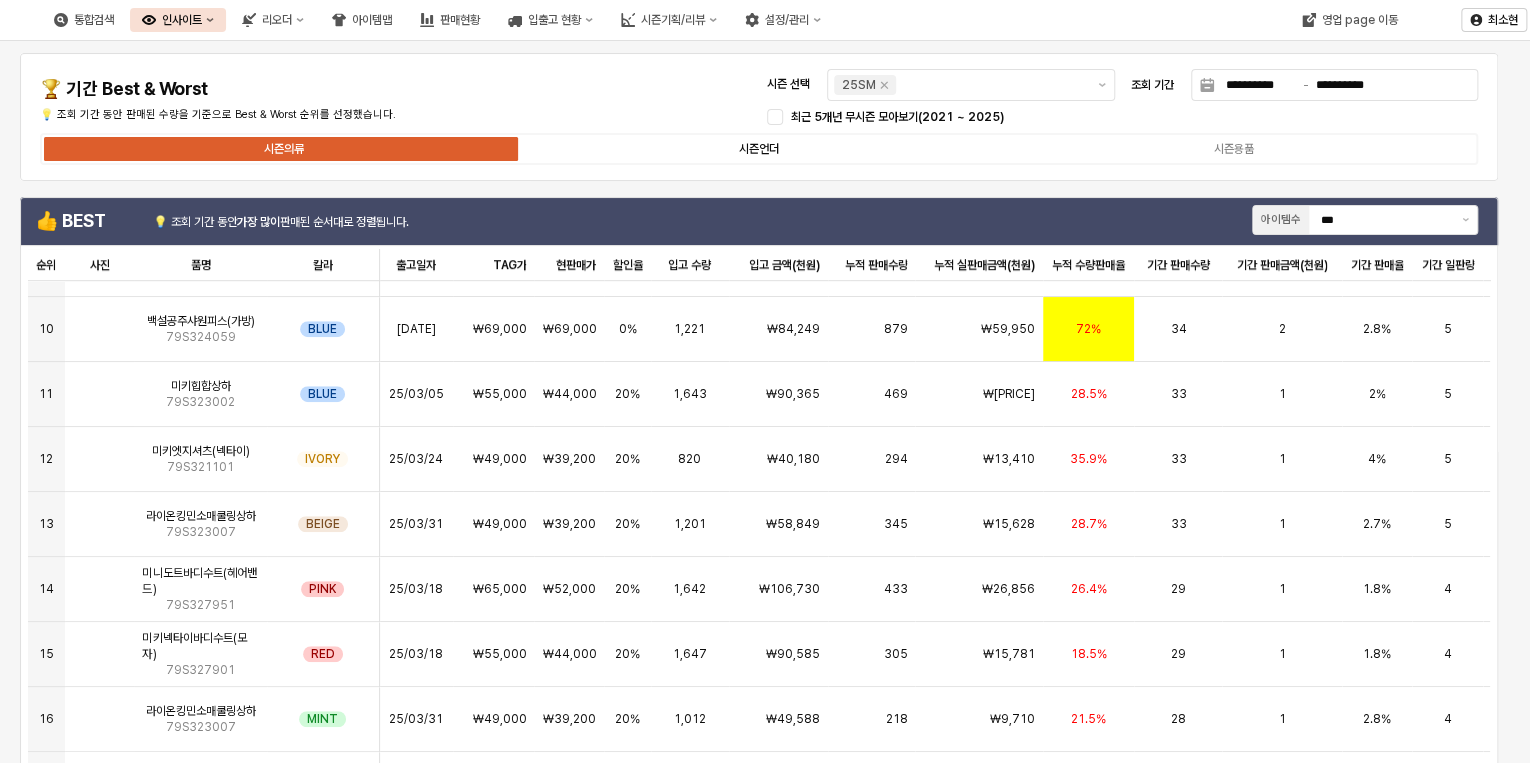 click on "시즌언더" at bounding box center (759, 149) 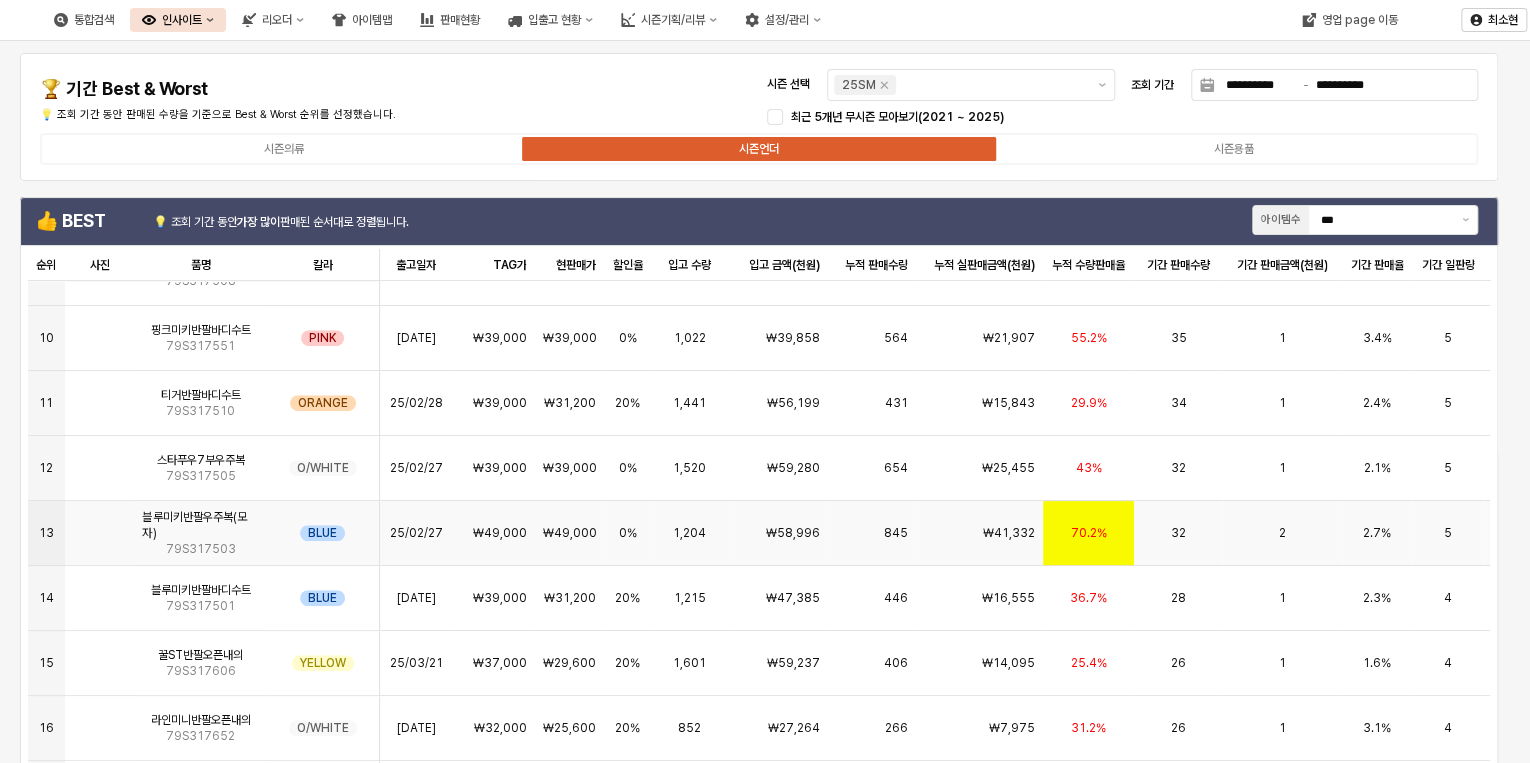 scroll, scrollTop: 580, scrollLeft: 0, axis: vertical 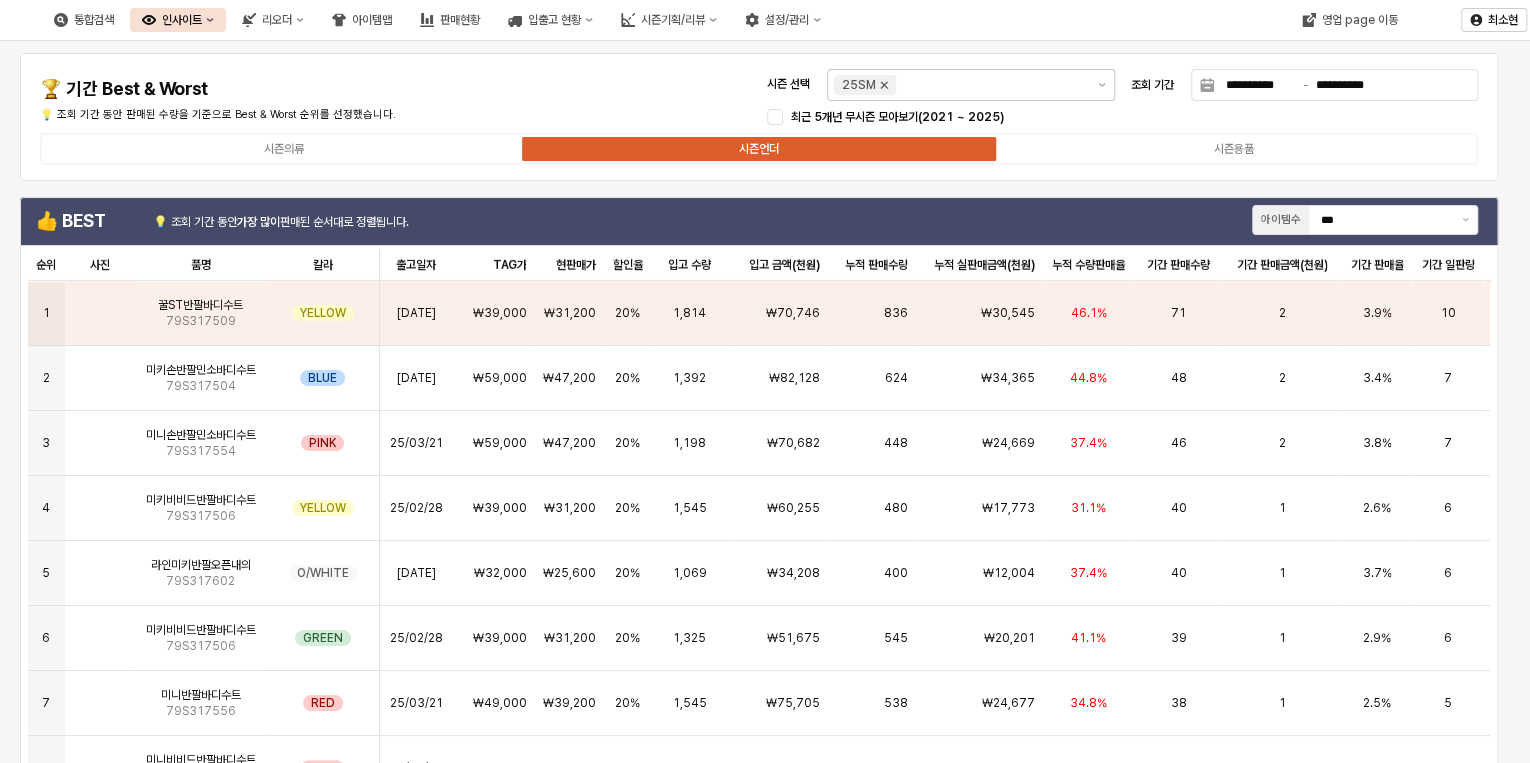 click 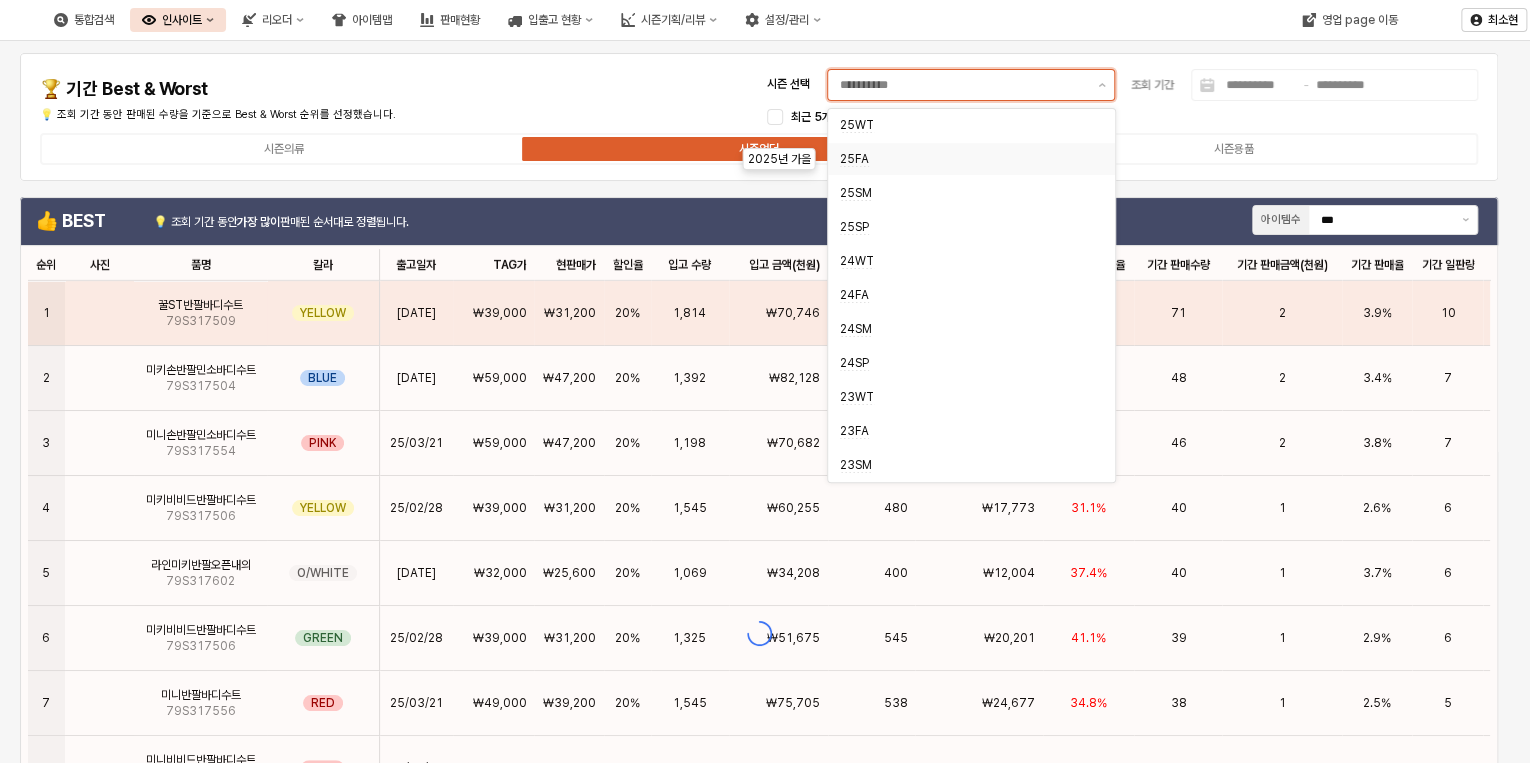 click on "25FA" at bounding box center [965, 159] 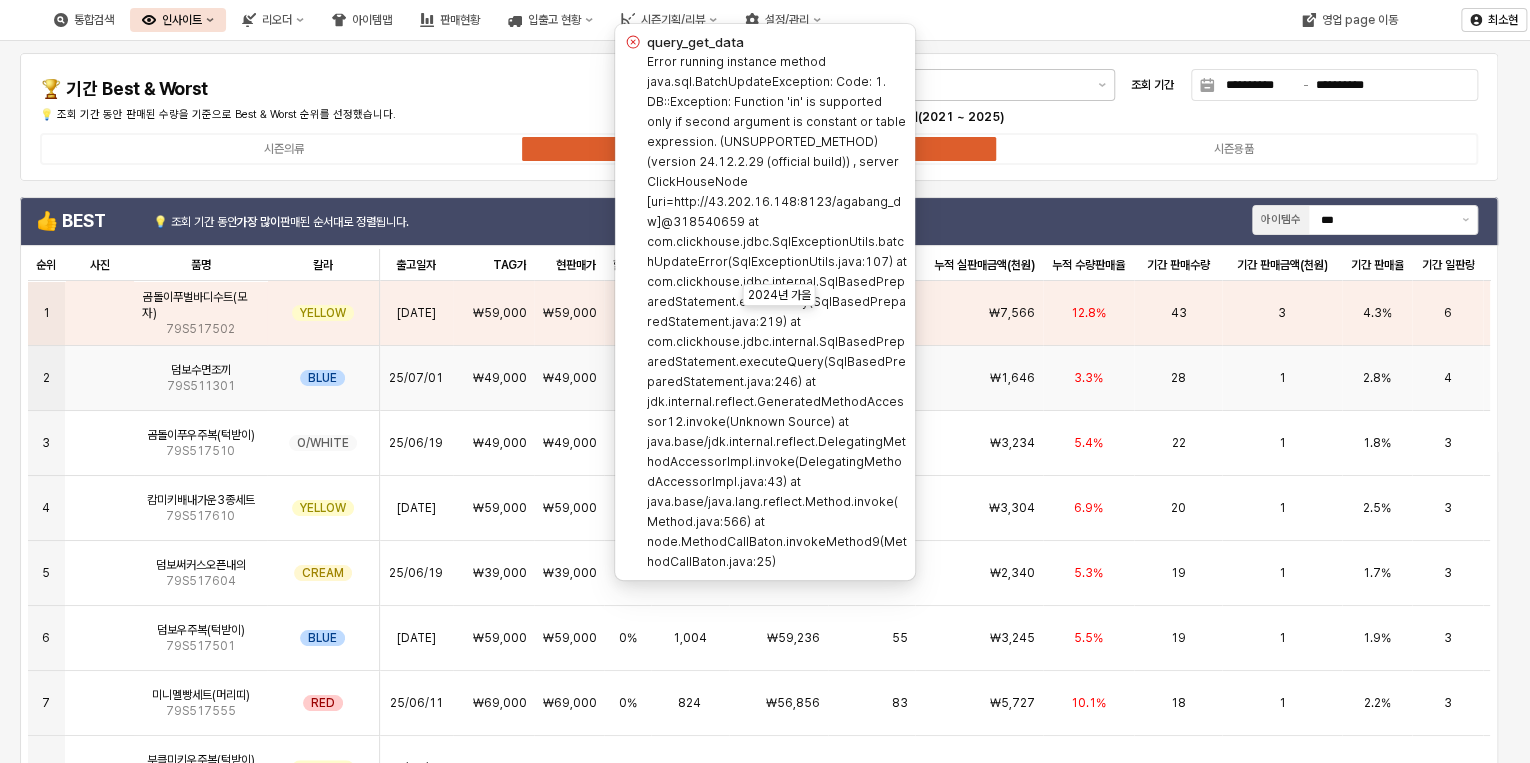 click on "🏆 기간 Best & Worst" at bounding box center (274, 89) 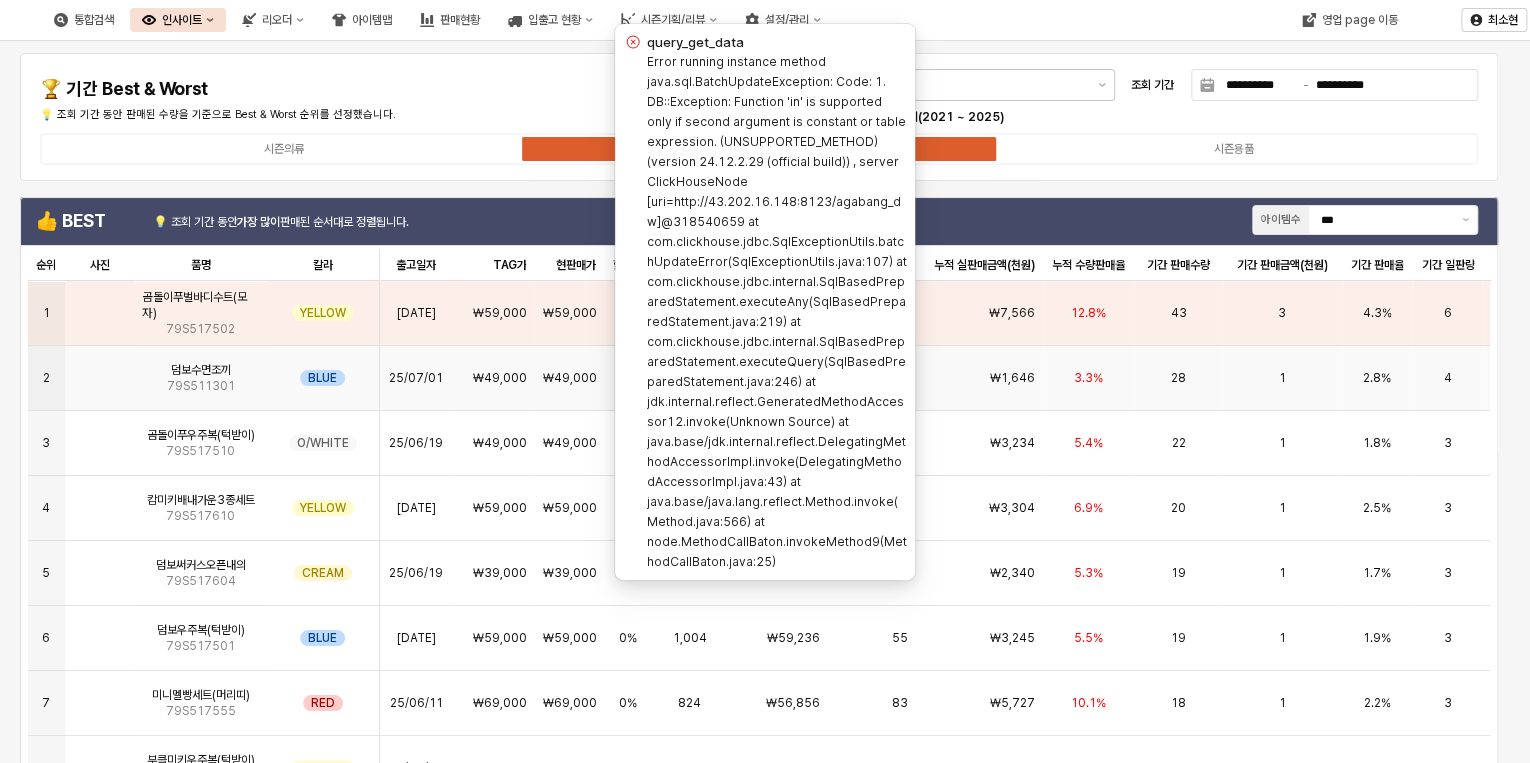 click on "**********" at bounding box center [759, 117] 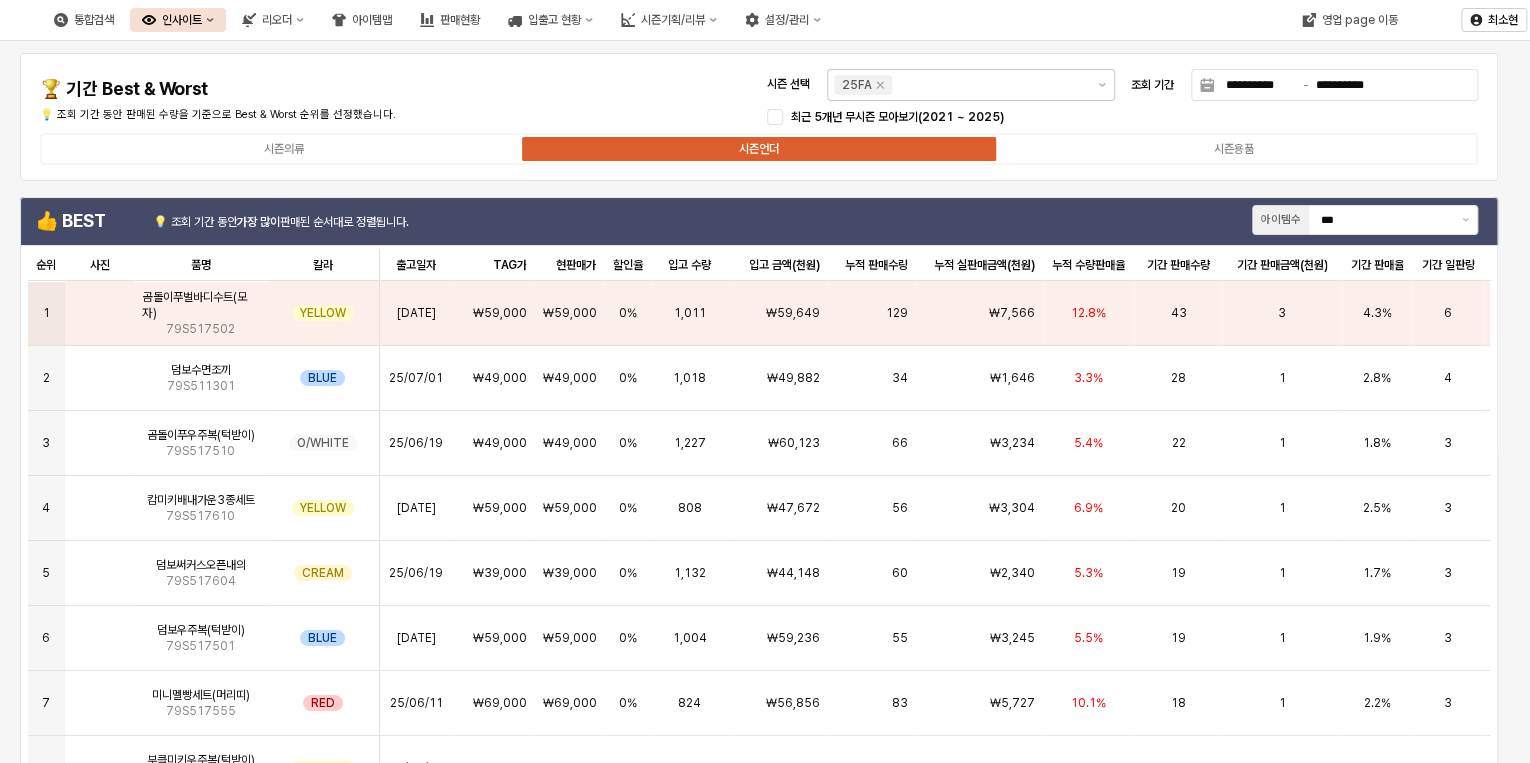 click on "🏆 기간 Best & Worst" at bounding box center [274, 89] 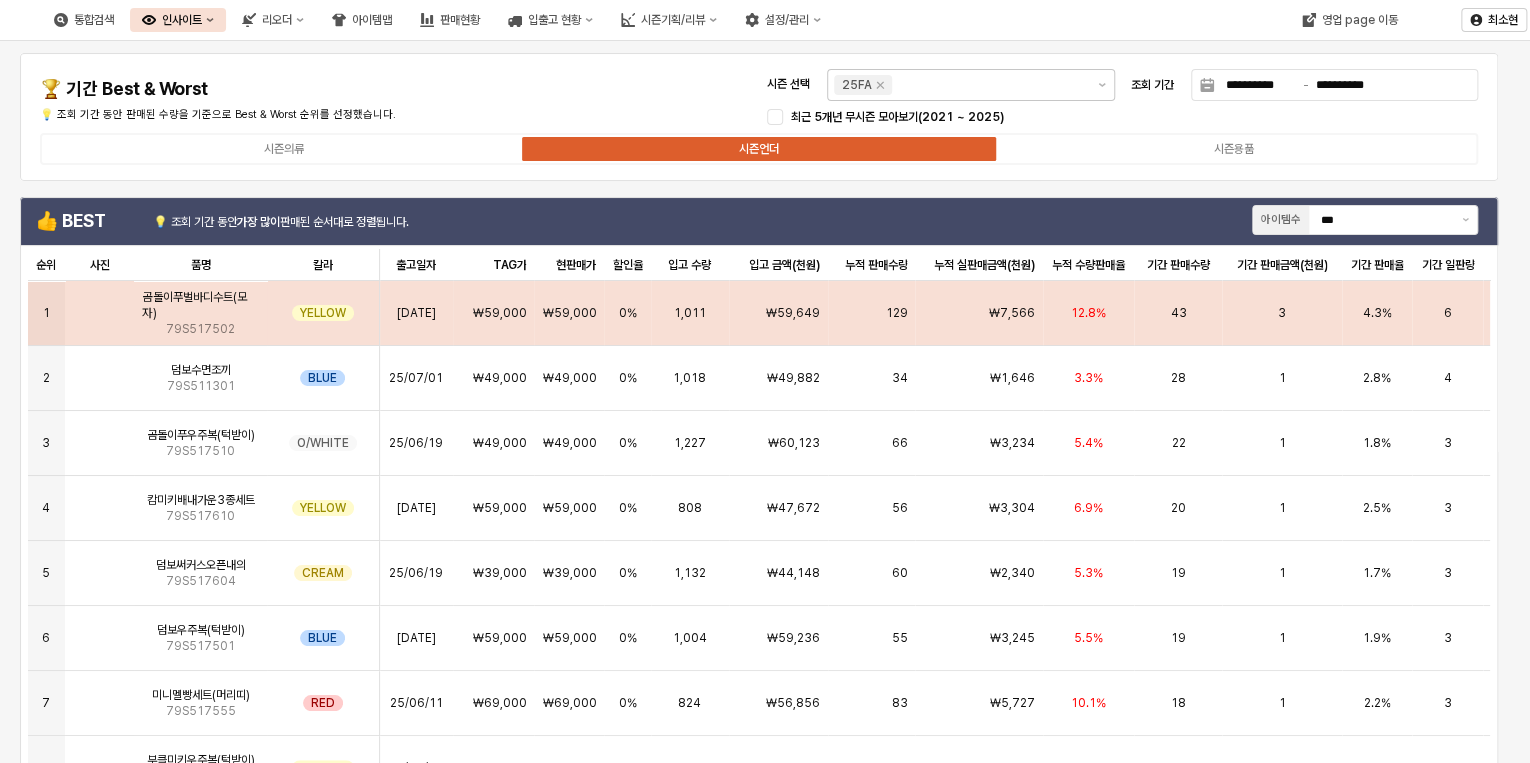 click on "₩59,649" at bounding box center (778, 313) 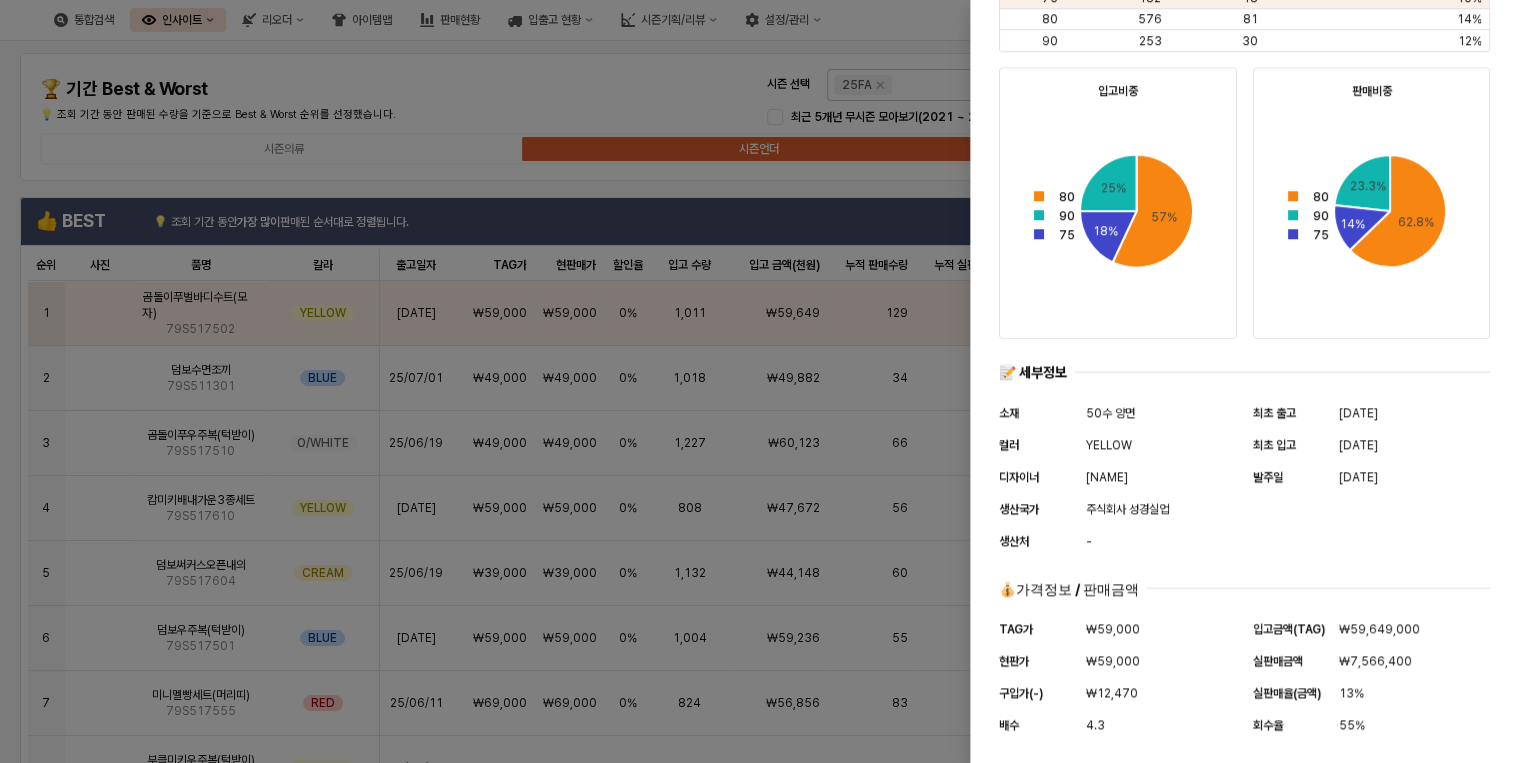 scroll, scrollTop: 840, scrollLeft: 0, axis: vertical 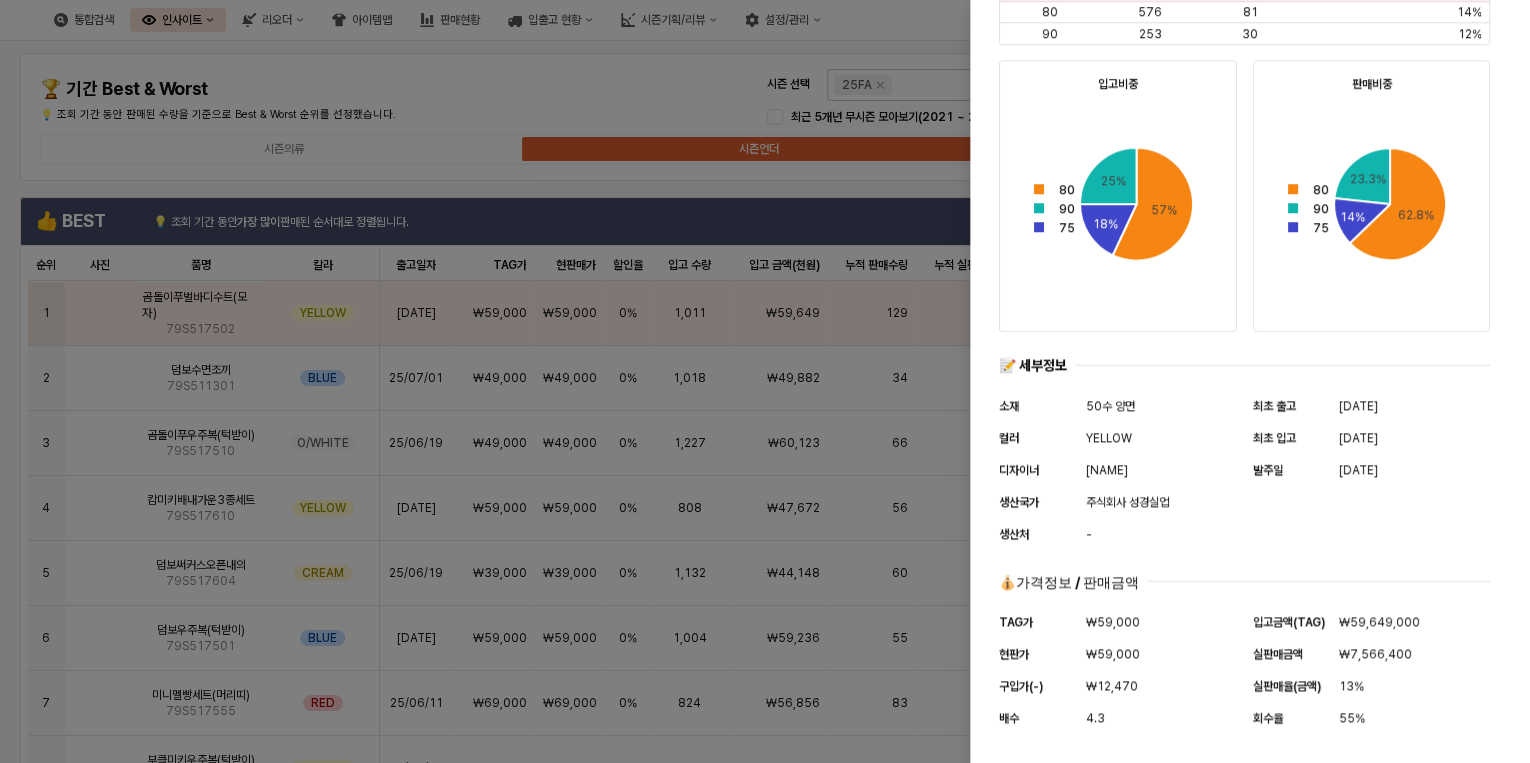 click at bounding box center [765, 381] 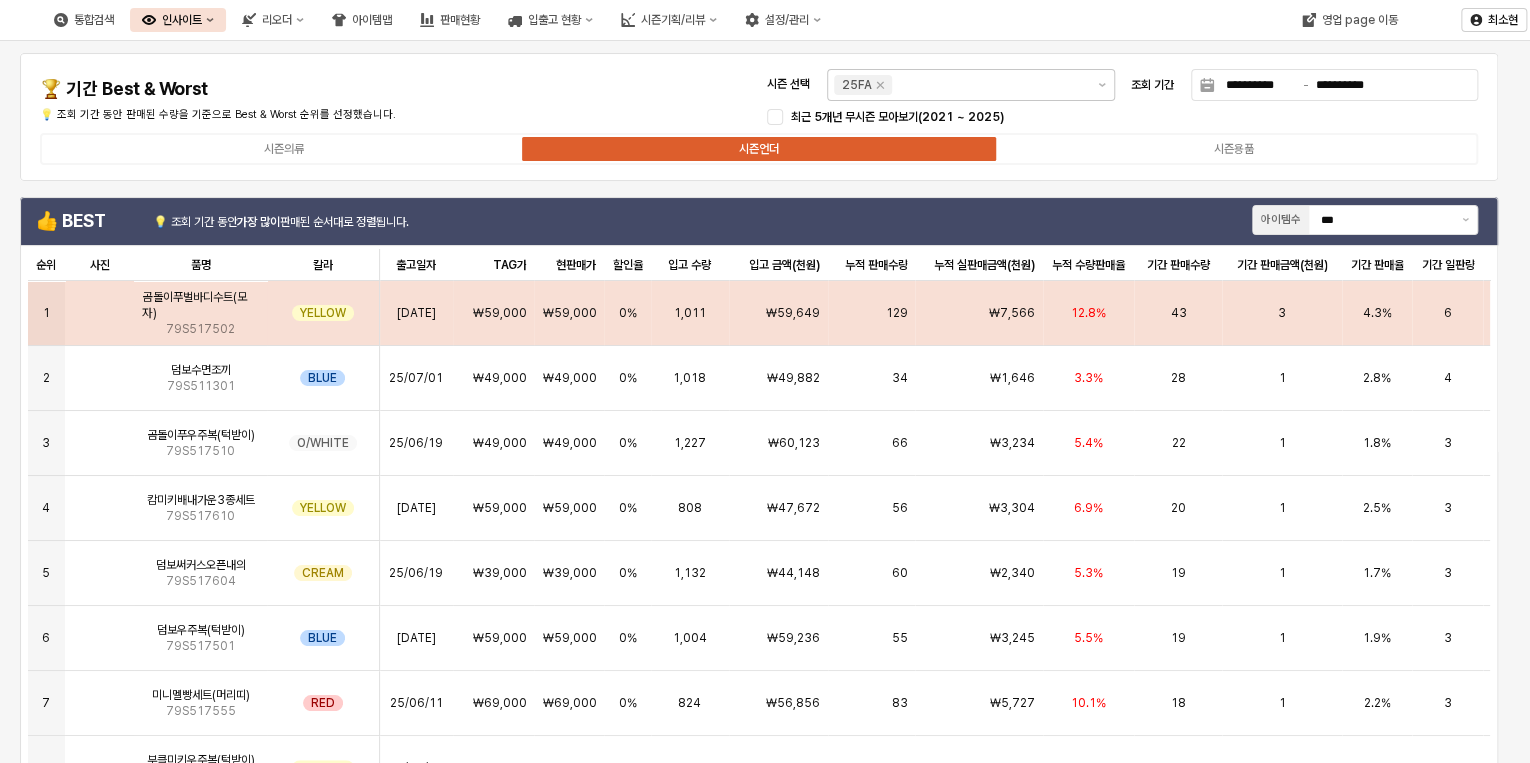 click on "3" at bounding box center (1281, 313) 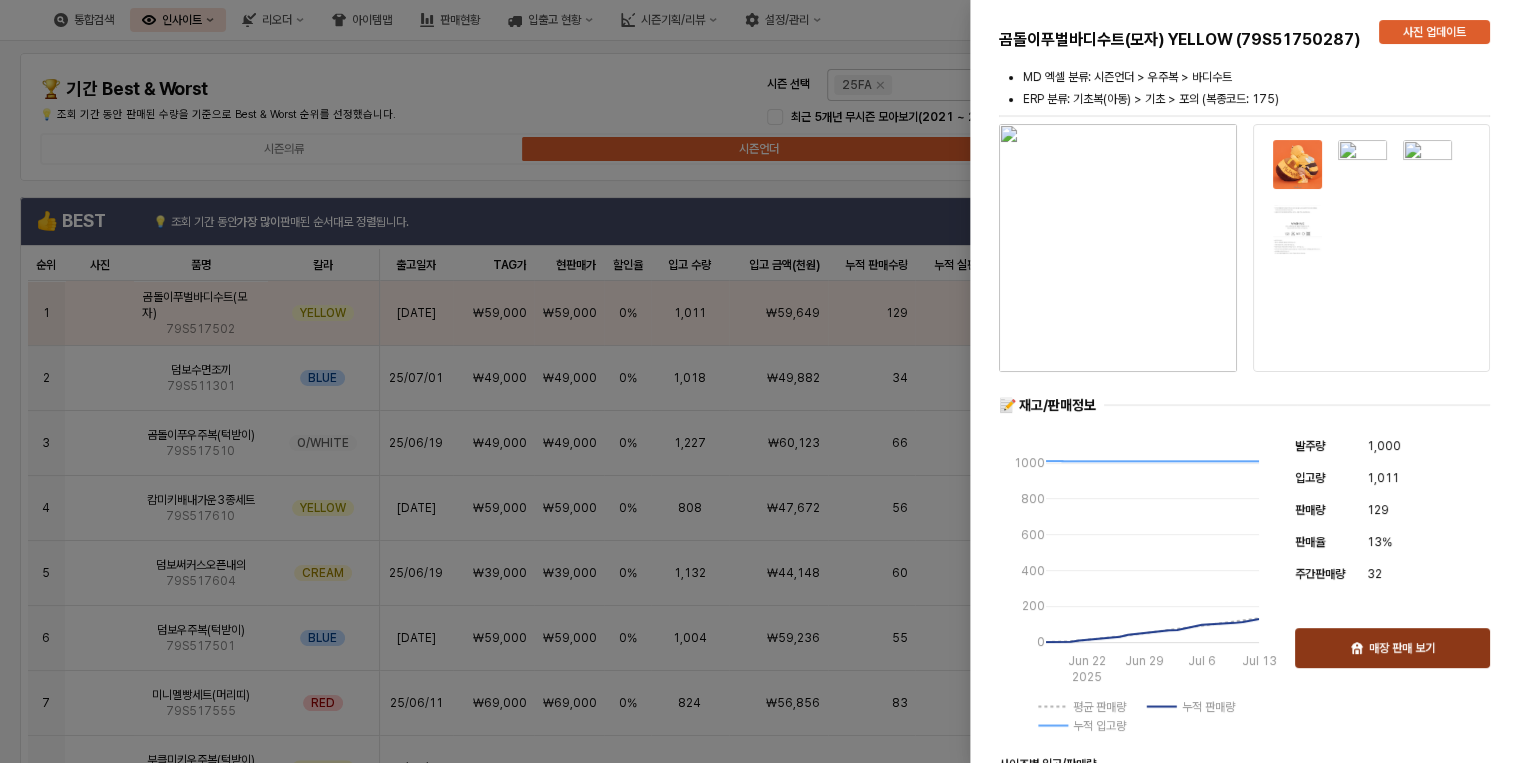 click on "매장 판매 보기" at bounding box center (1392, 648) 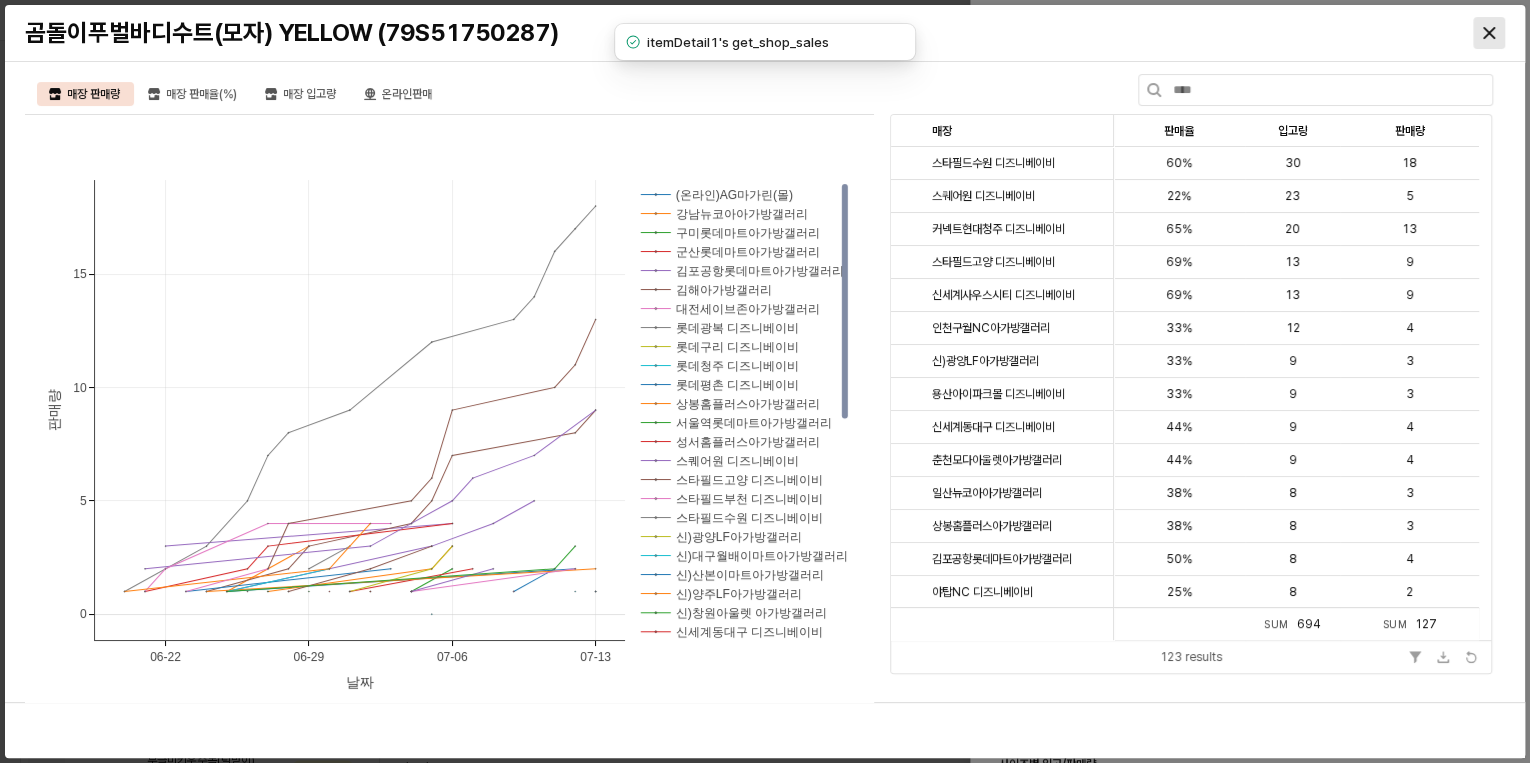 click 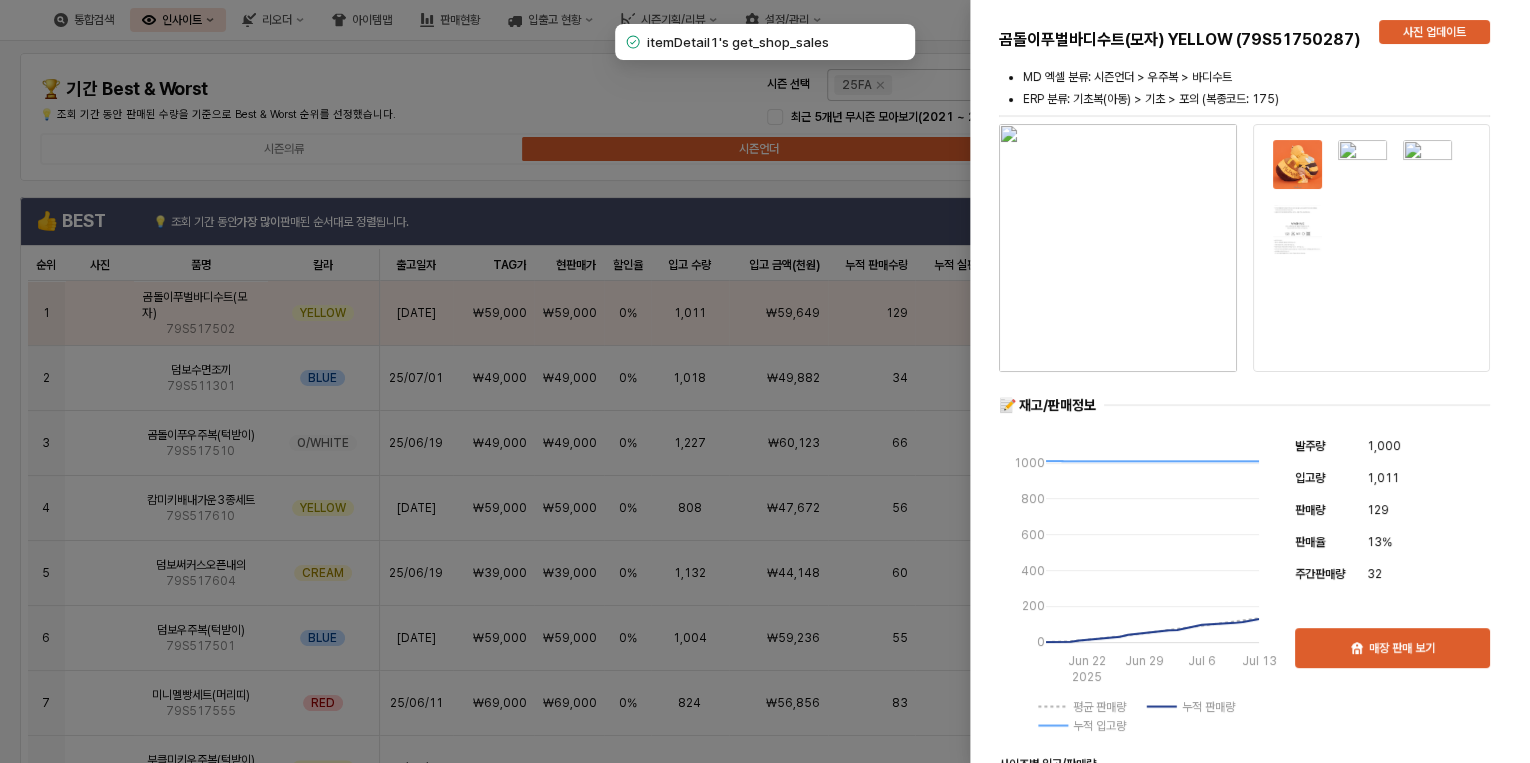 click at bounding box center [765, 381] 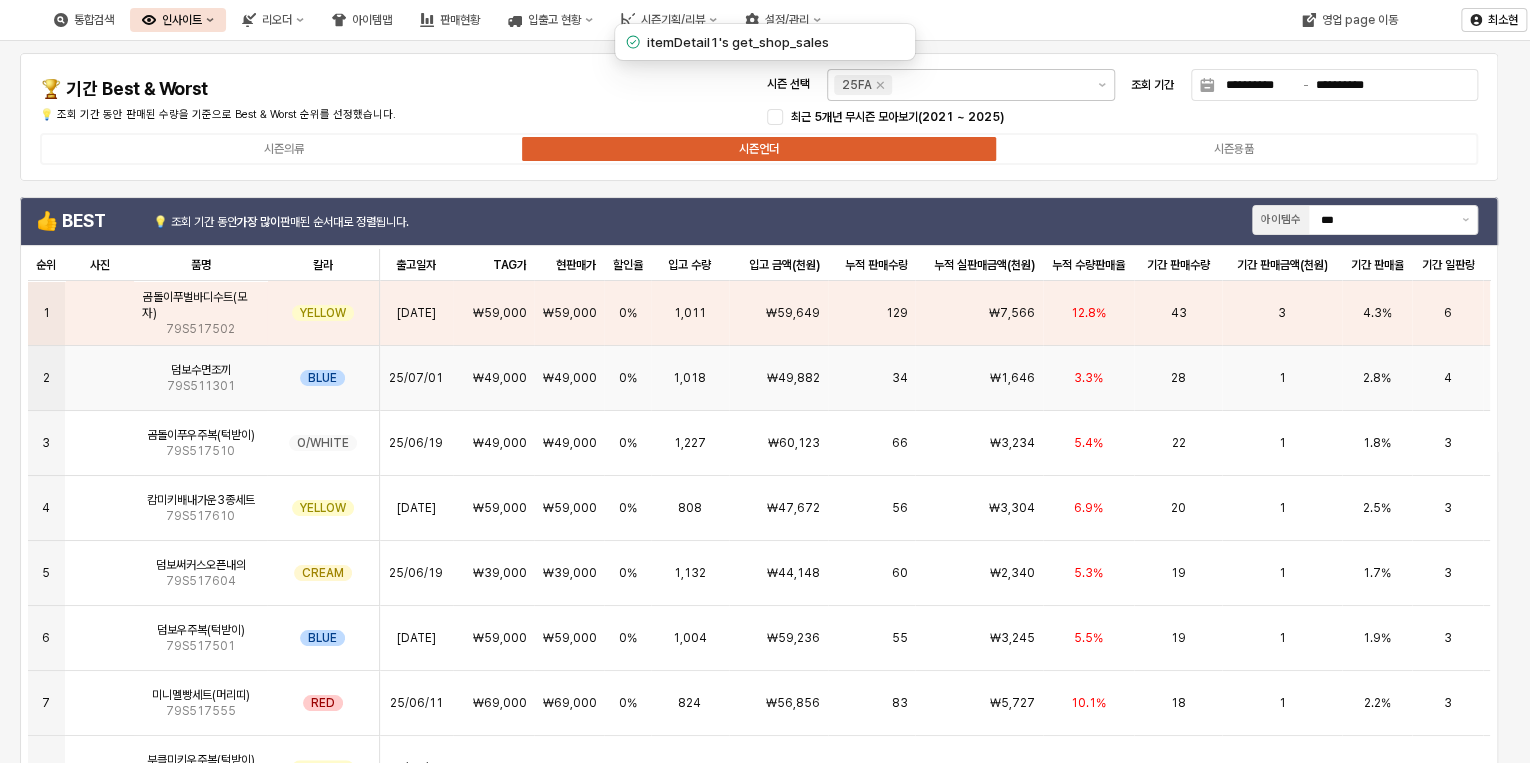 click on "0%" at bounding box center (628, 378) 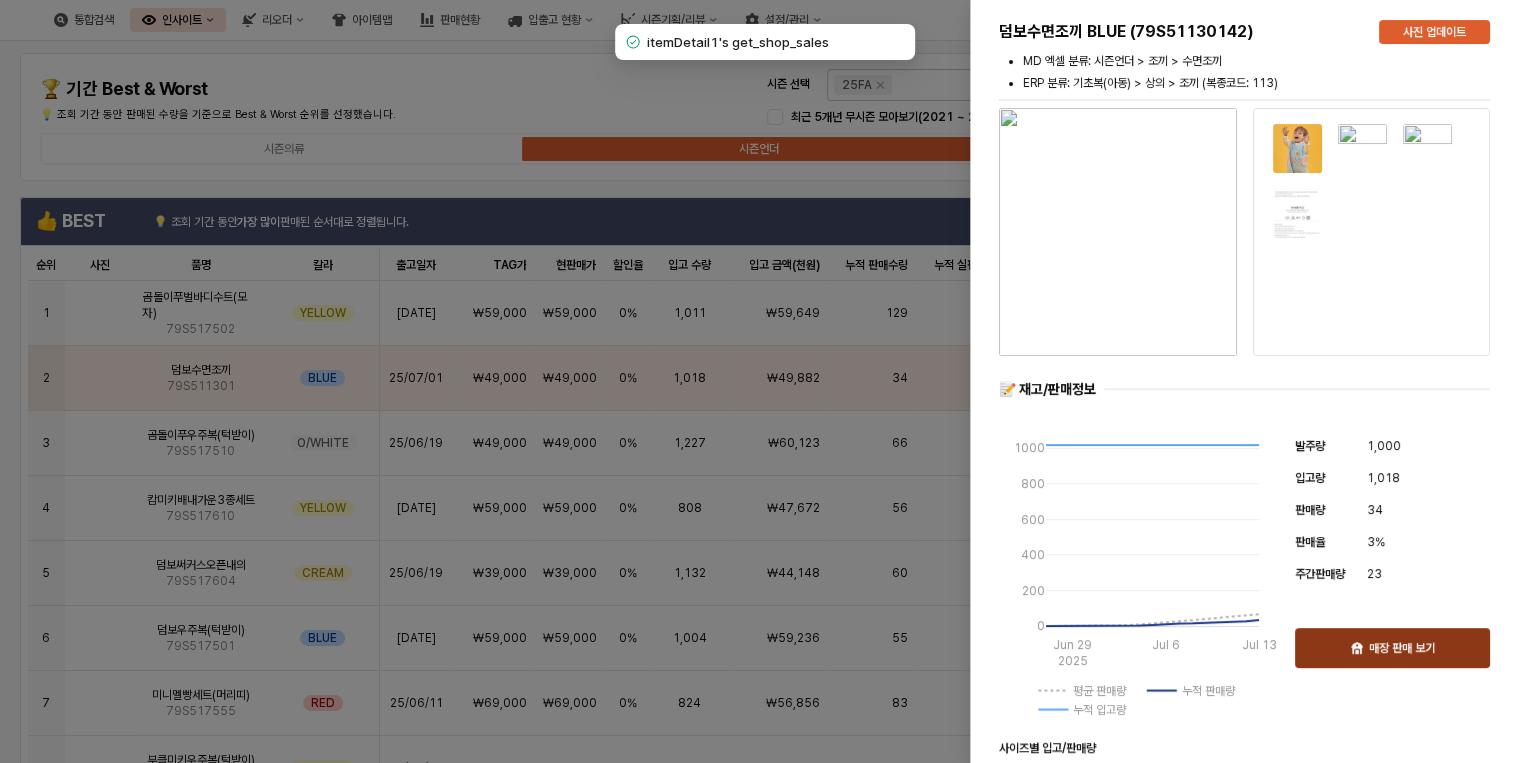 click on "매장 판매 보기" at bounding box center [1392, 648] 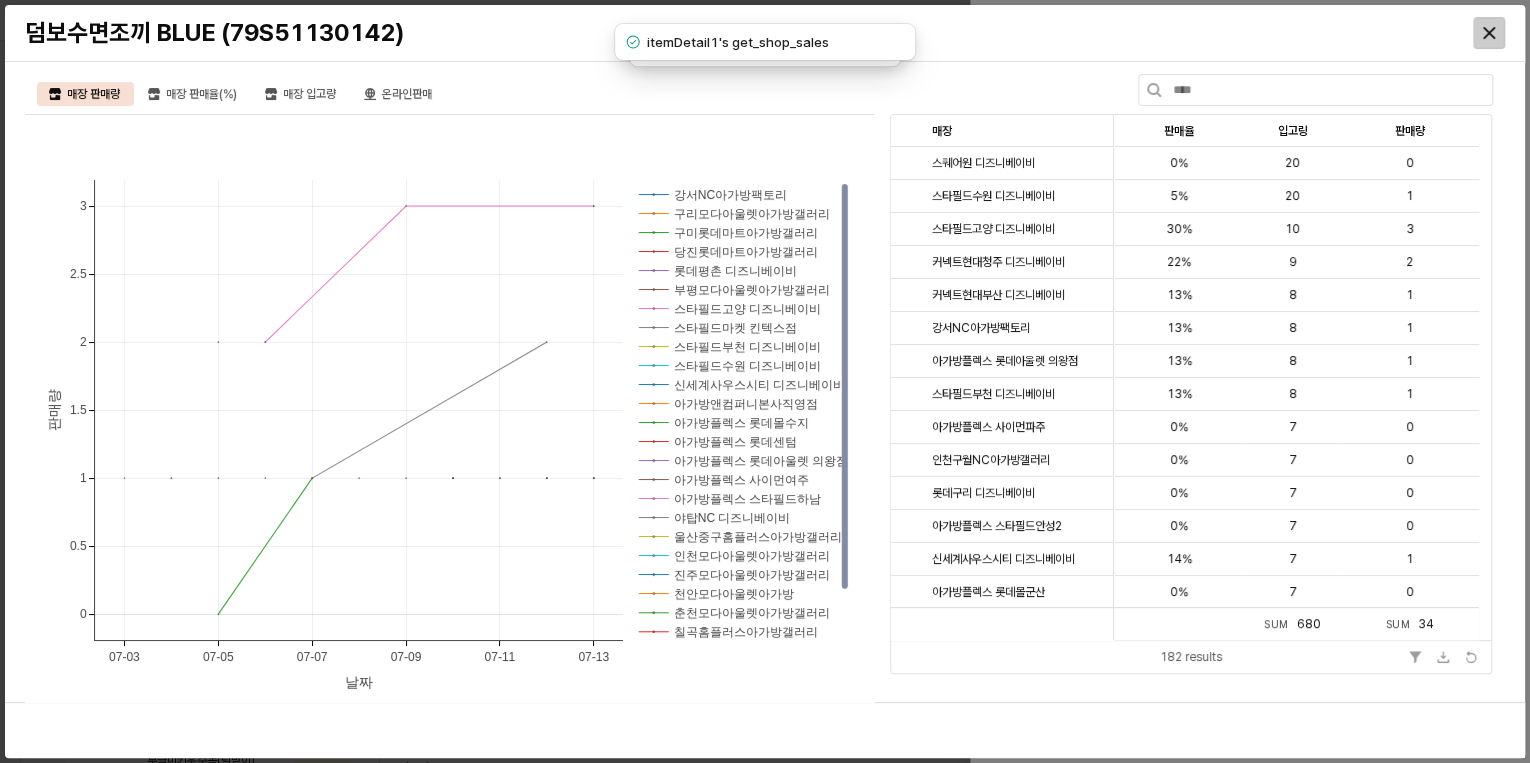 click at bounding box center [1489, 33] 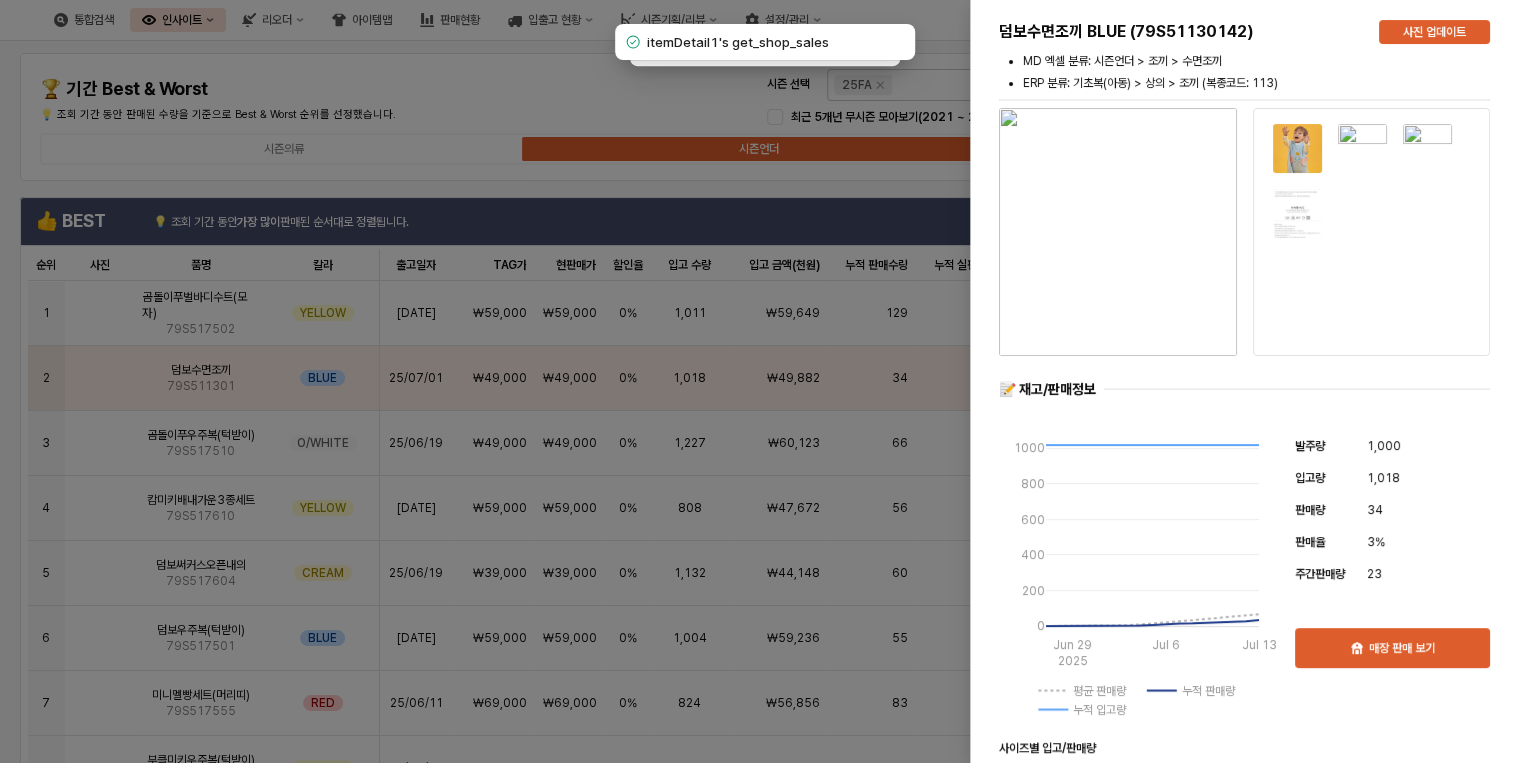 click at bounding box center [765, 381] 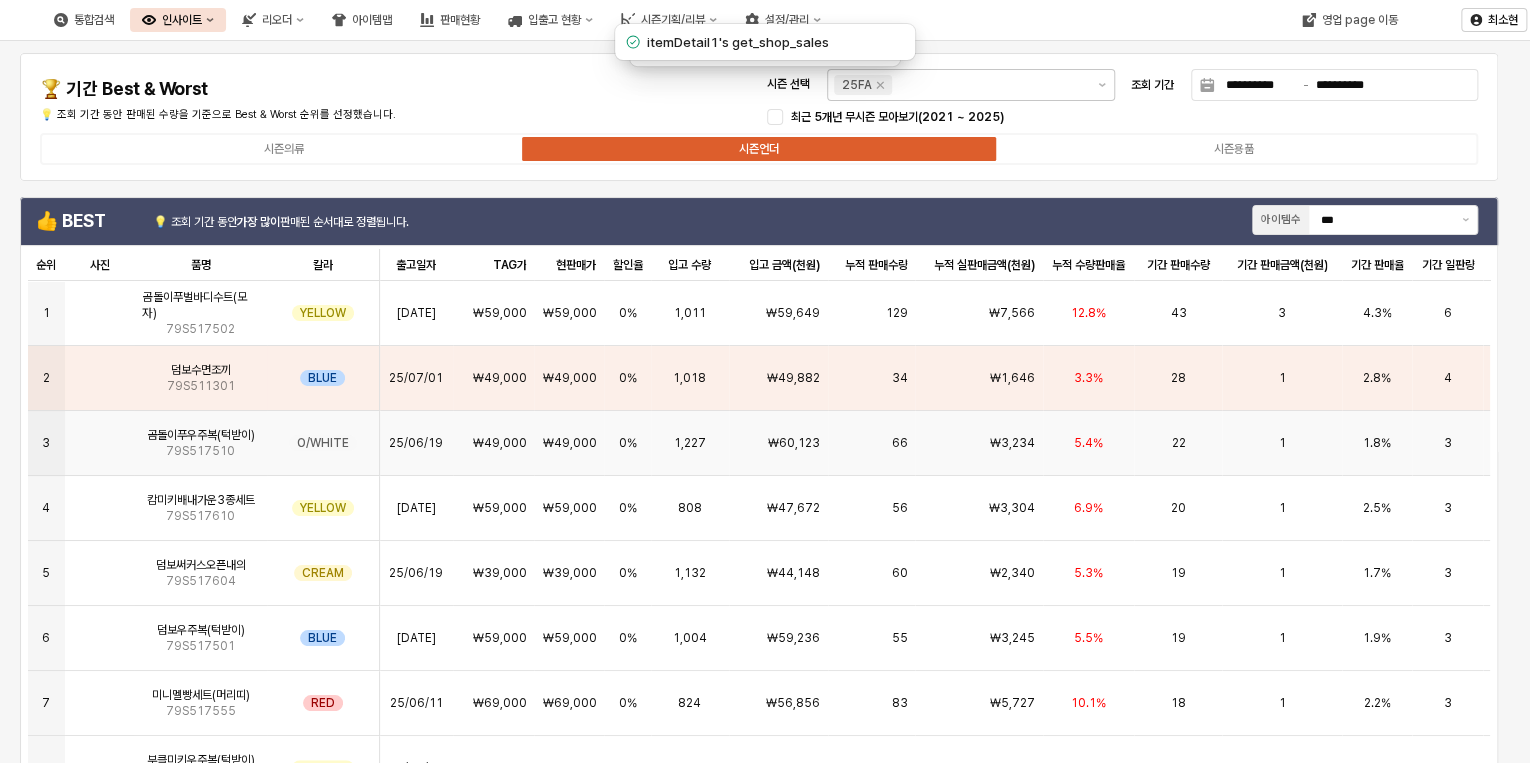 click on "₩3,234" at bounding box center [979, 443] 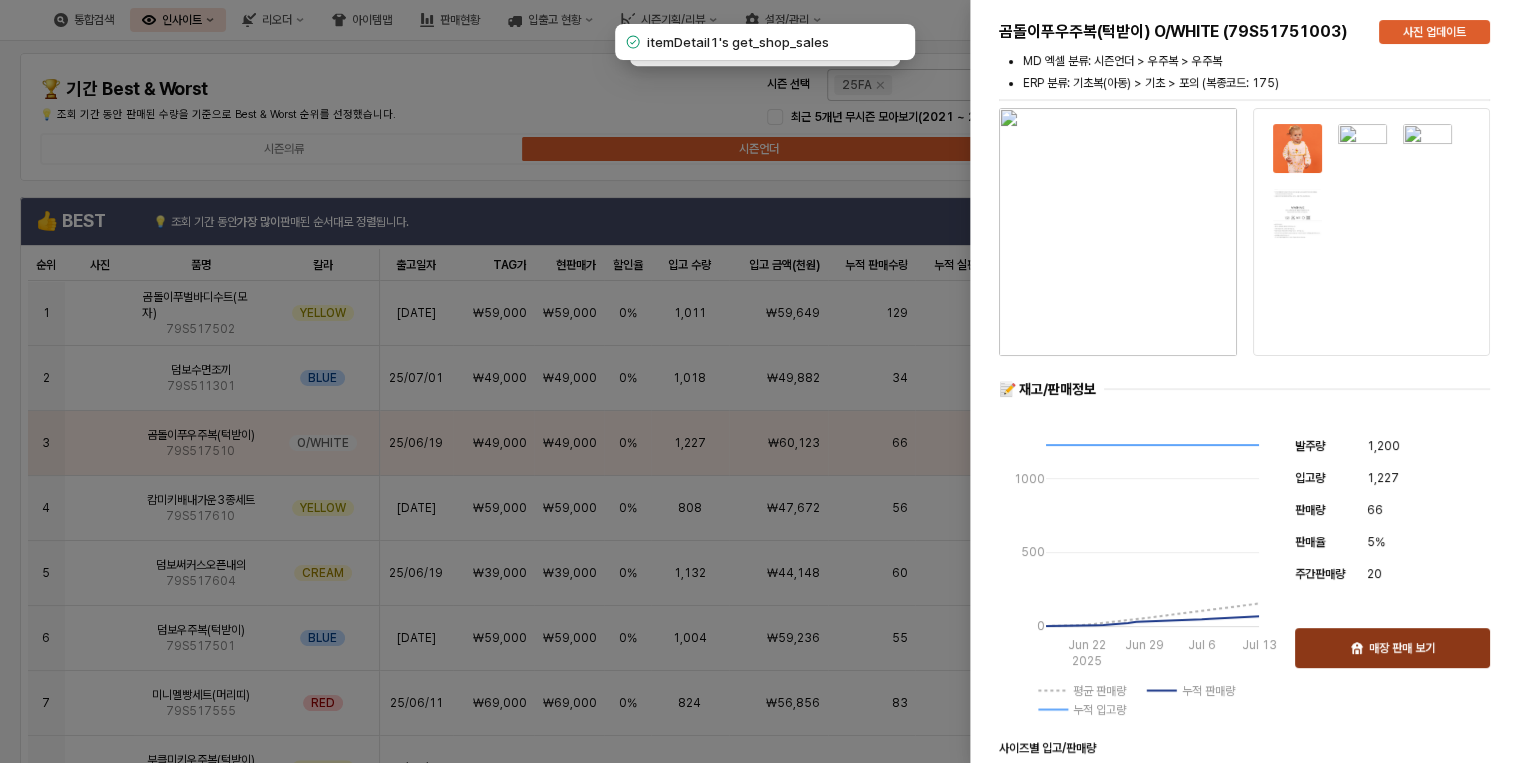 click on "매장 판매 보기" at bounding box center [1392, 648] 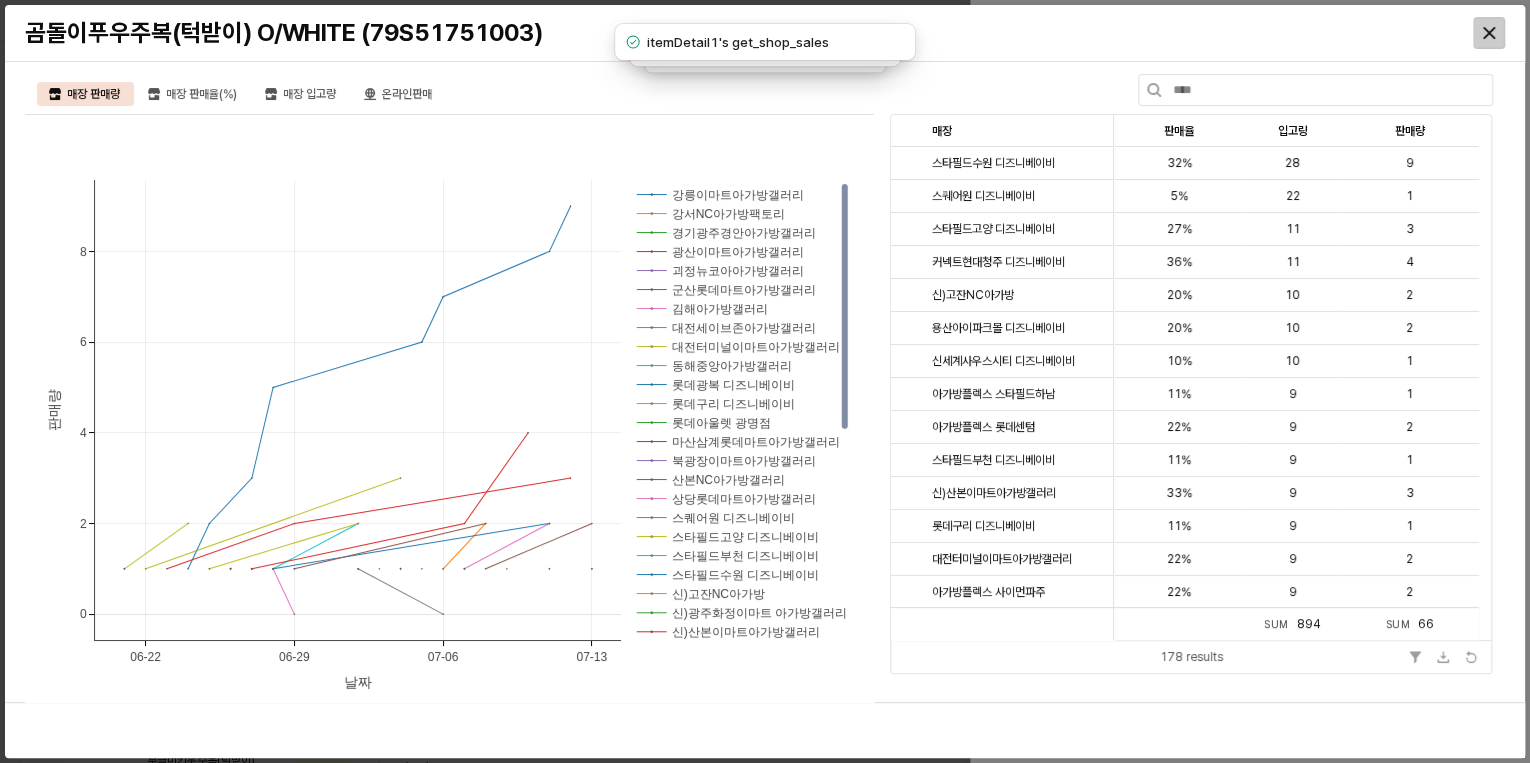 click at bounding box center [1489, 33] 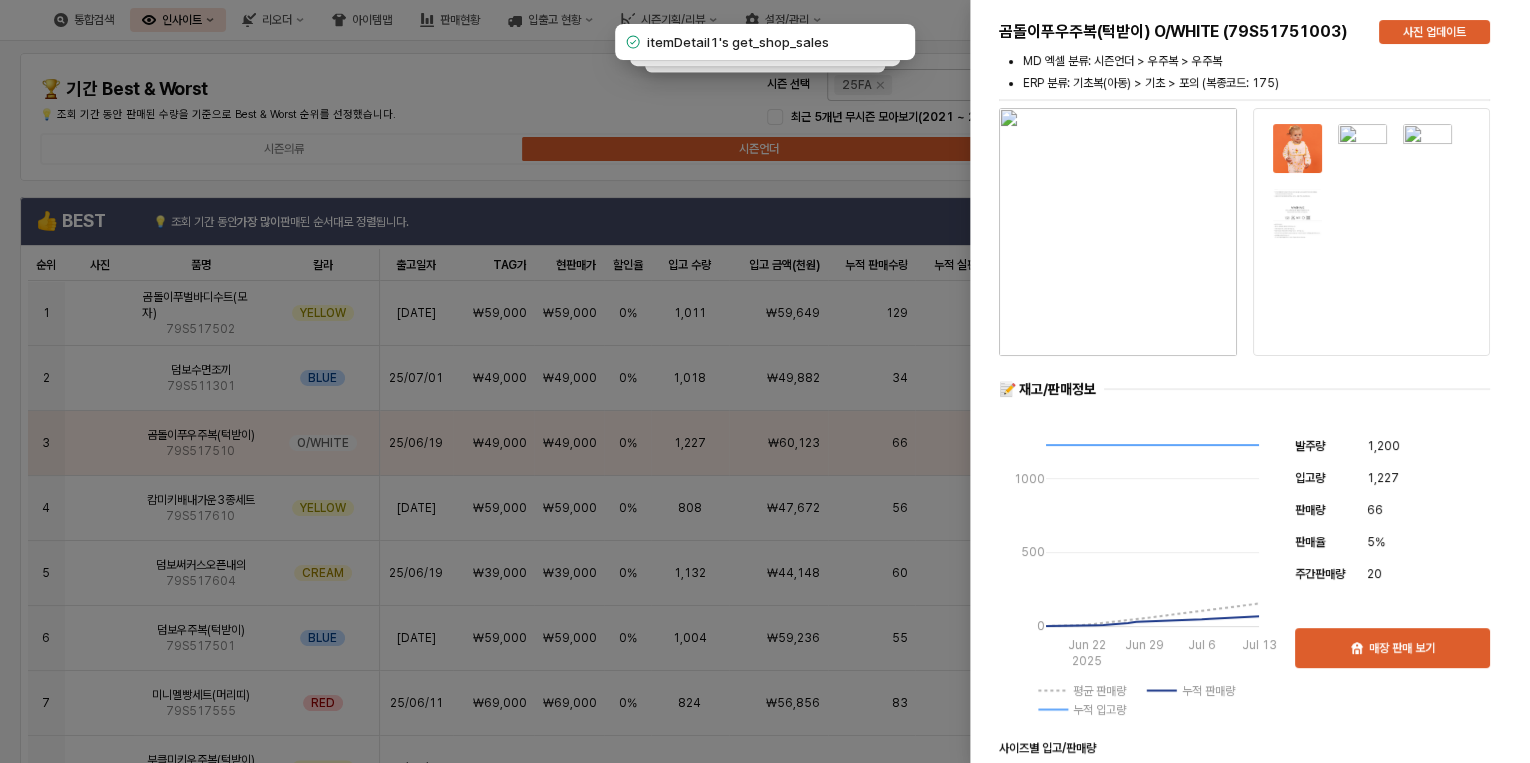 click at bounding box center [765, 381] 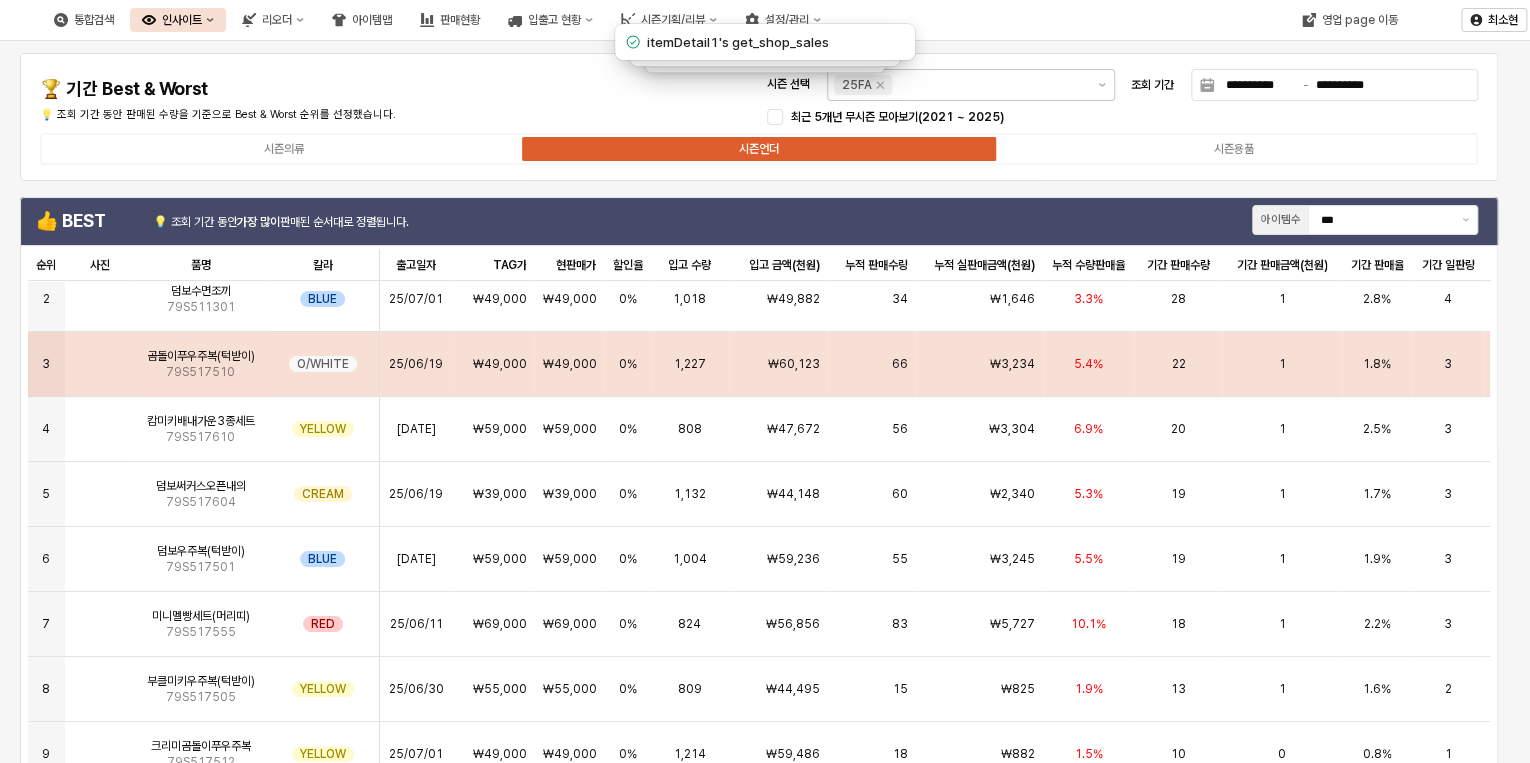 scroll, scrollTop: 80, scrollLeft: 0, axis: vertical 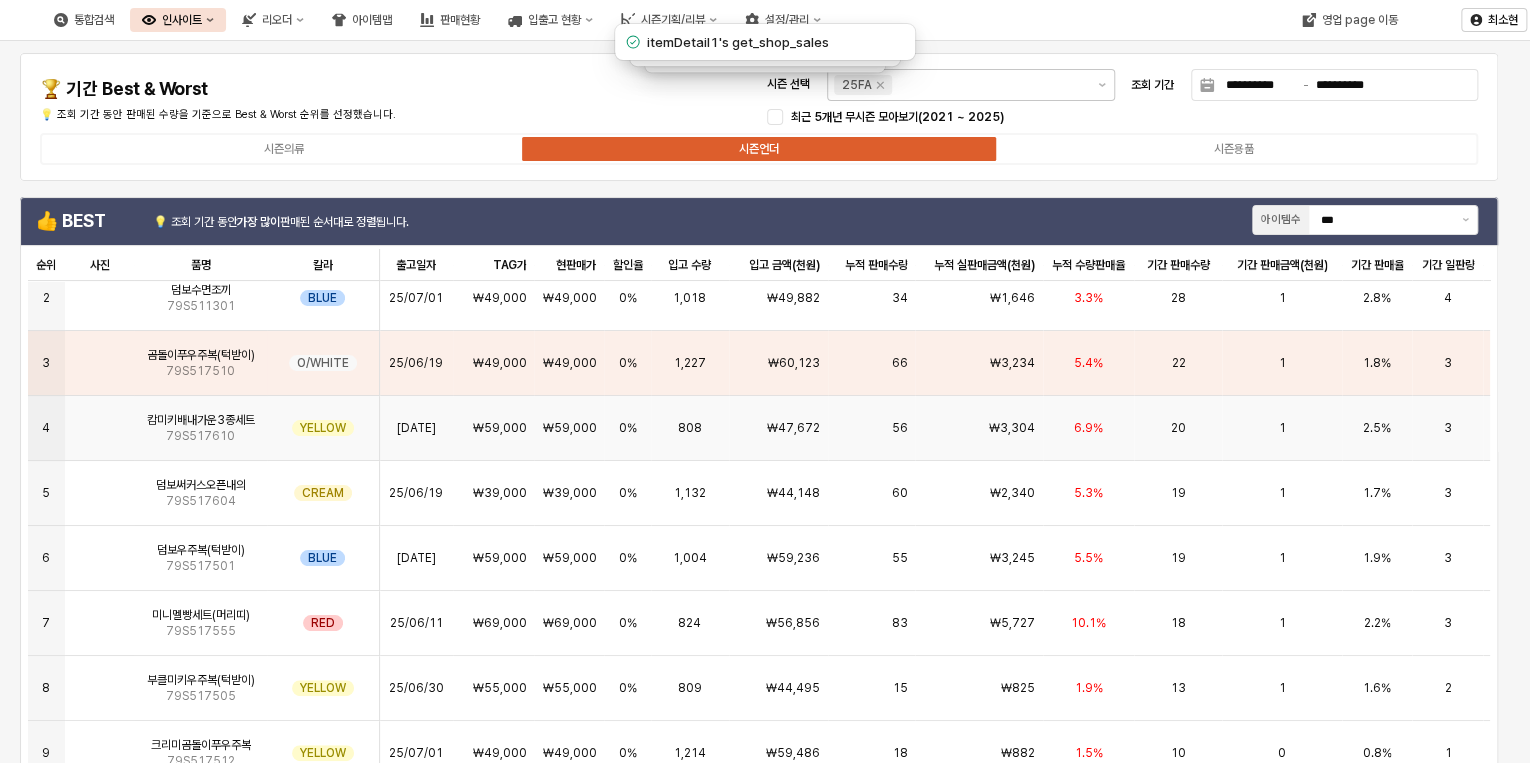 click on "₩59,000" at bounding box center [568, 428] 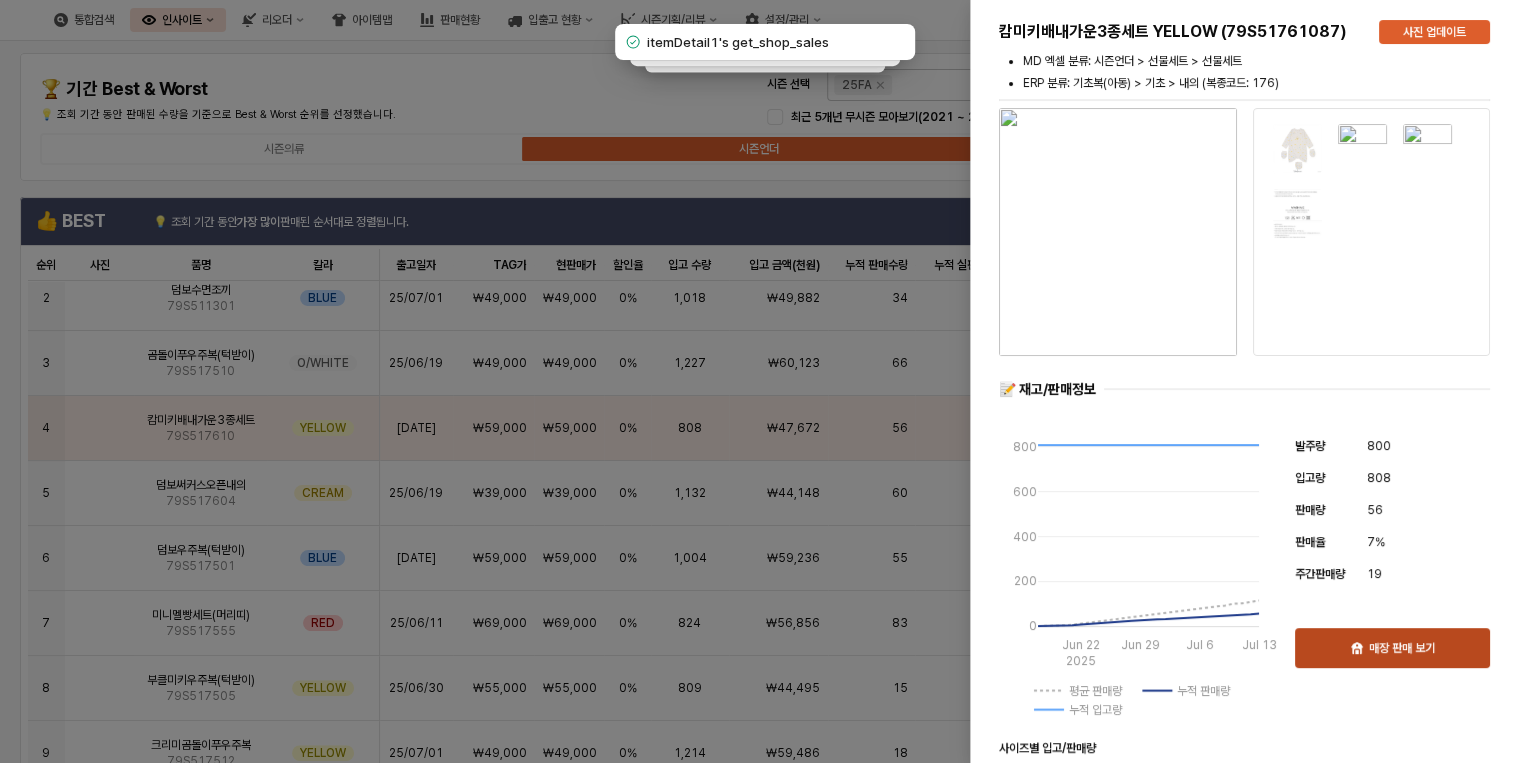 click on "매장 판매 보기" at bounding box center [1392, 648] 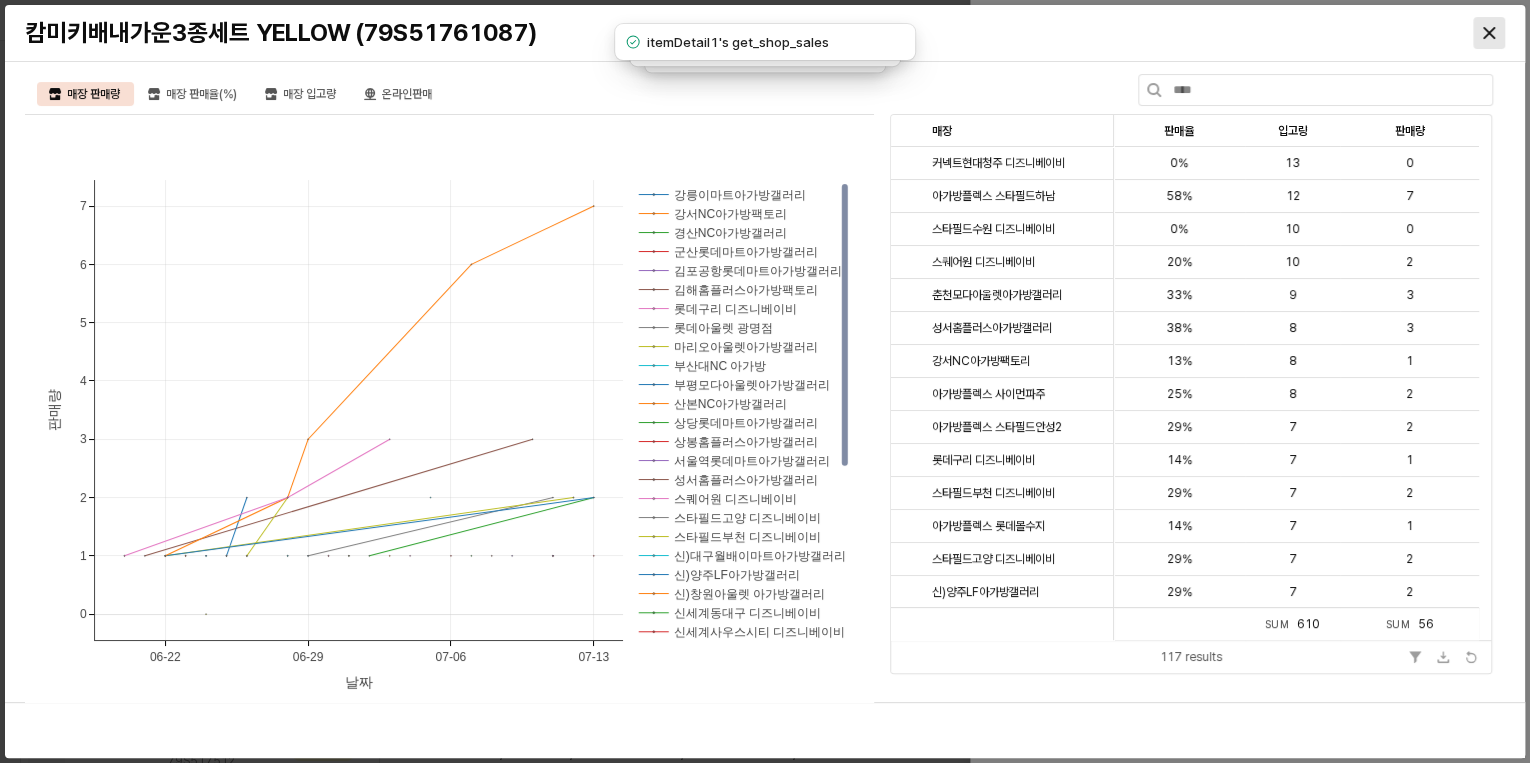 click at bounding box center (1489, 33) 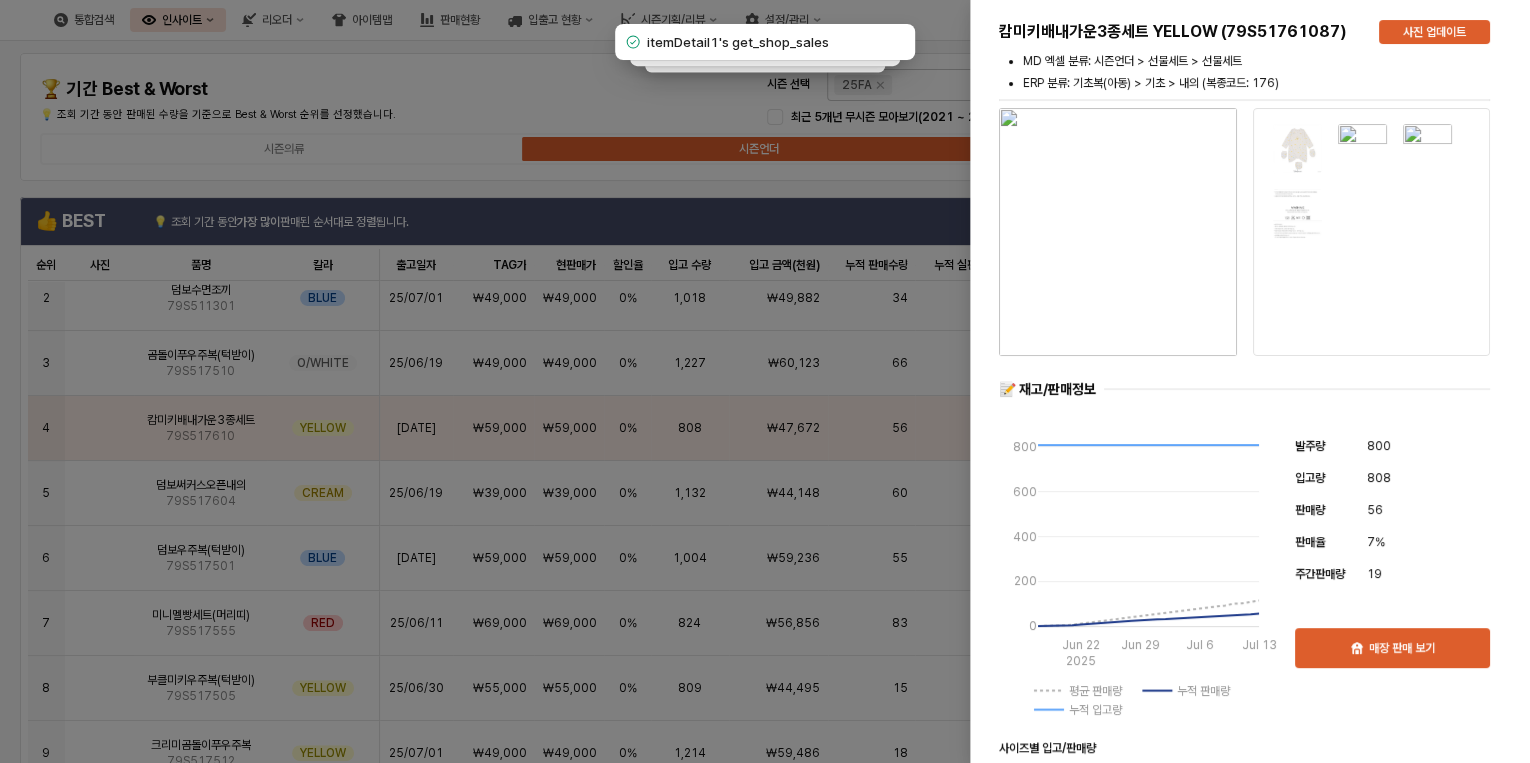 click at bounding box center [765, 381] 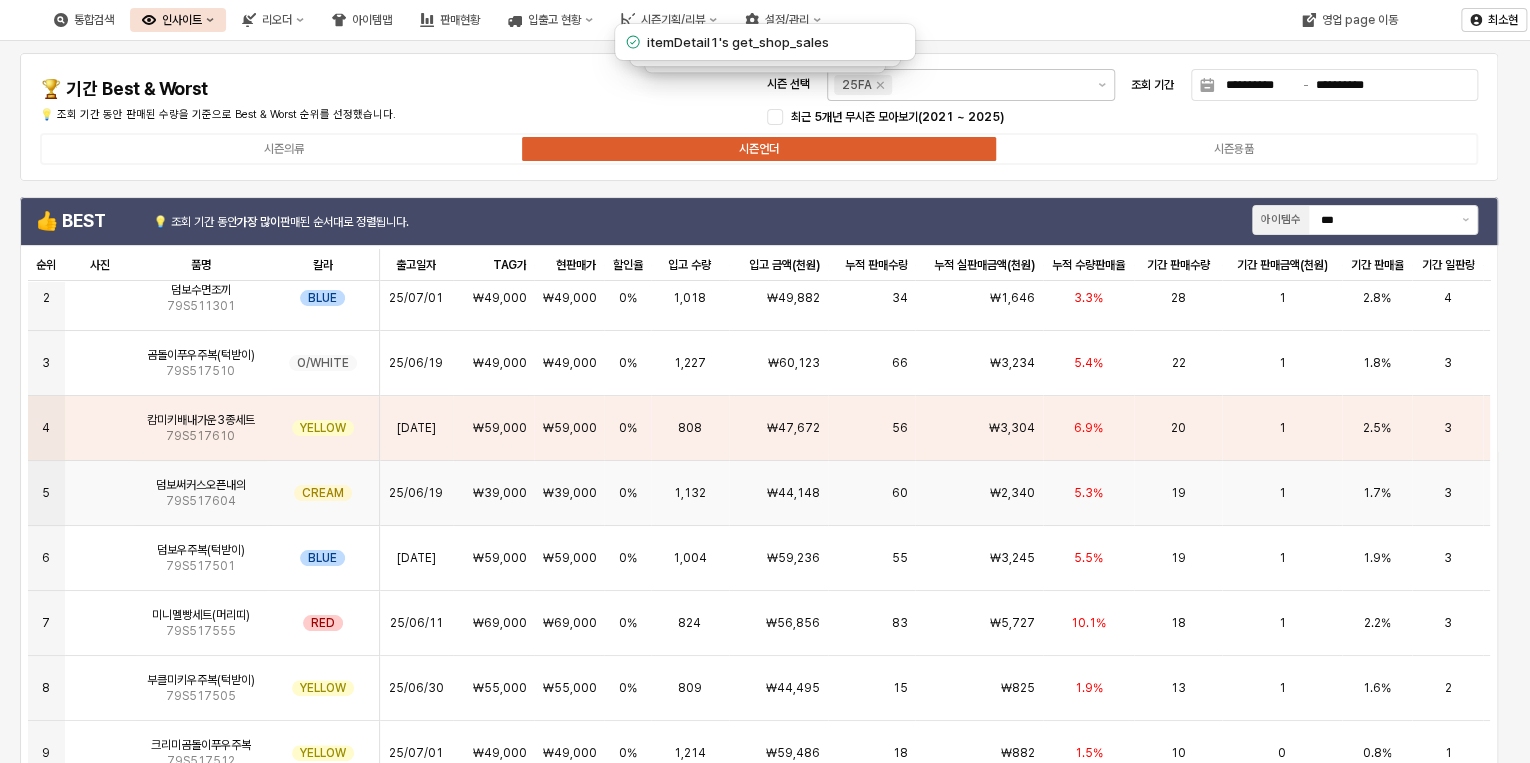 click on "₩39,000" at bounding box center (568, 493) 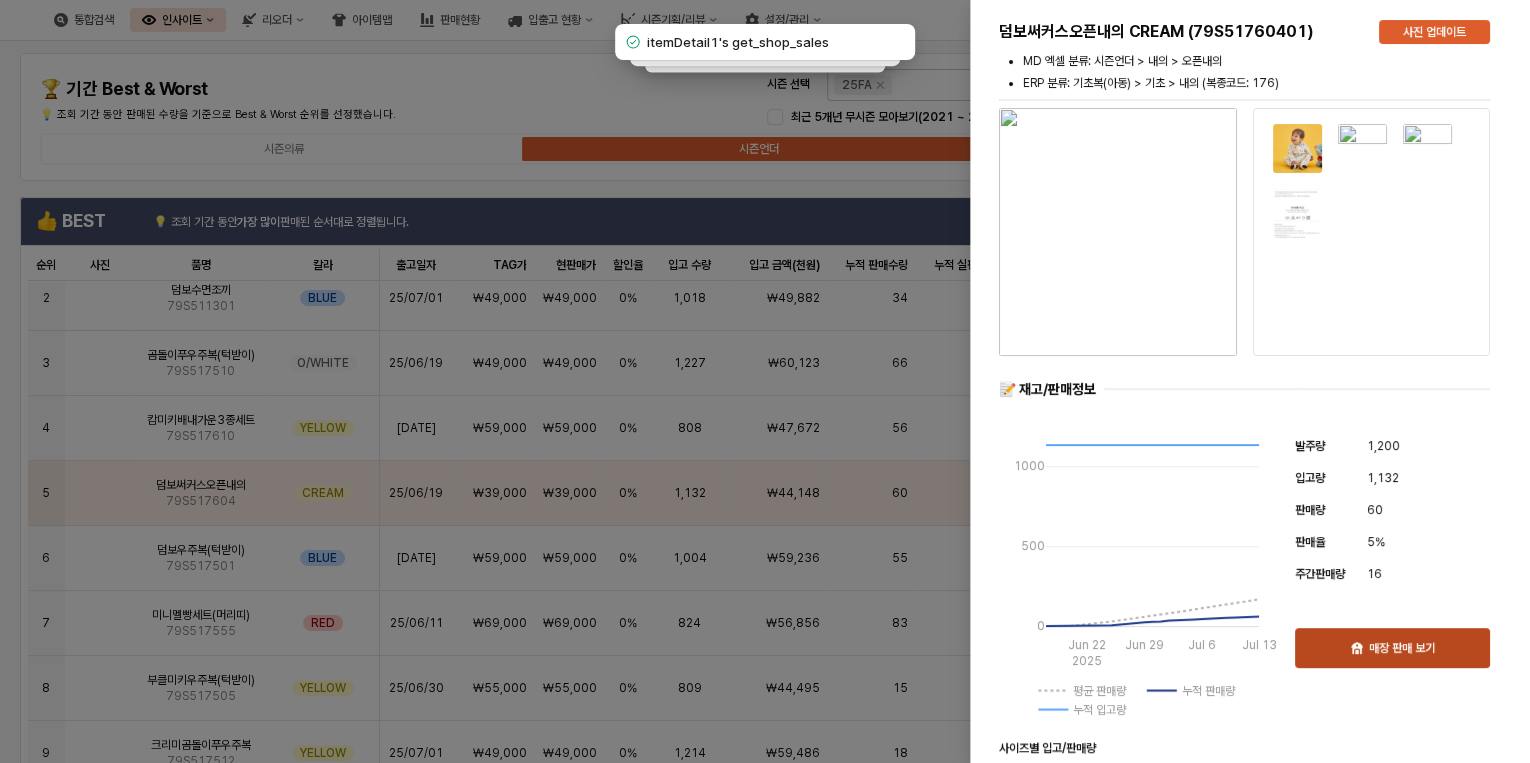 click on "매장 판매 보기" at bounding box center (1402, 648) 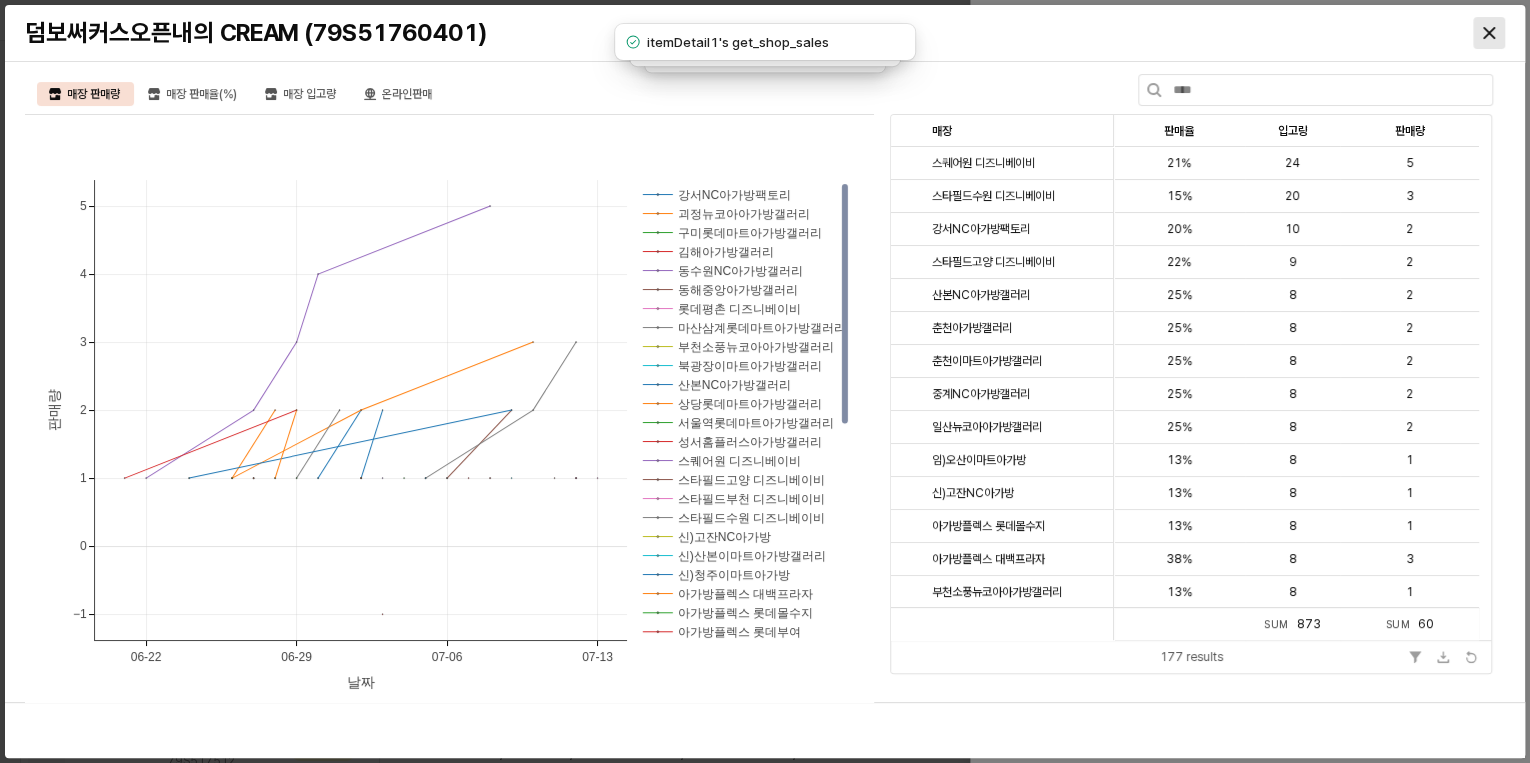 click 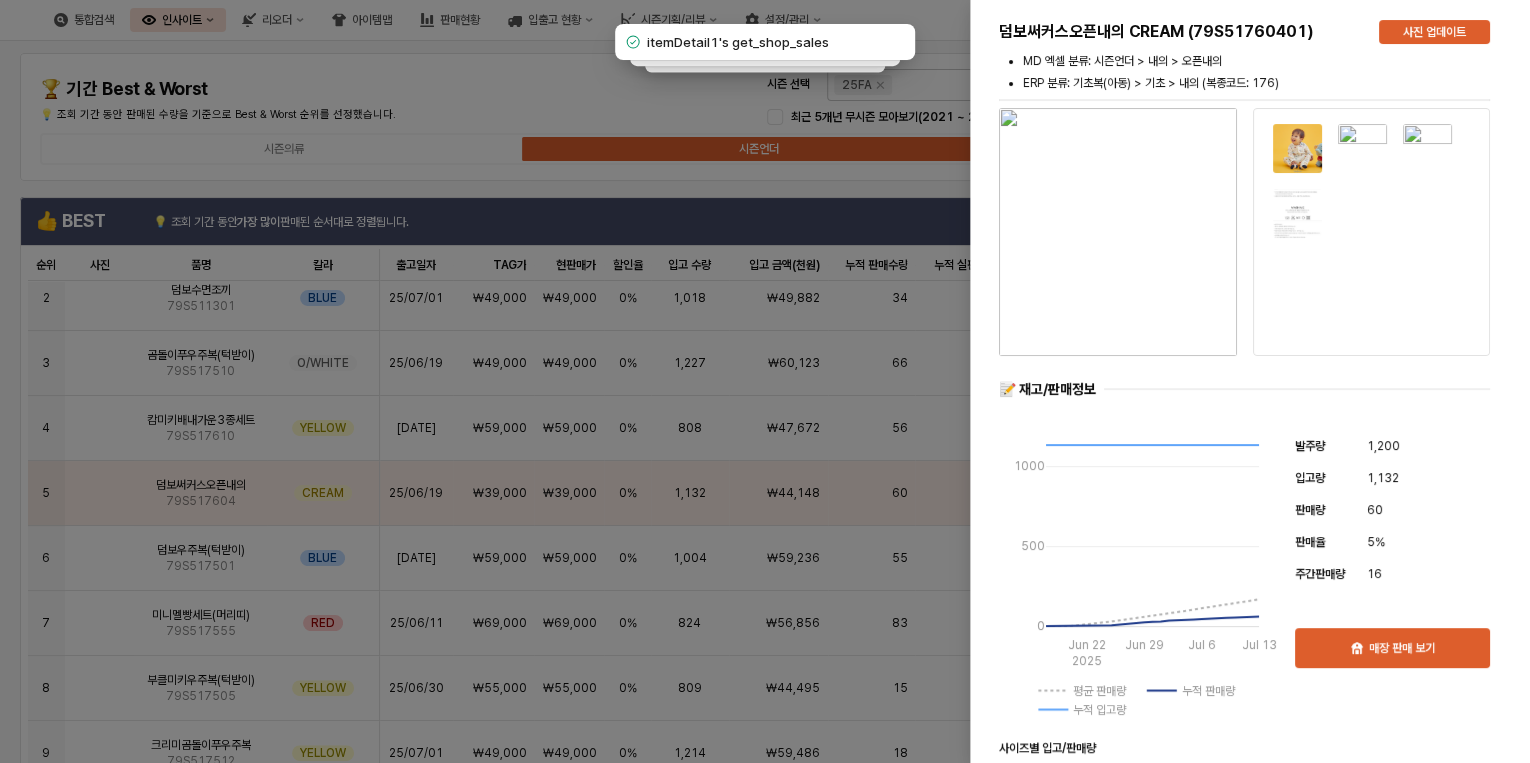 click at bounding box center [765, 381] 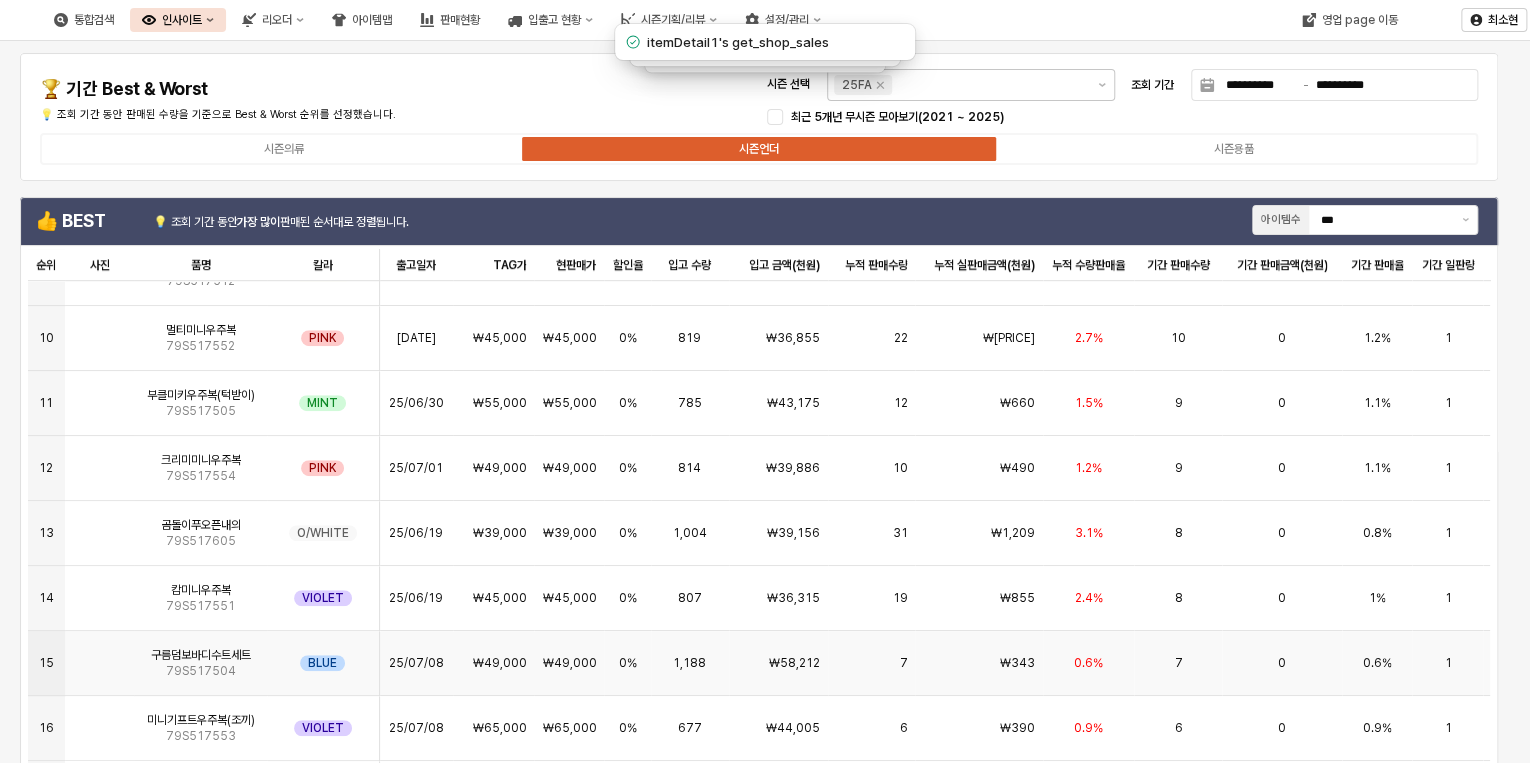 scroll, scrollTop: 580, scrollLeft: 0, axis: vertical 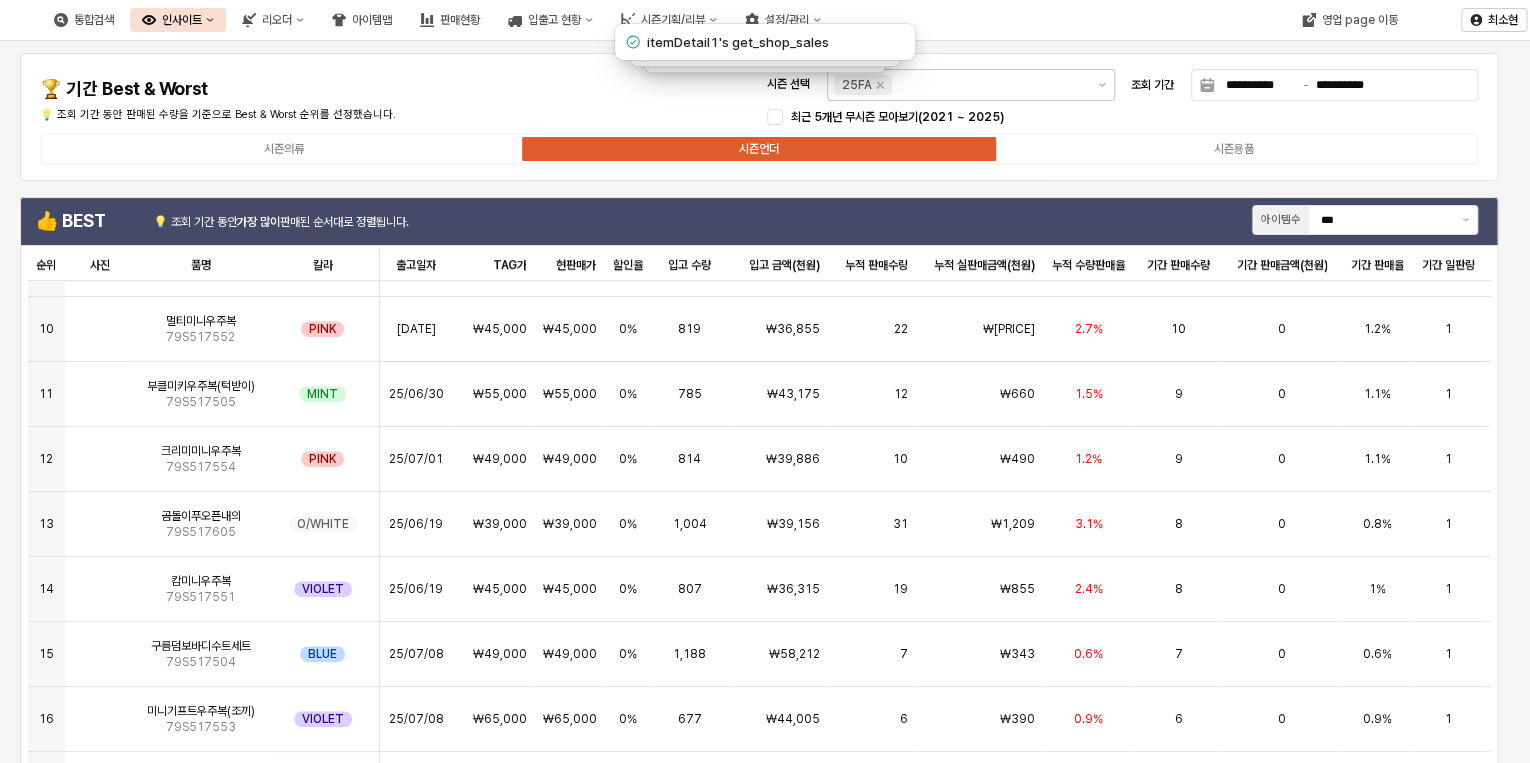 click on "시즌의류 시즌언더 시즌용품" at bounding box center [759, 149] 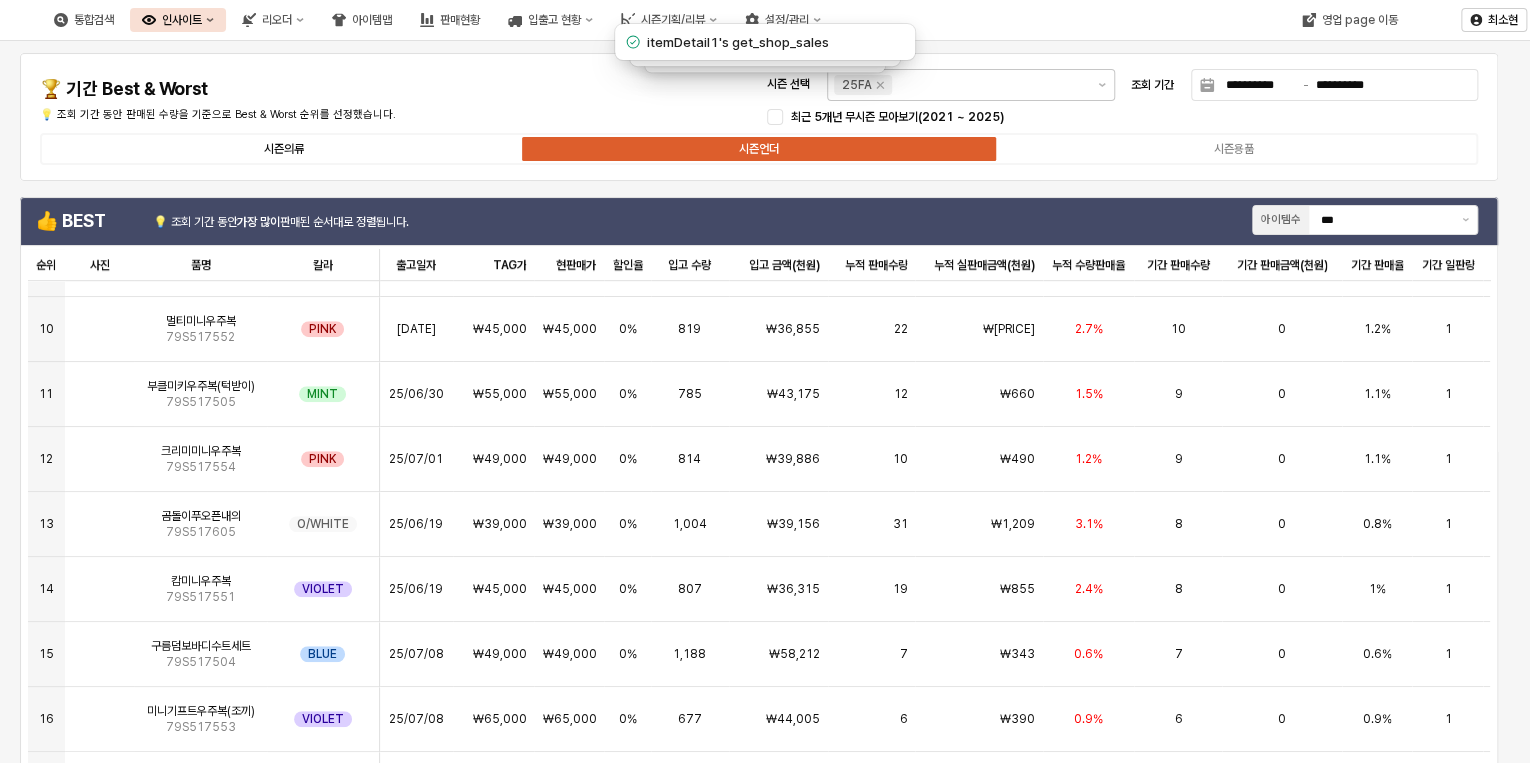 click on "시즌의류" at bounding box center (284, 149) 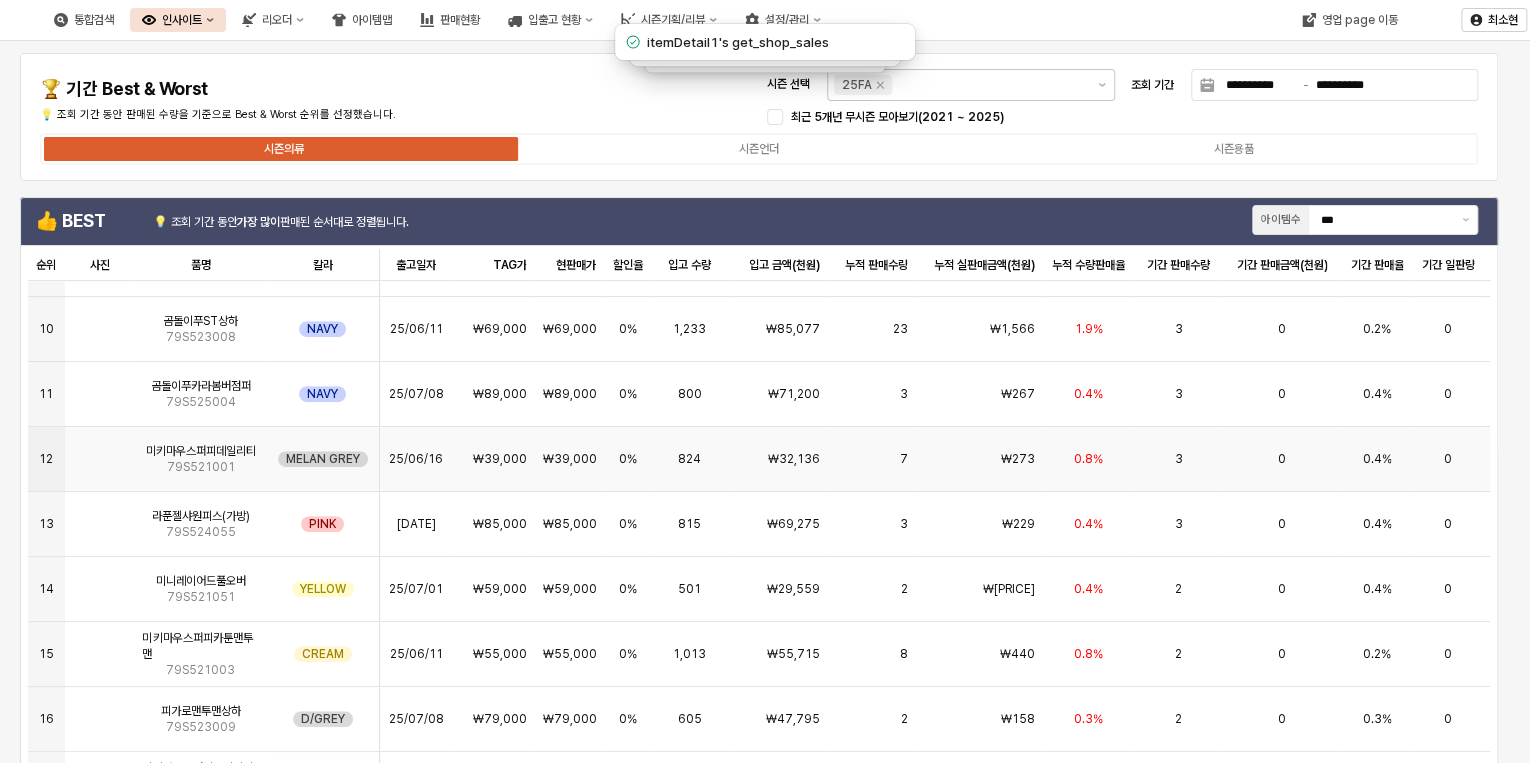 scroll, scrollTop: 0, scrollLeft: 0, axis: both 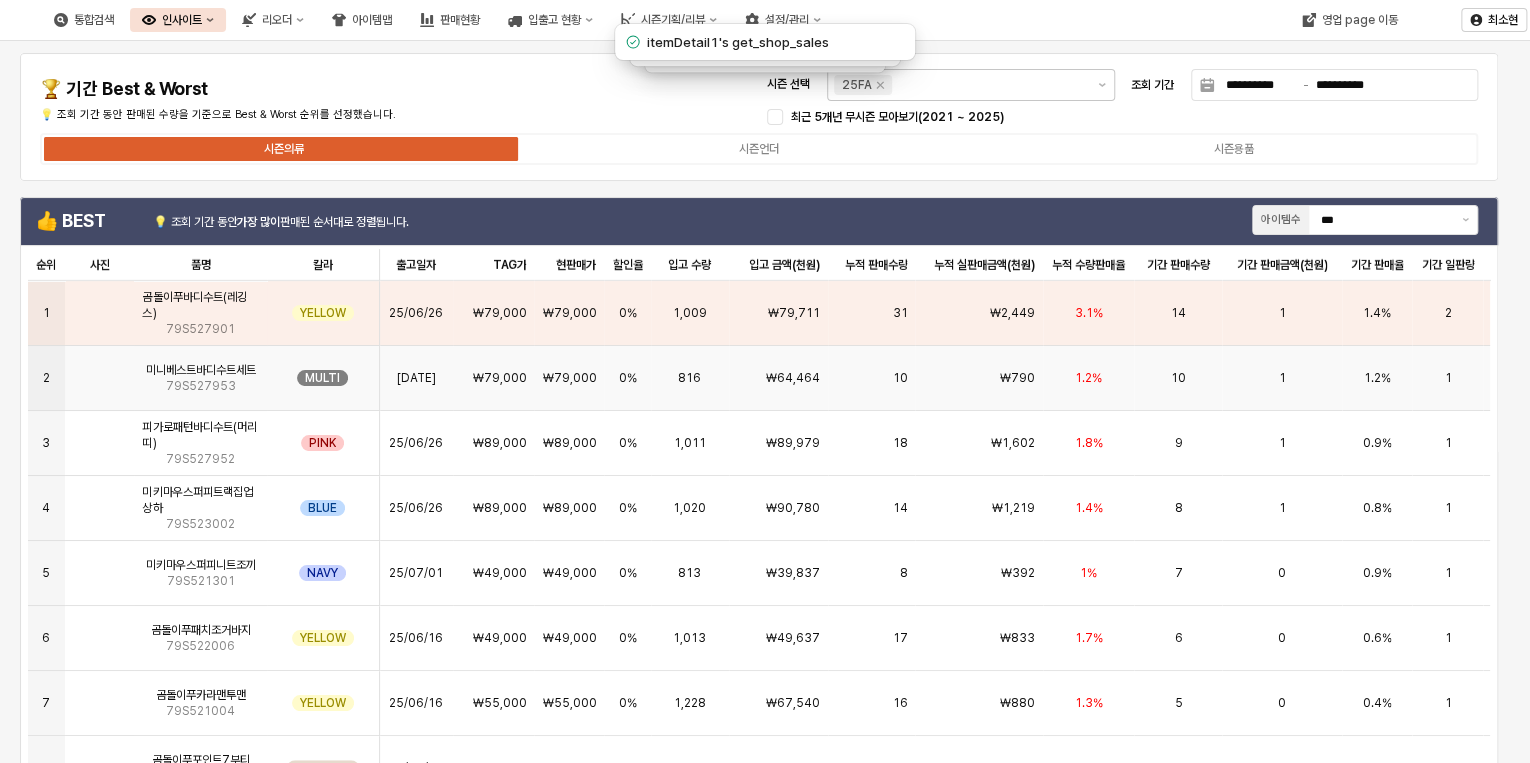 click on "10" at bounding box center (1178, 378) 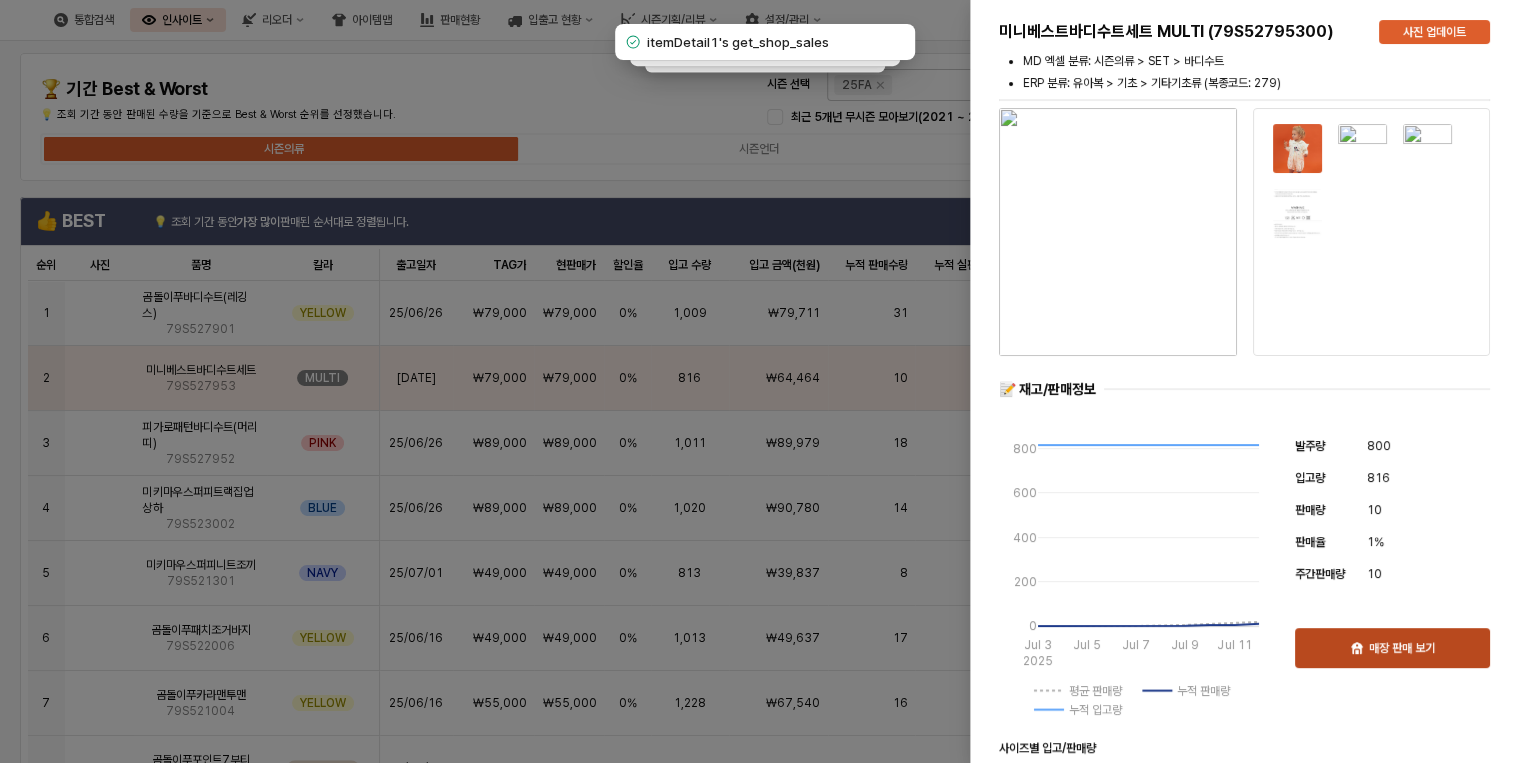 click on "매장 판매 보기" at bounding box center (1392, 648) 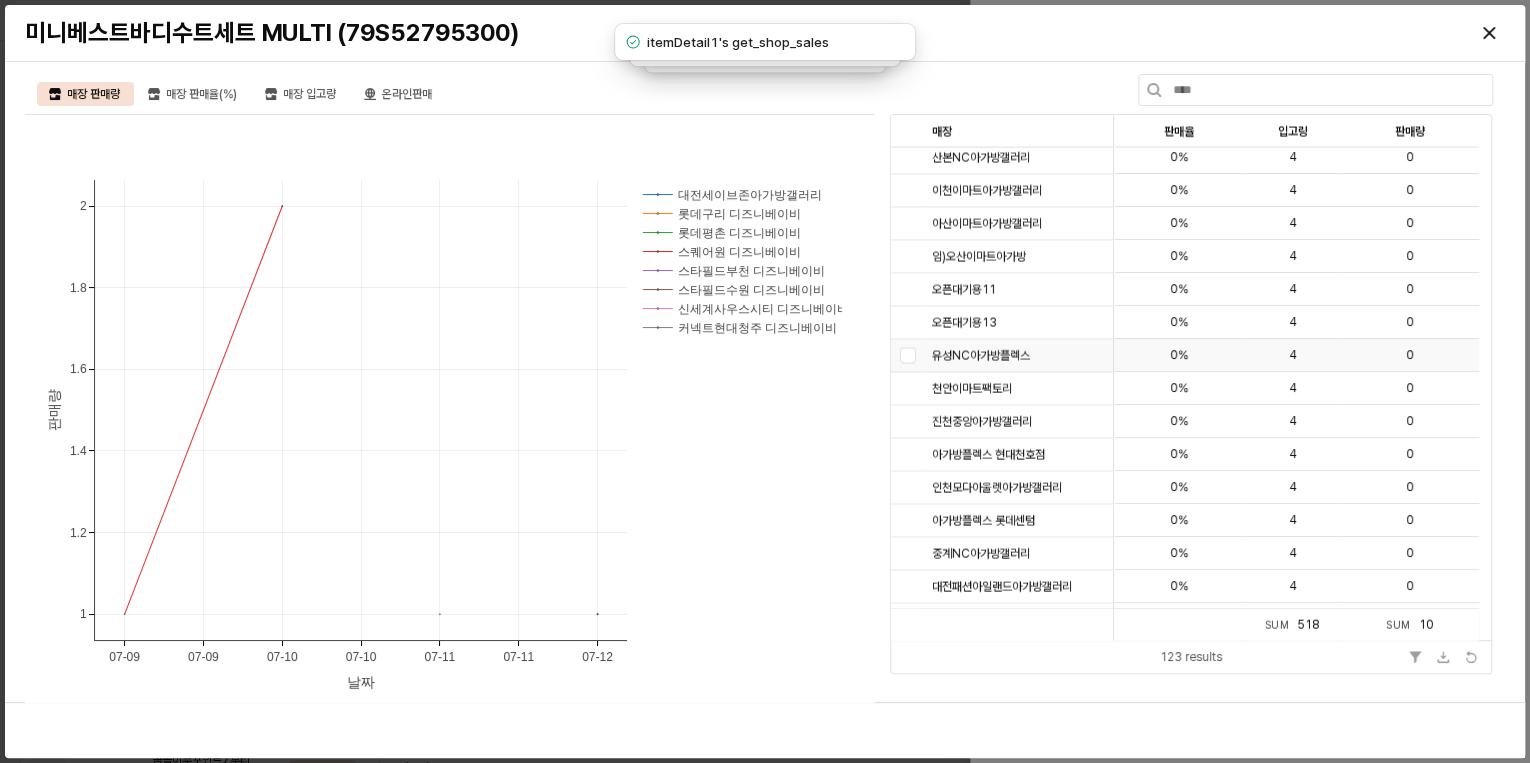 scroll, scrollTop: 2240, scrollLeft: 0, axis: vertical 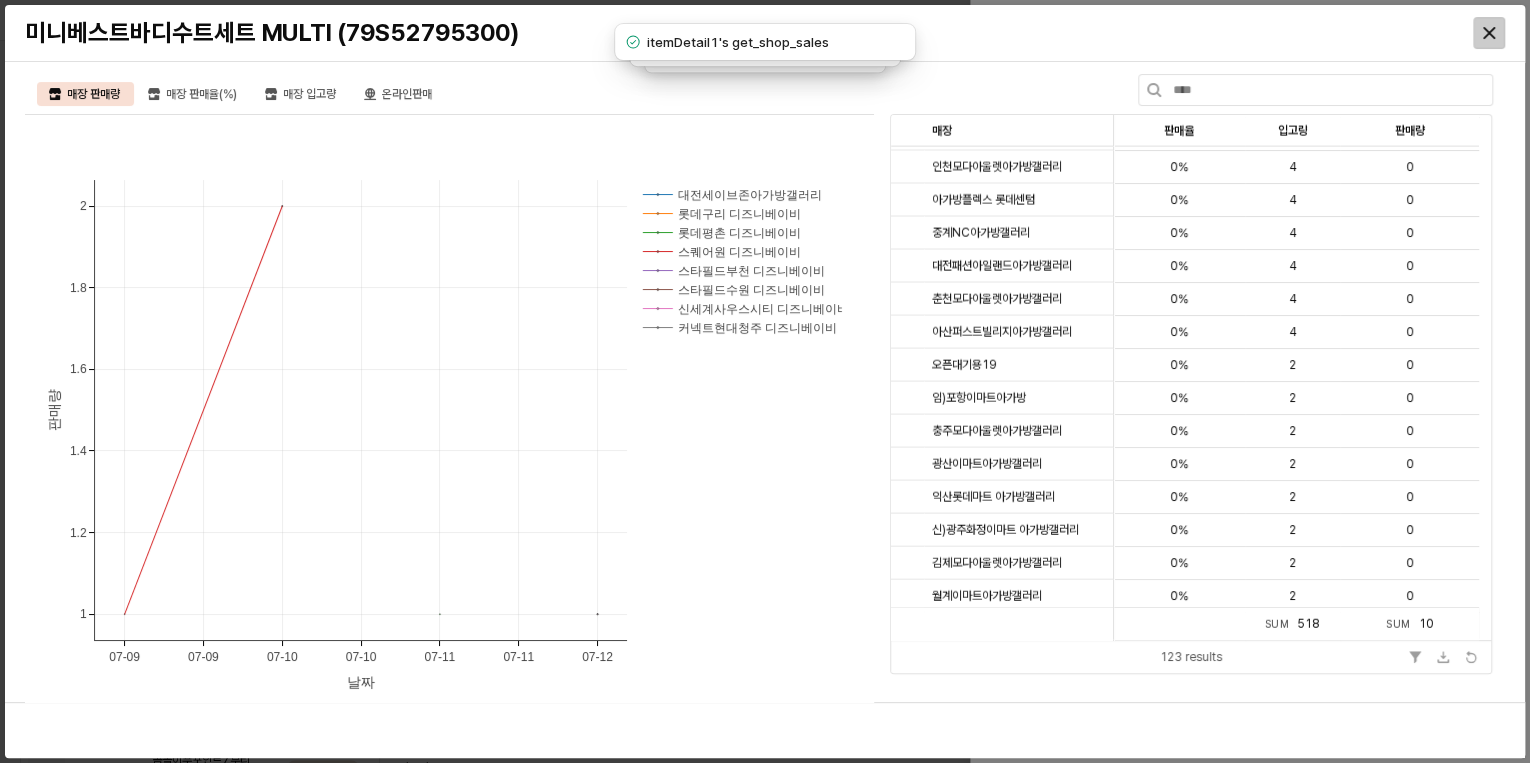 click 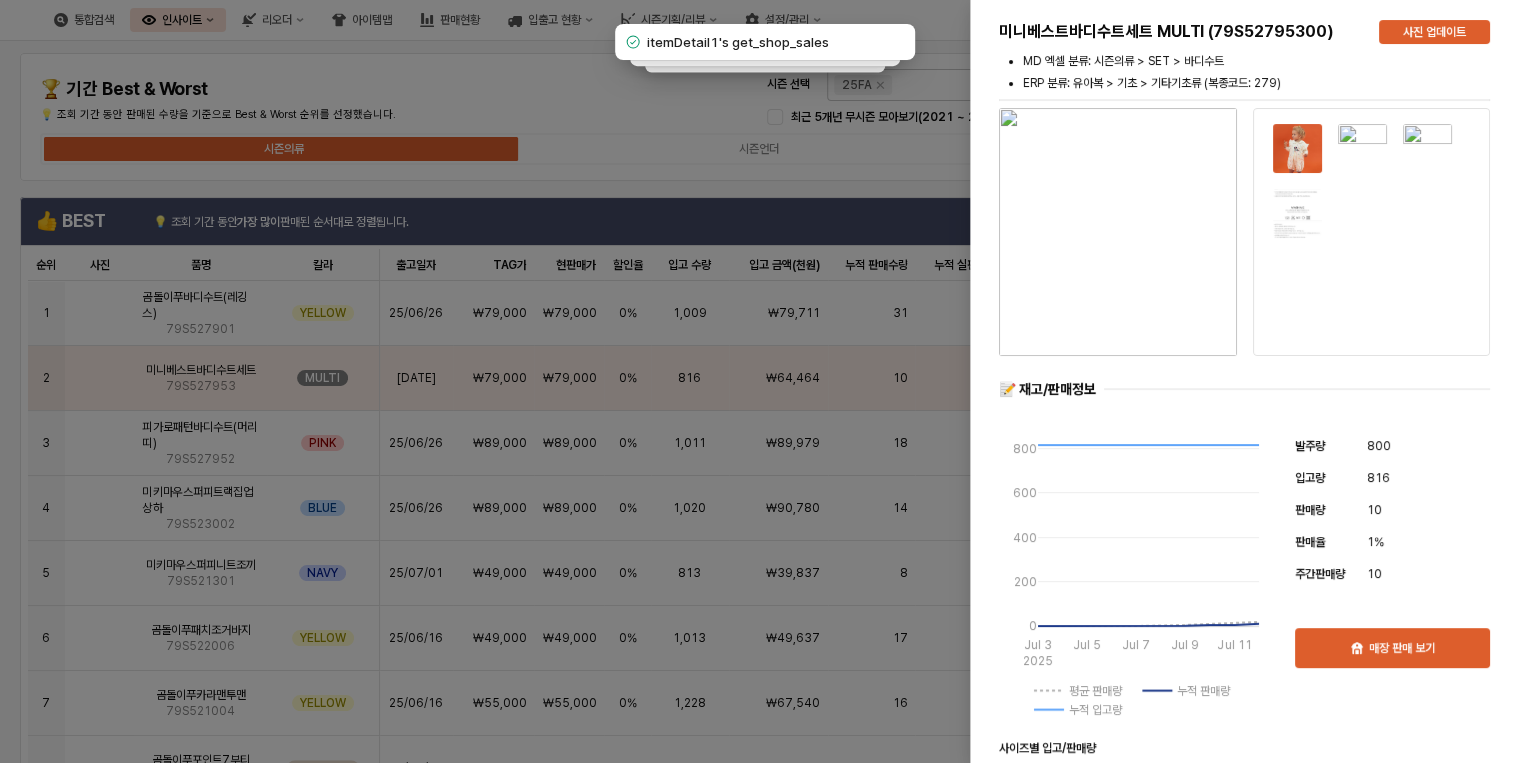click at bounding box center (765, 381) 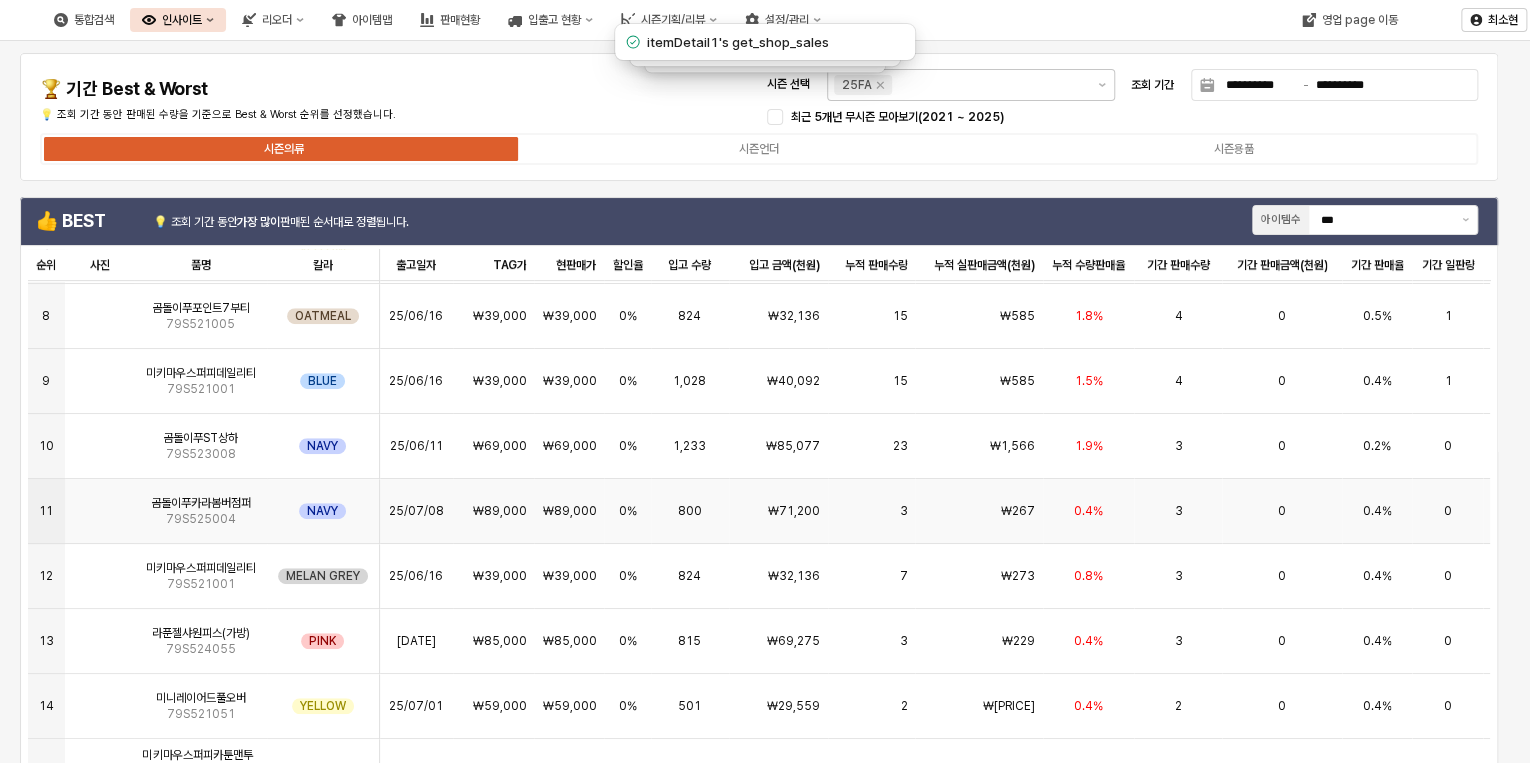 scroll, scrollTop: 480, scrollLeft: 0, axis: vertical 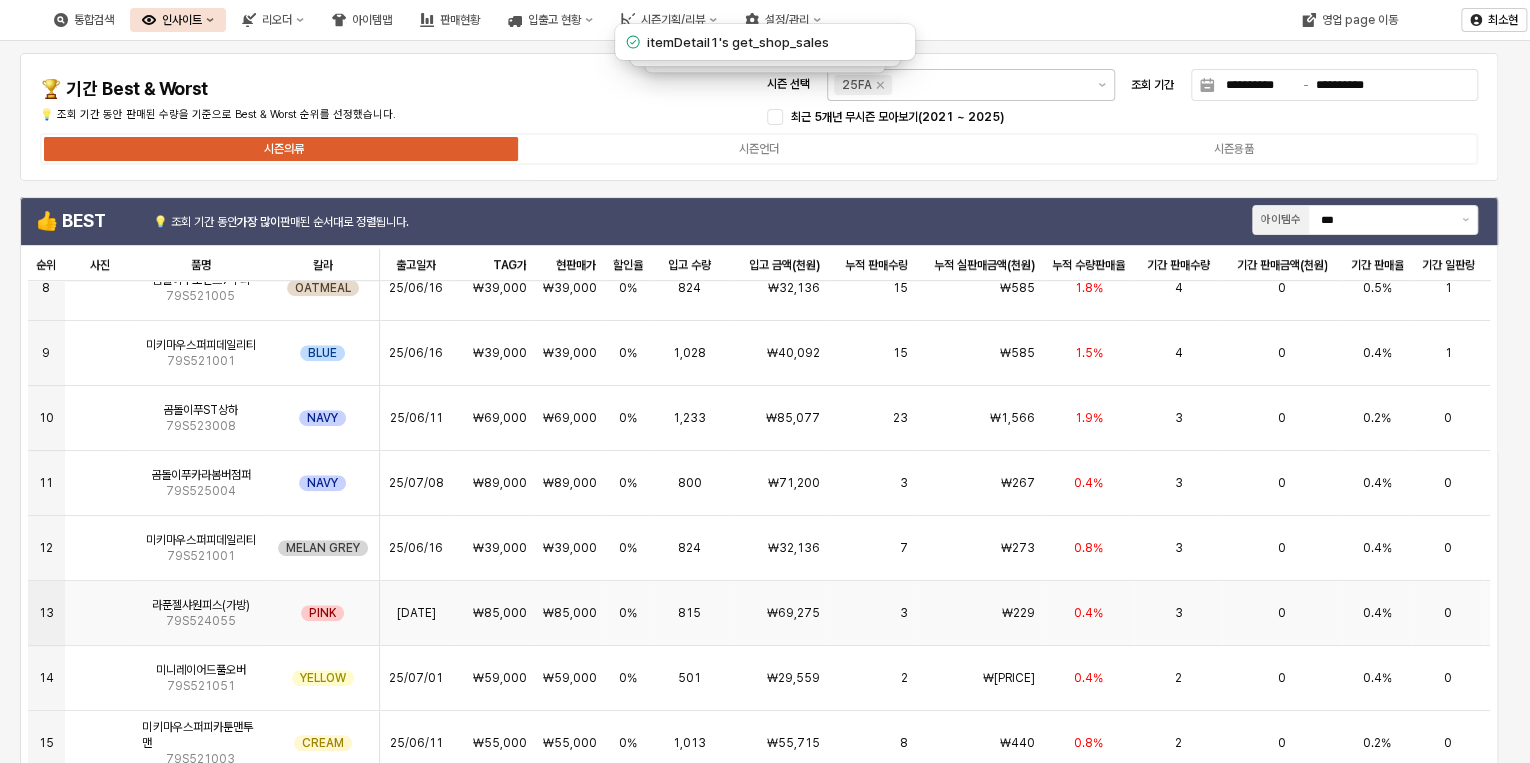 click on "0" at bounding box center (1281, 613) 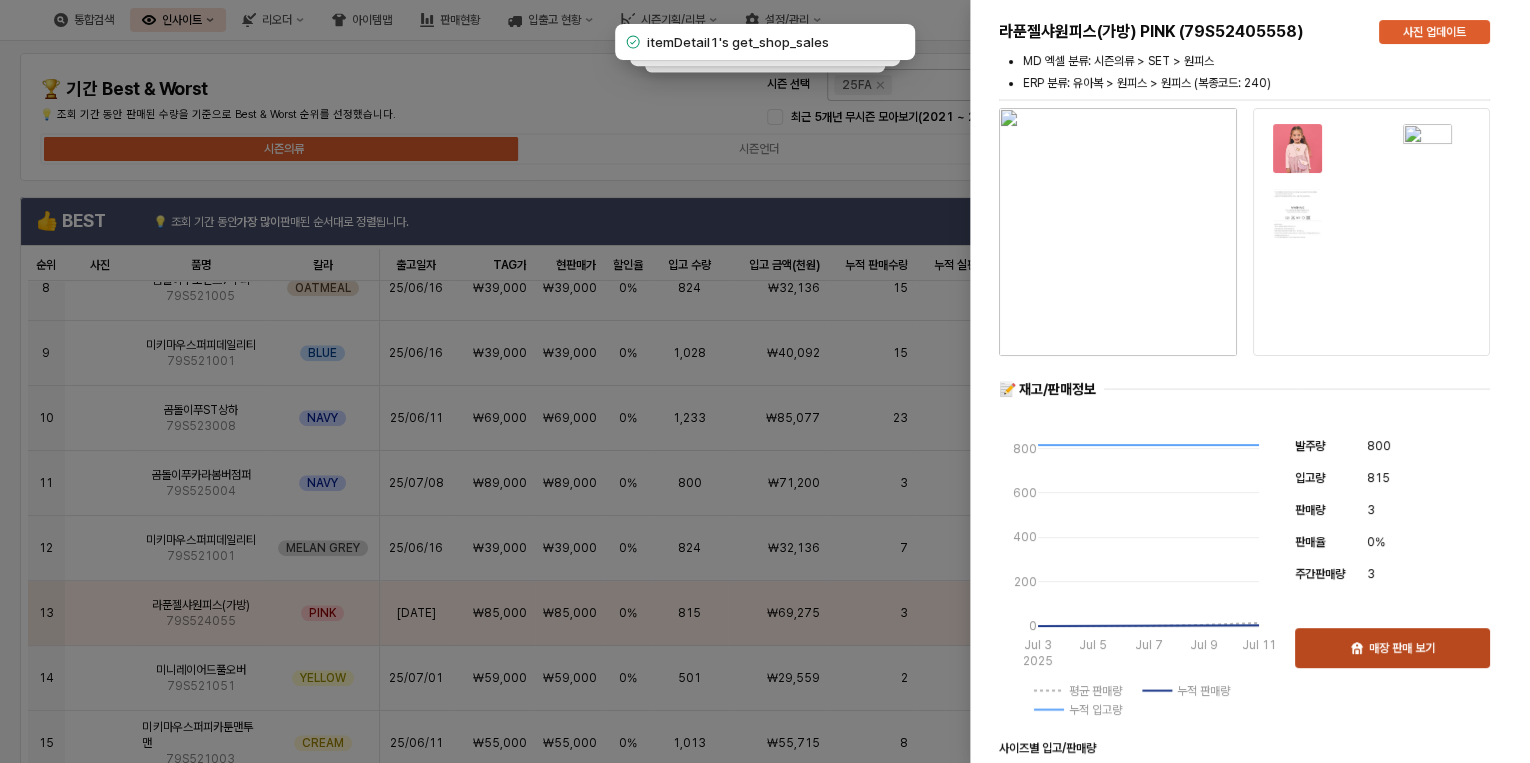 click on "매장 판매 보기" at bounding box center [1402, 648] 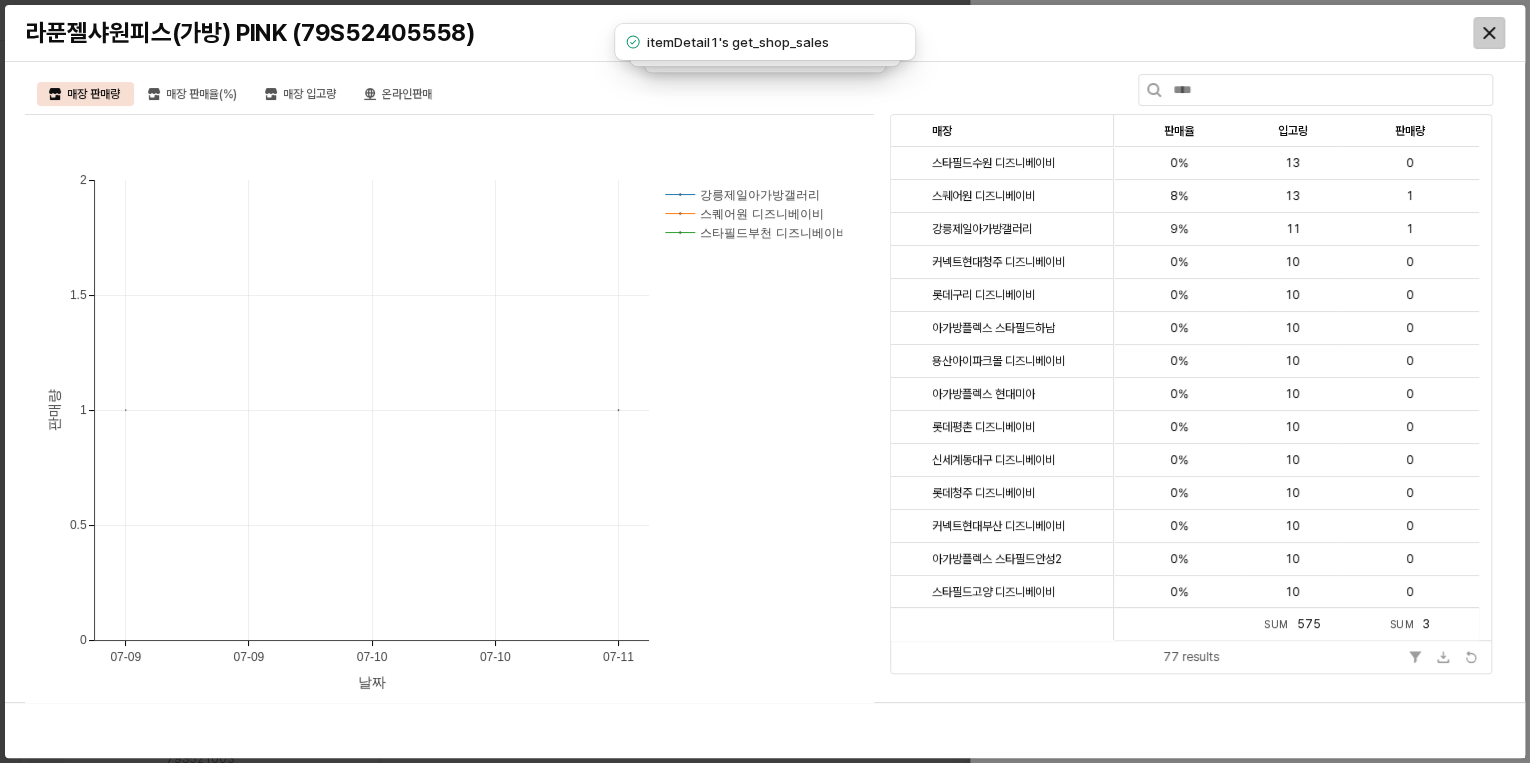 click 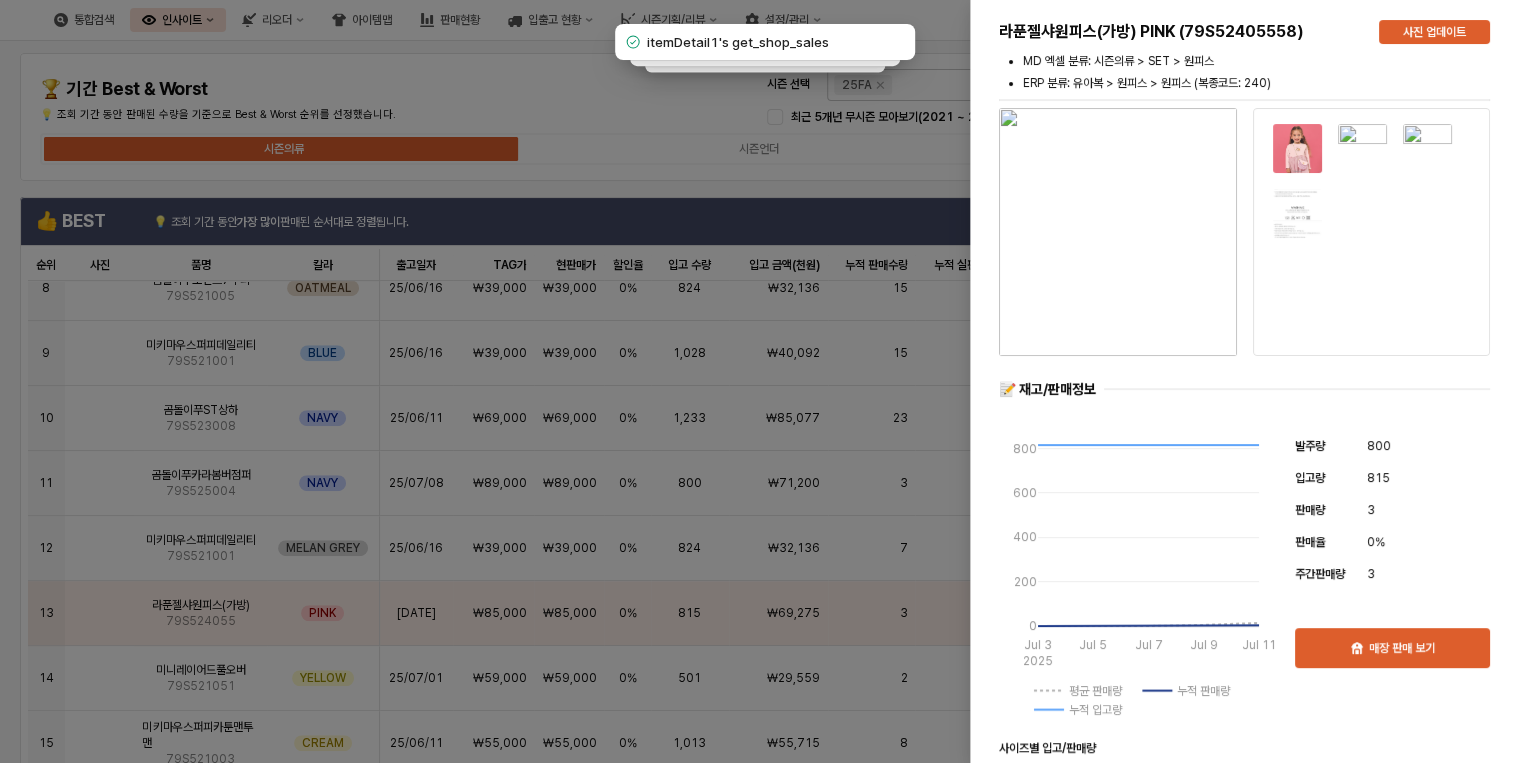 click at bounding box center (765, 381) 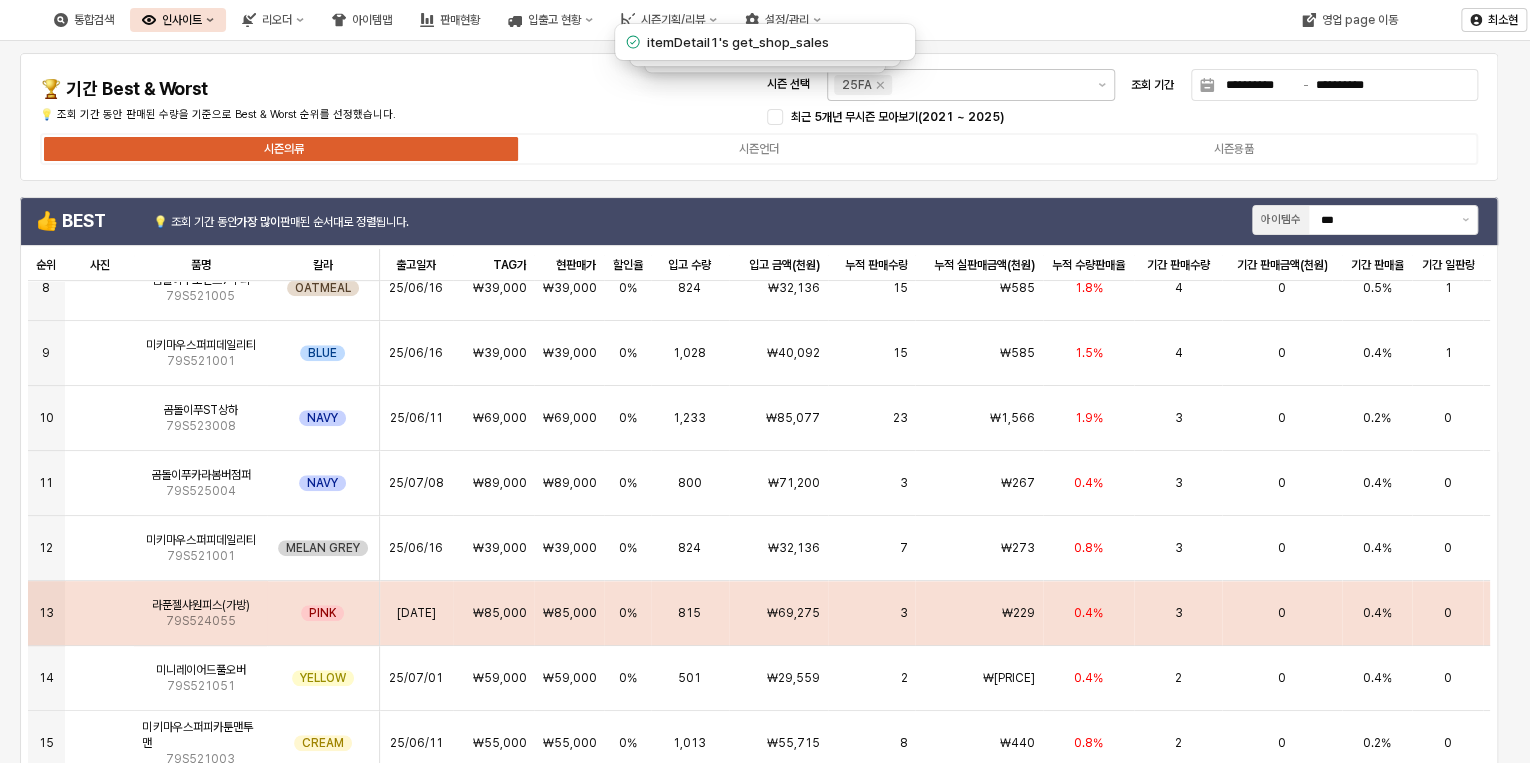 scroll, scrollTop: 560, scrollLeft: 0, axis: vertical 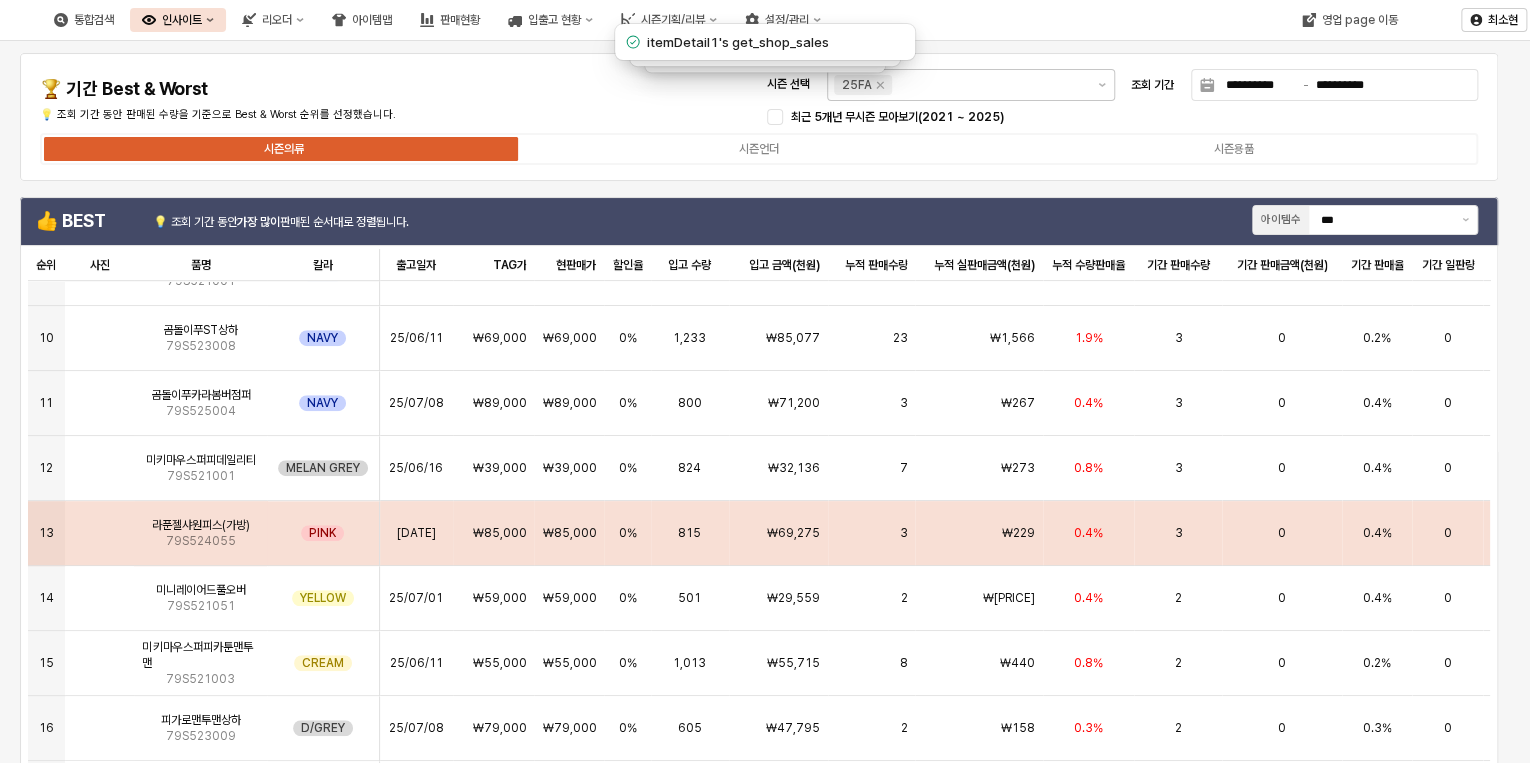 click on "3" at bounding box center [1178, 533] 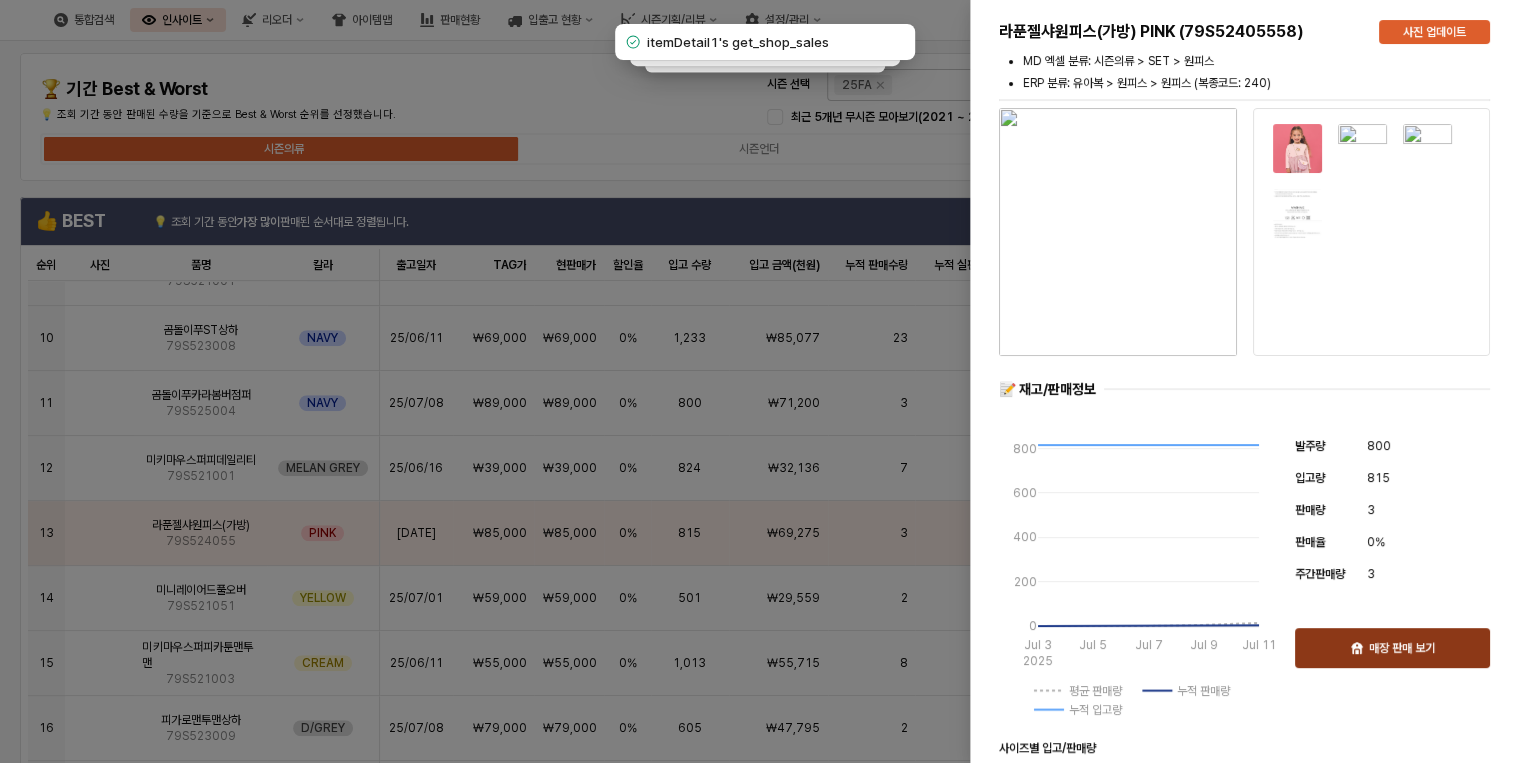 click on "매장 판매 보기" at bounding box center [1392, 648] 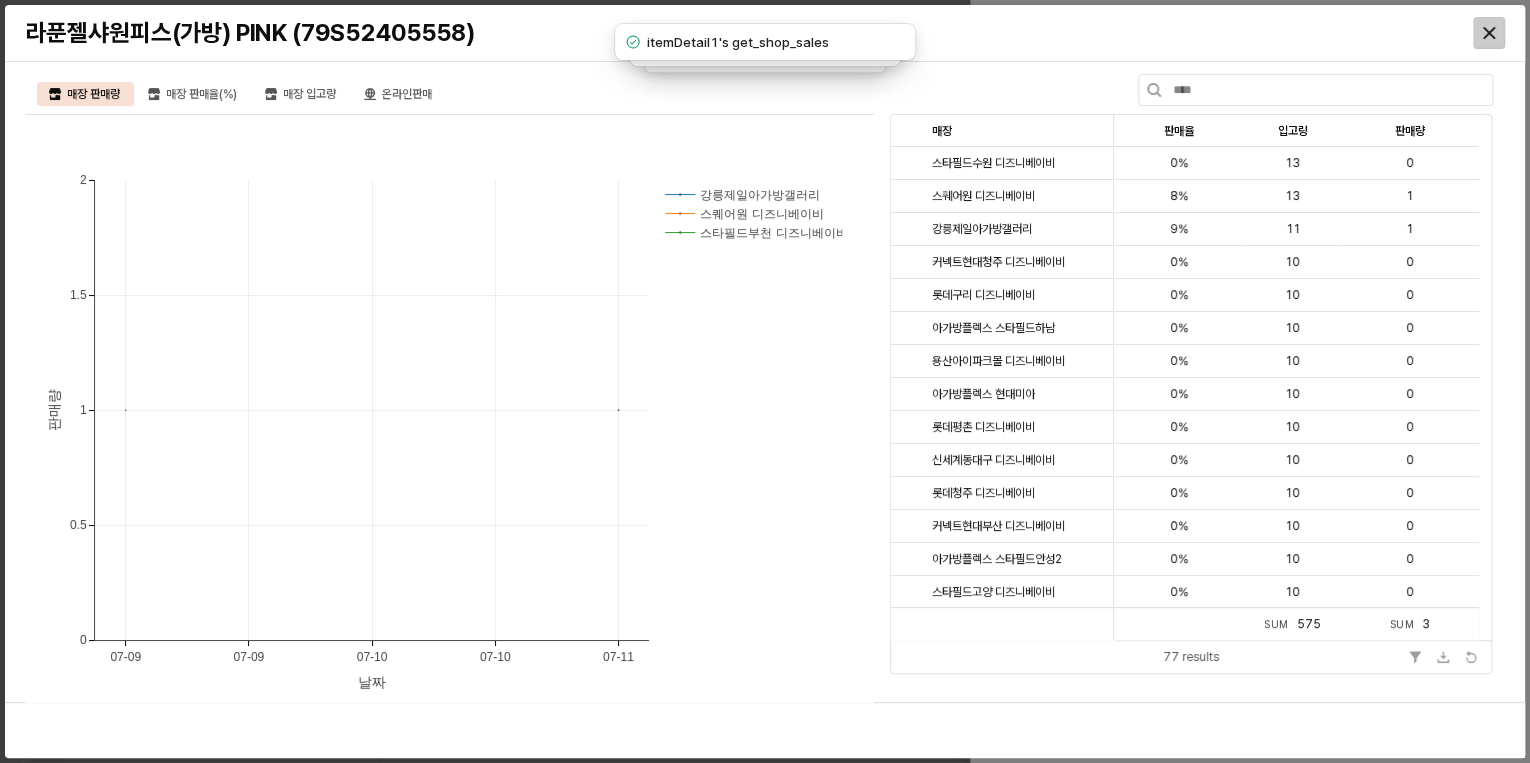 click 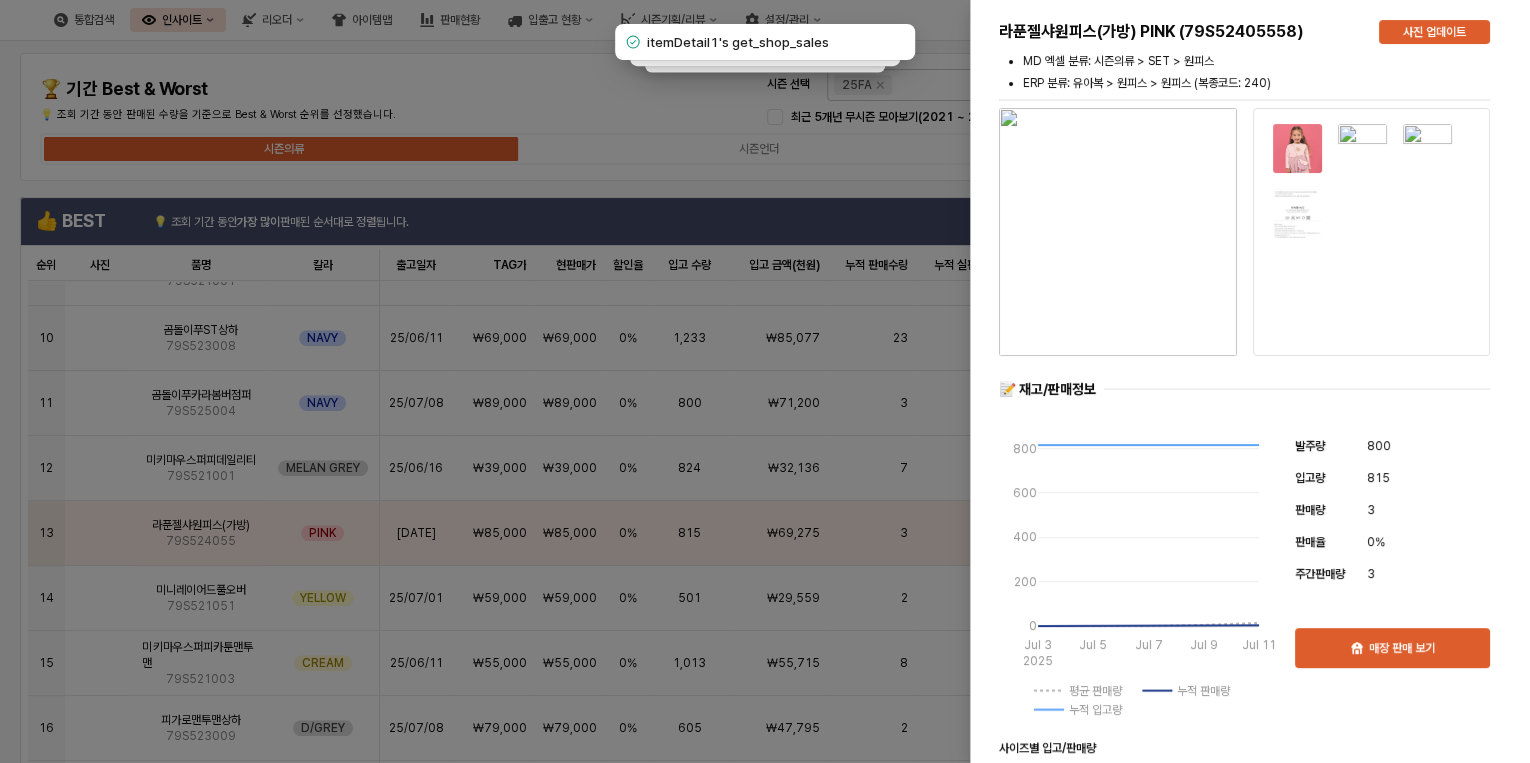 click at bounding box center [765, 381] 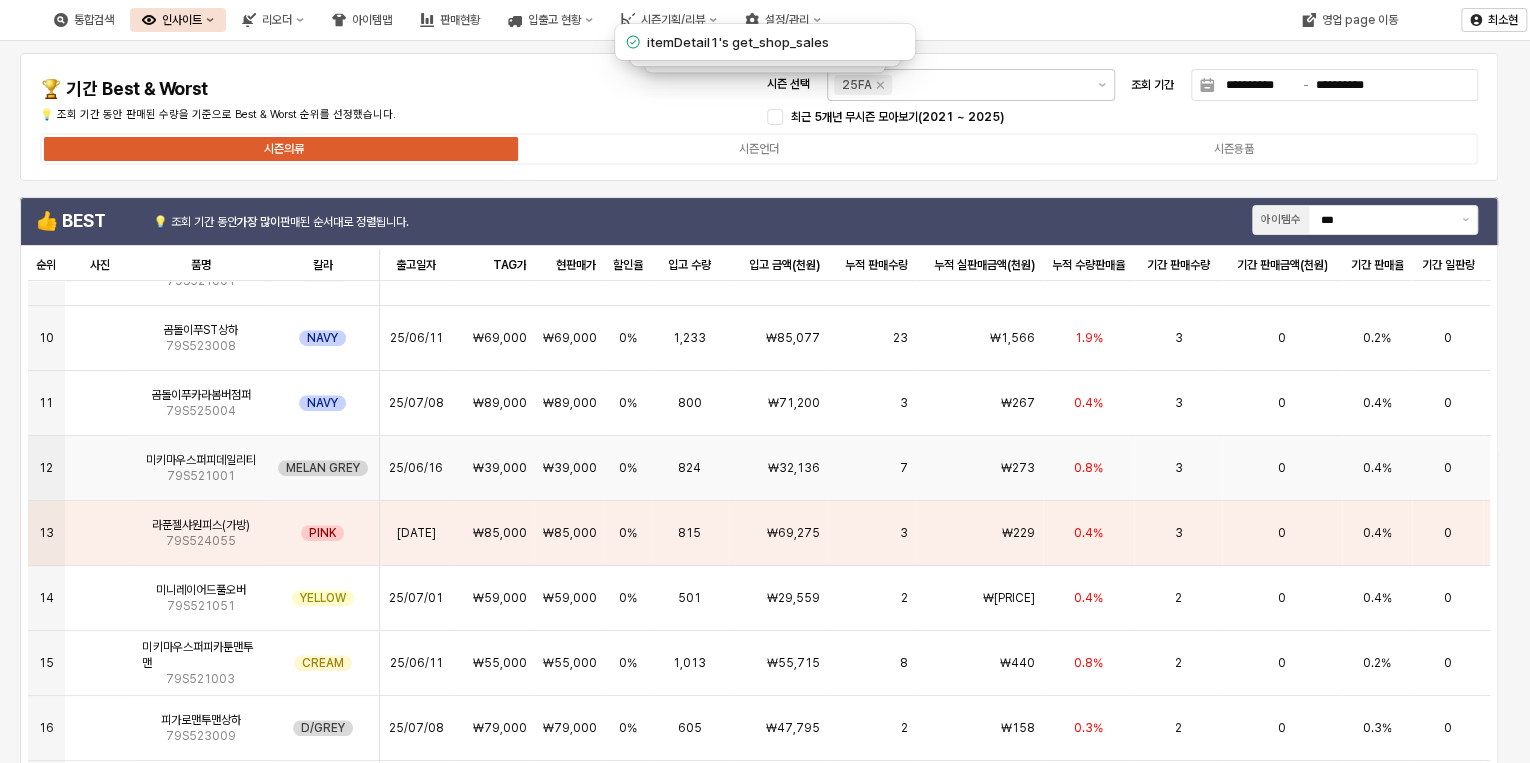 scroll, scrollTop: 580, scrollLeft: 0, axis: vertical 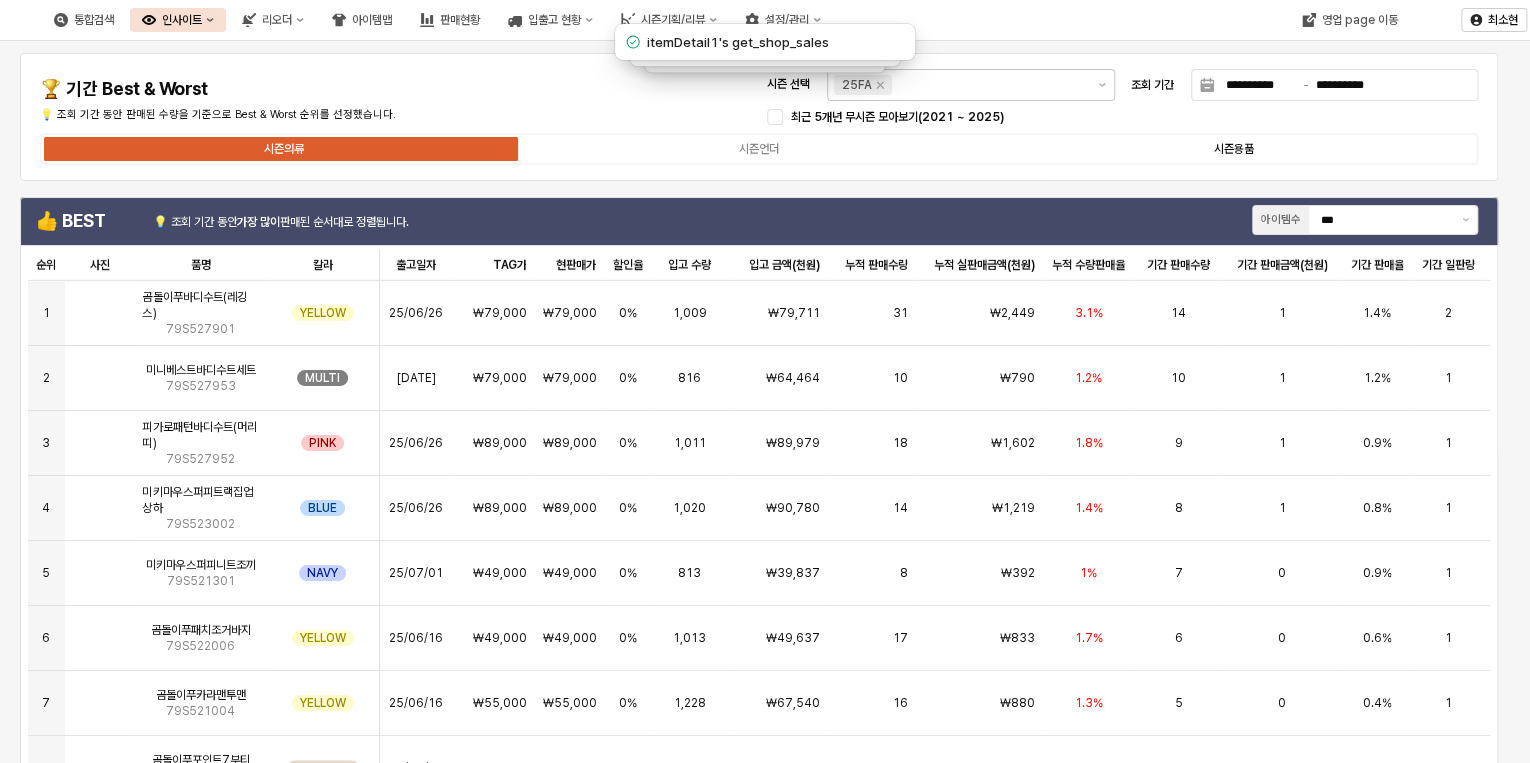 click on "시즌용품" at bounding box center (1234, 149) 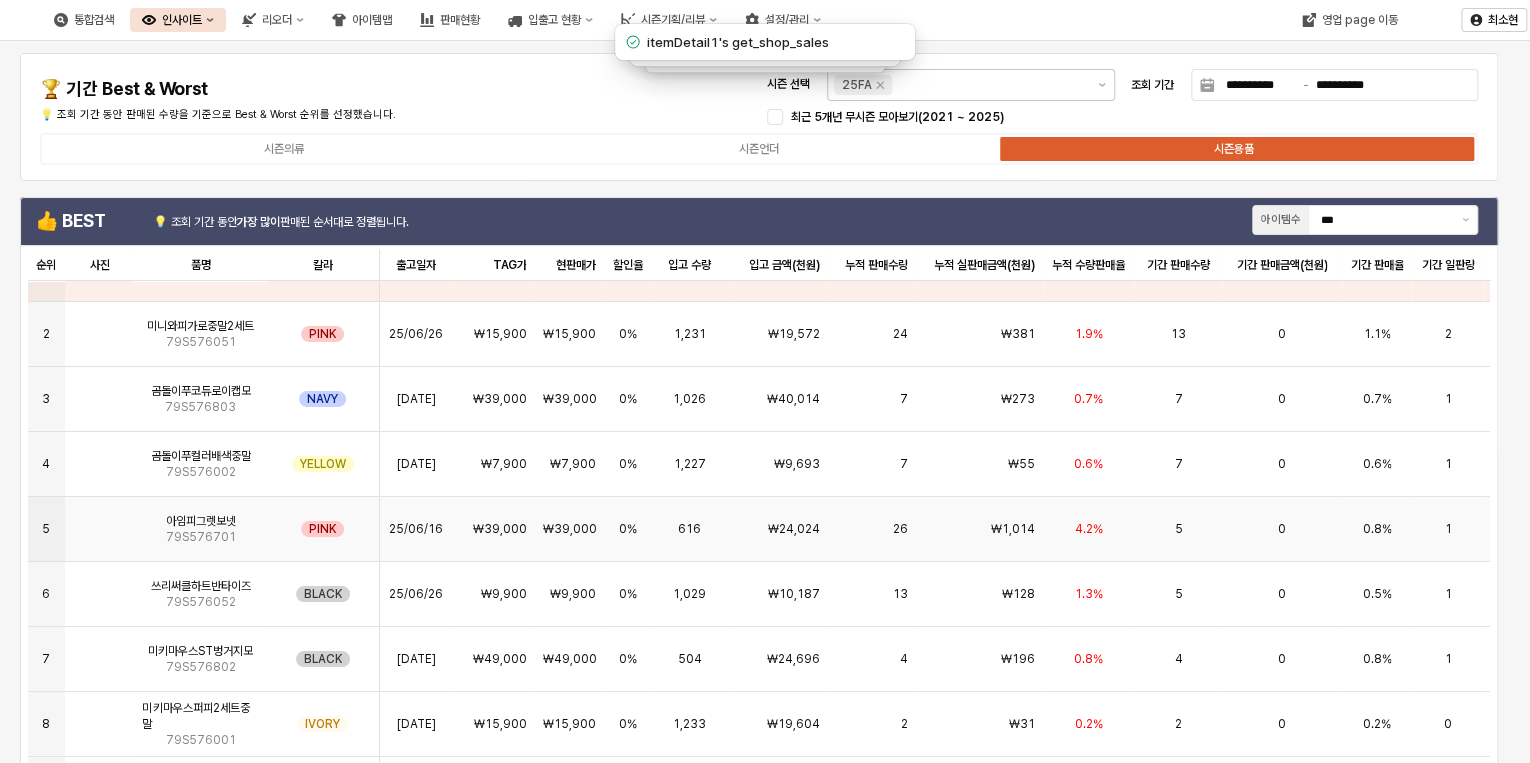 scroll, scrollTop: 60, scrollLeft: 0, axis: vertical 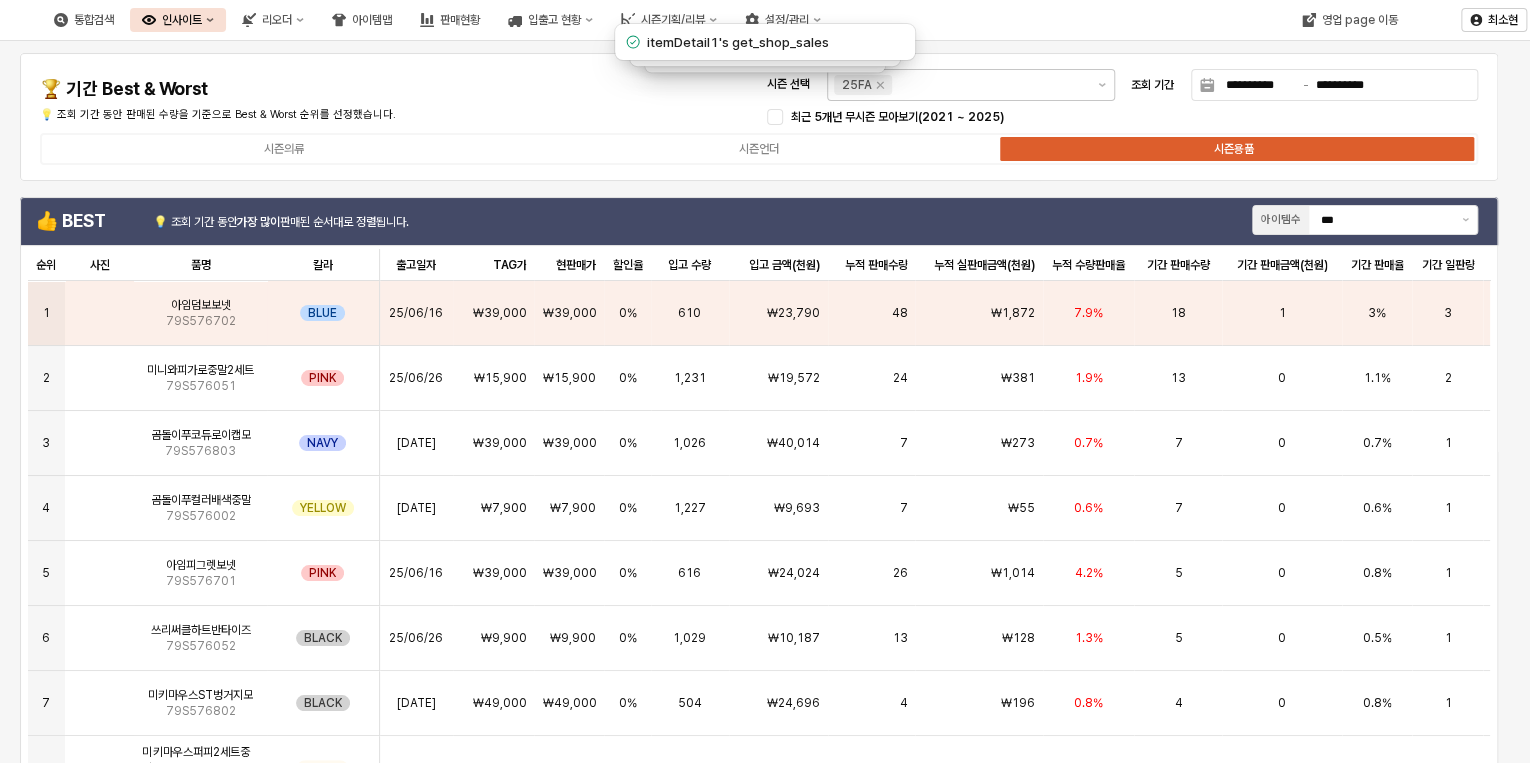 click on "🏆 기간 Best & Worst" at bounding box center (274, 89) 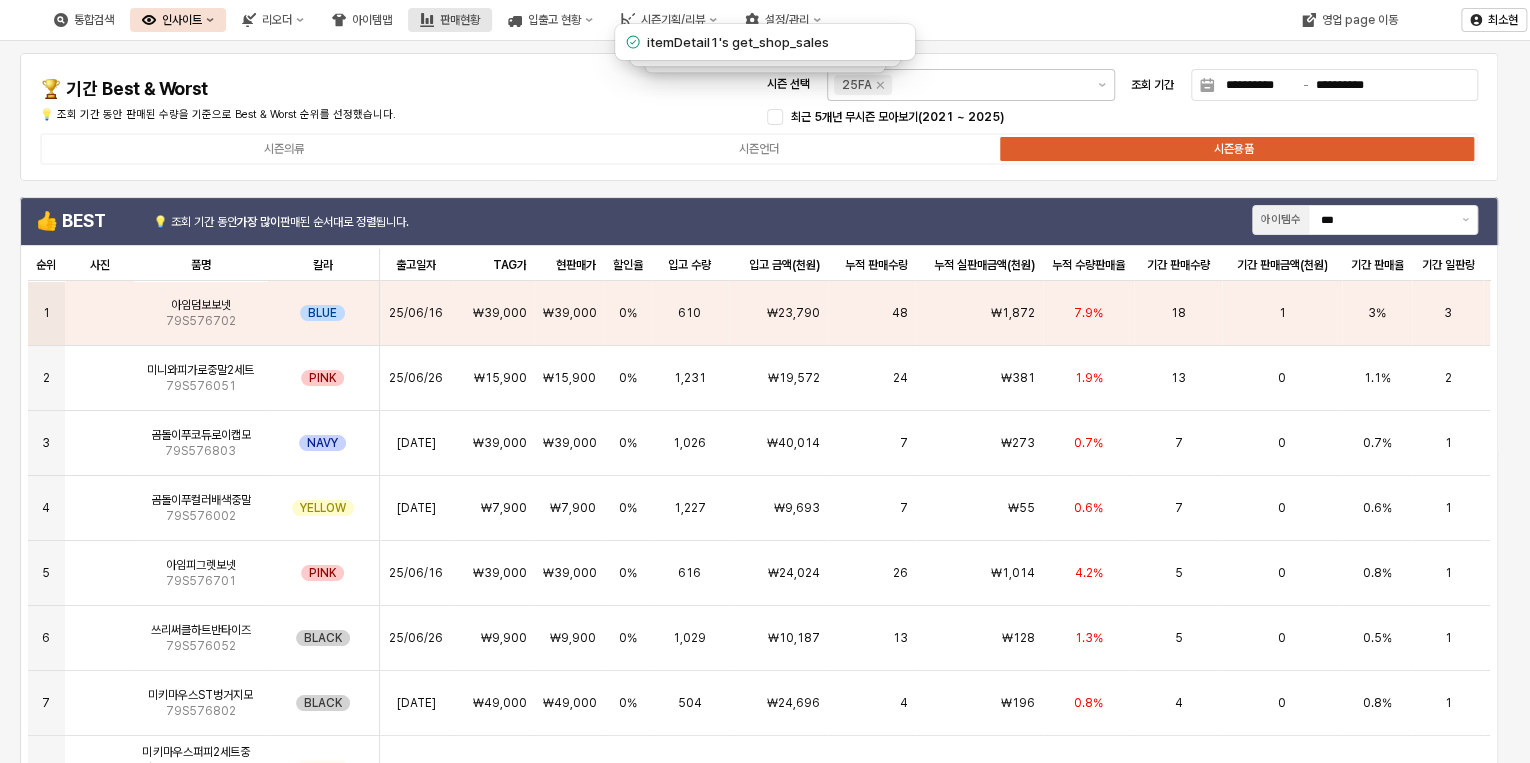 click 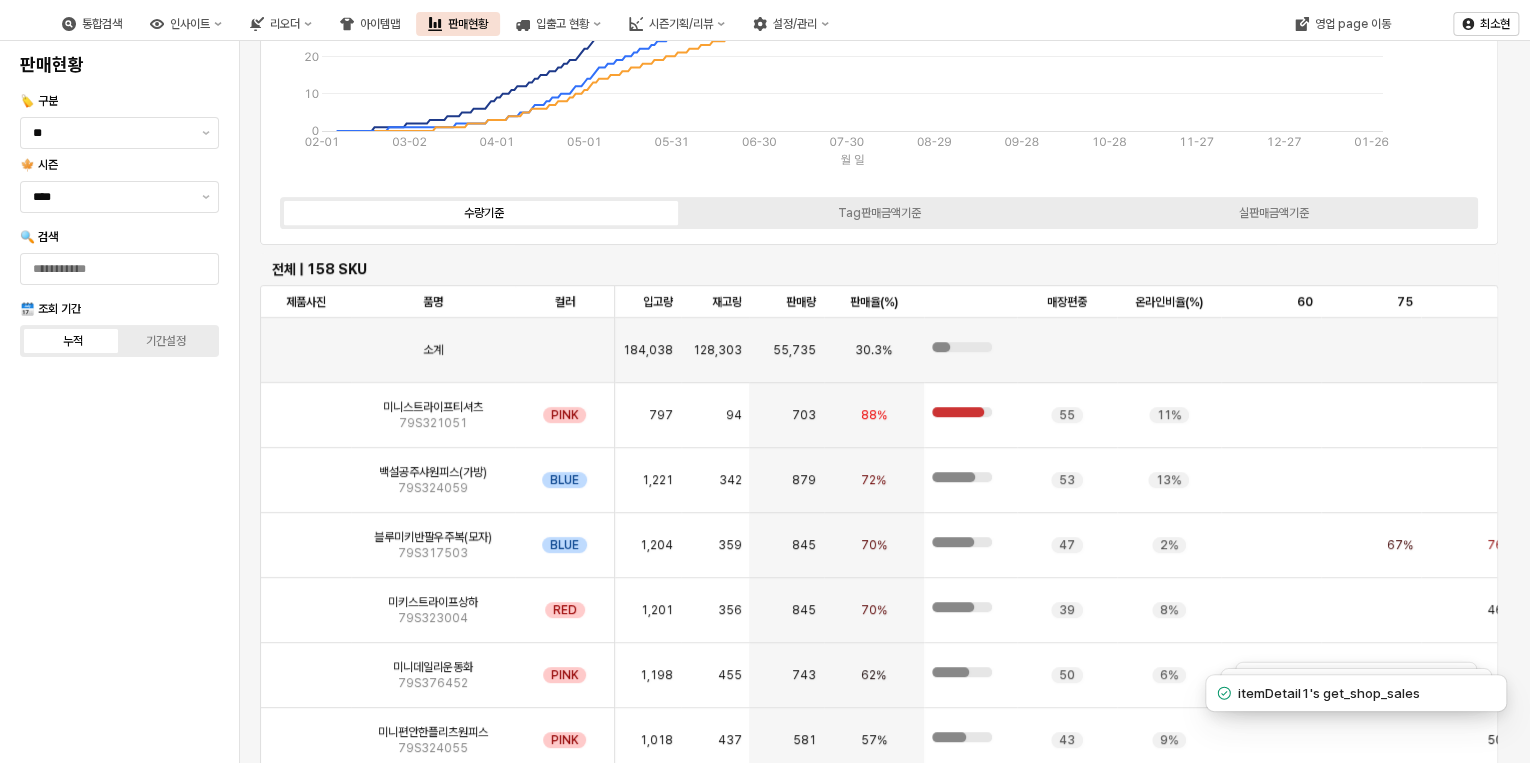scroll, scrollTop: 320, scrollLeft: 0, axis: vertical 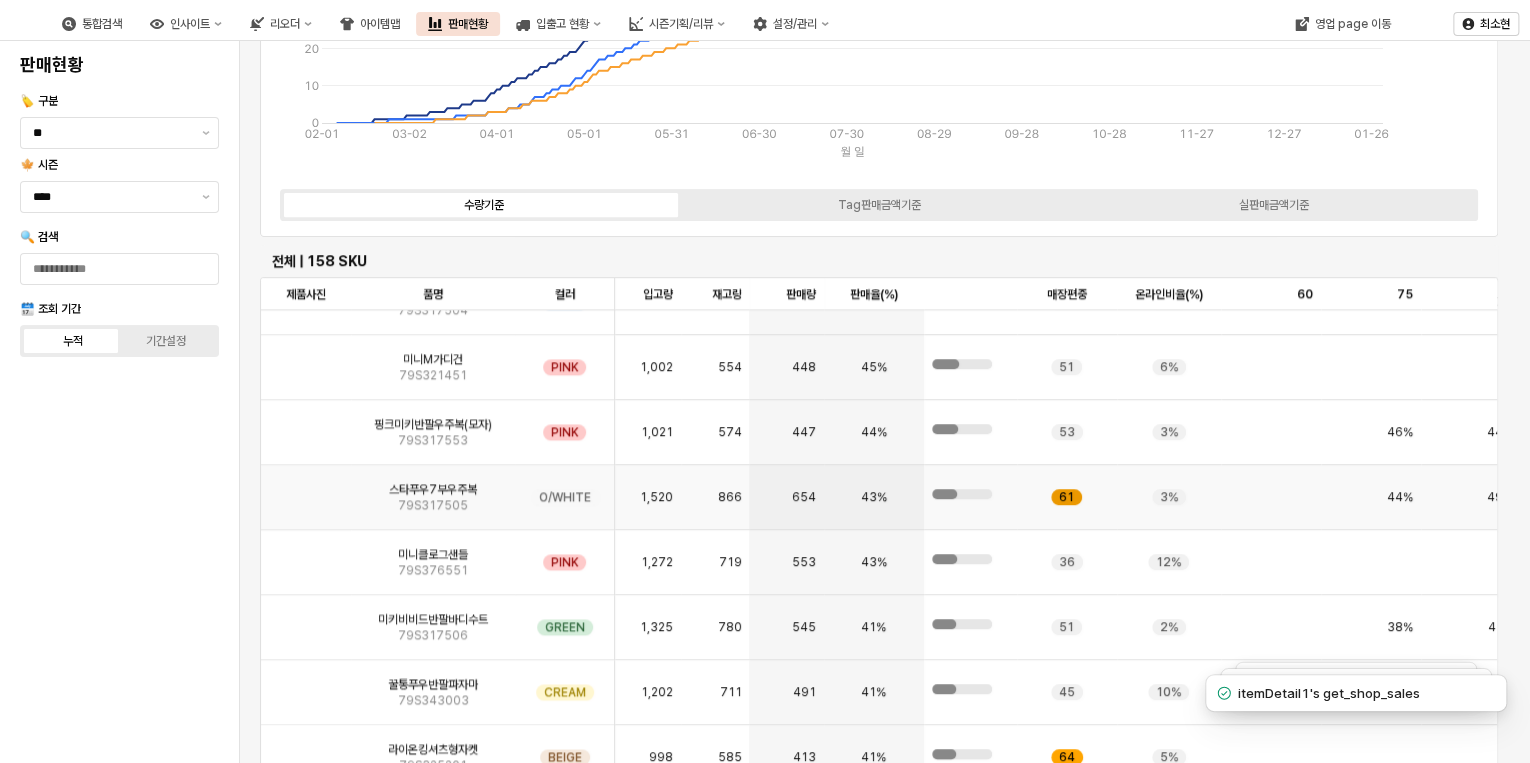 click on "61" at bounding box center (1066, 497) 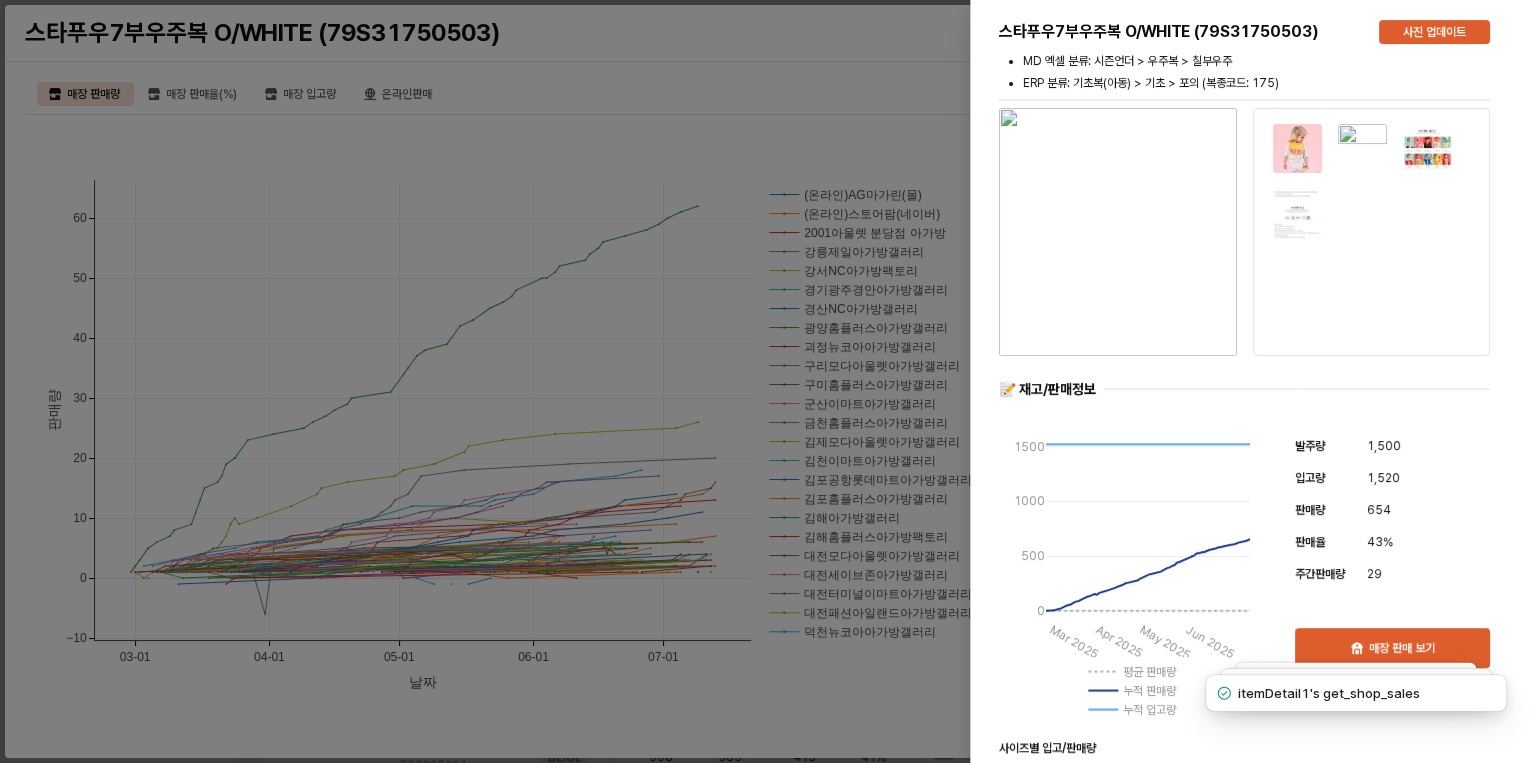 click at bounding box center (765, 381) 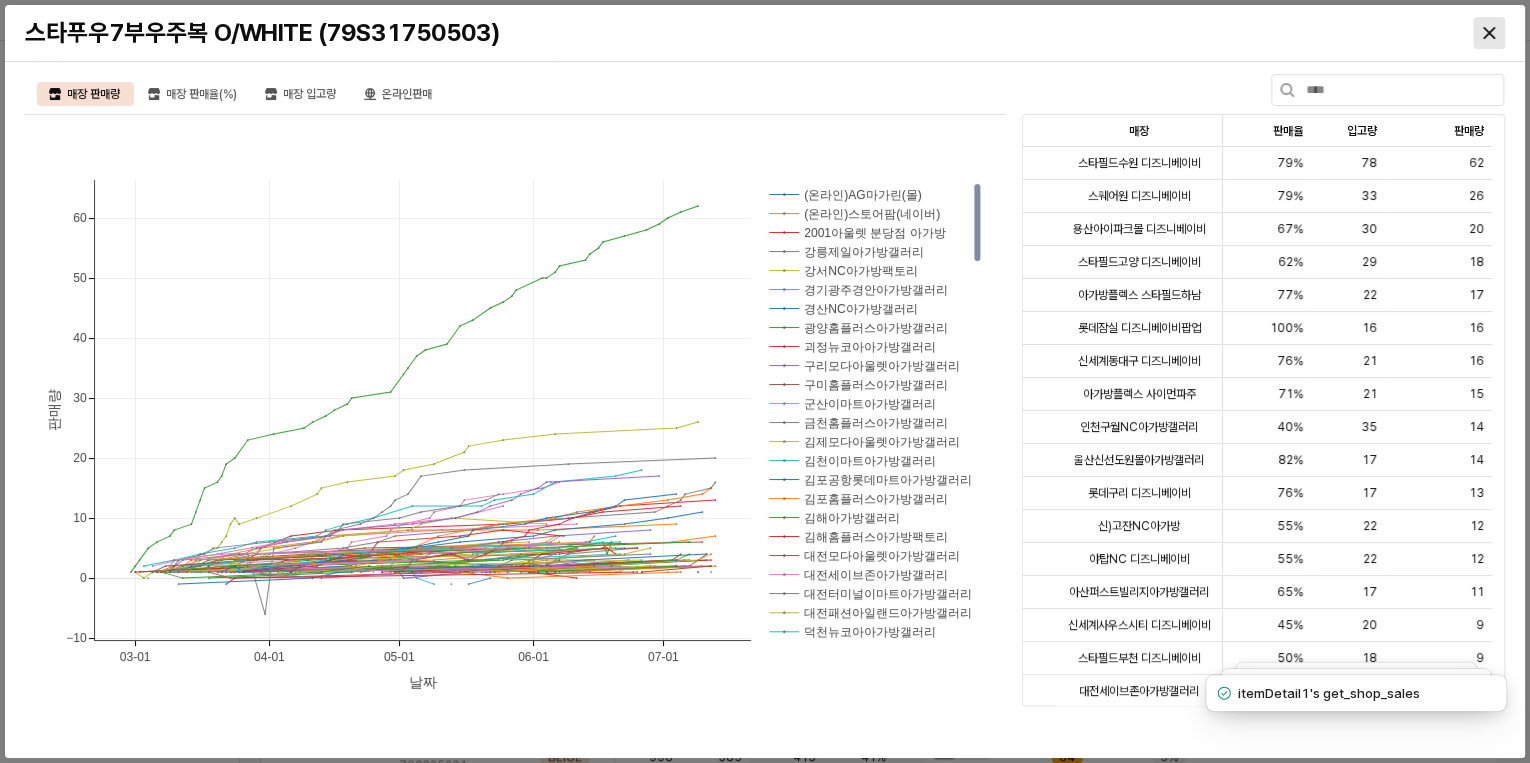 click at bounding box center [1489, 33] 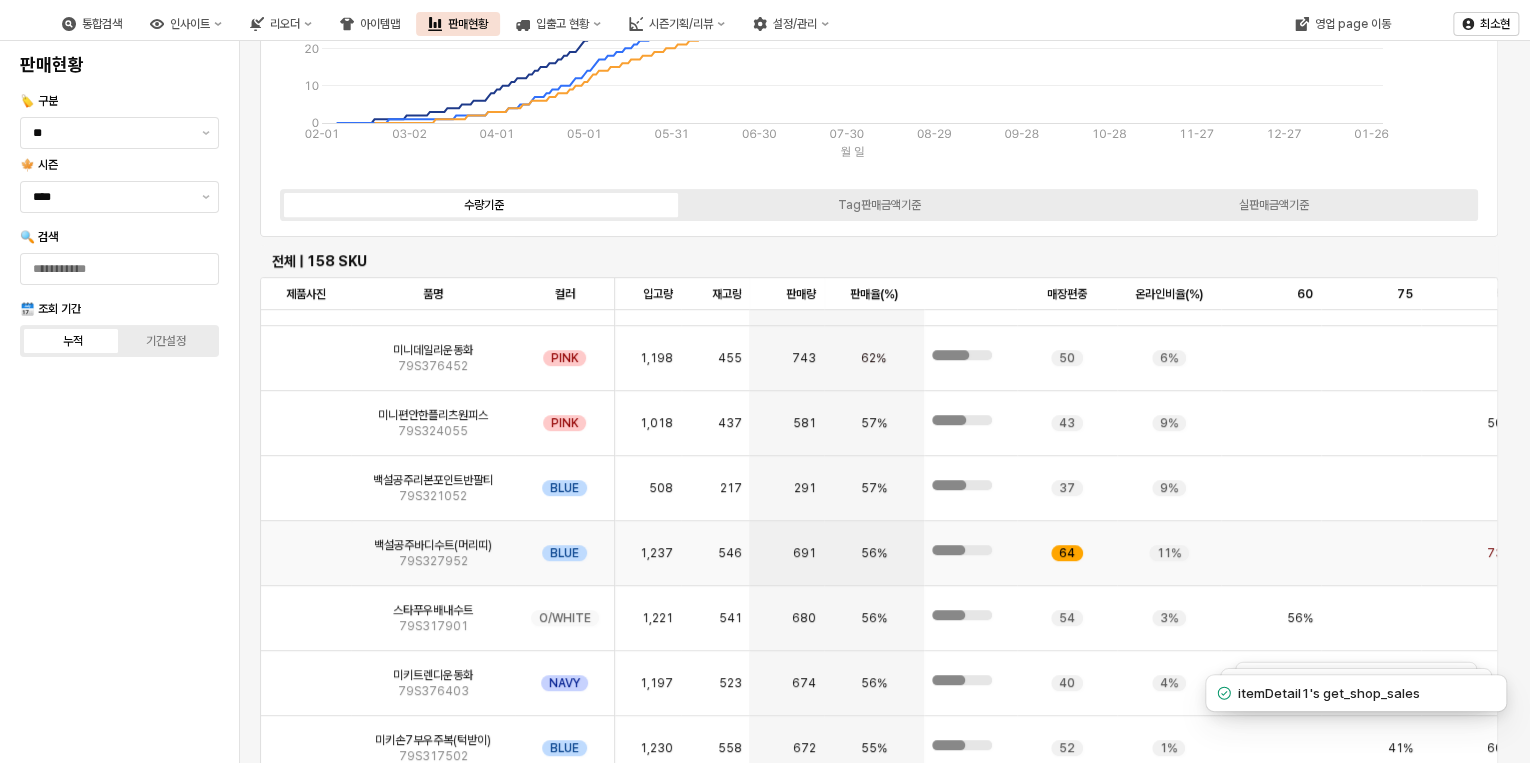 scroll, scrollTop: 320, scrollLeft: 0, axis: vertical 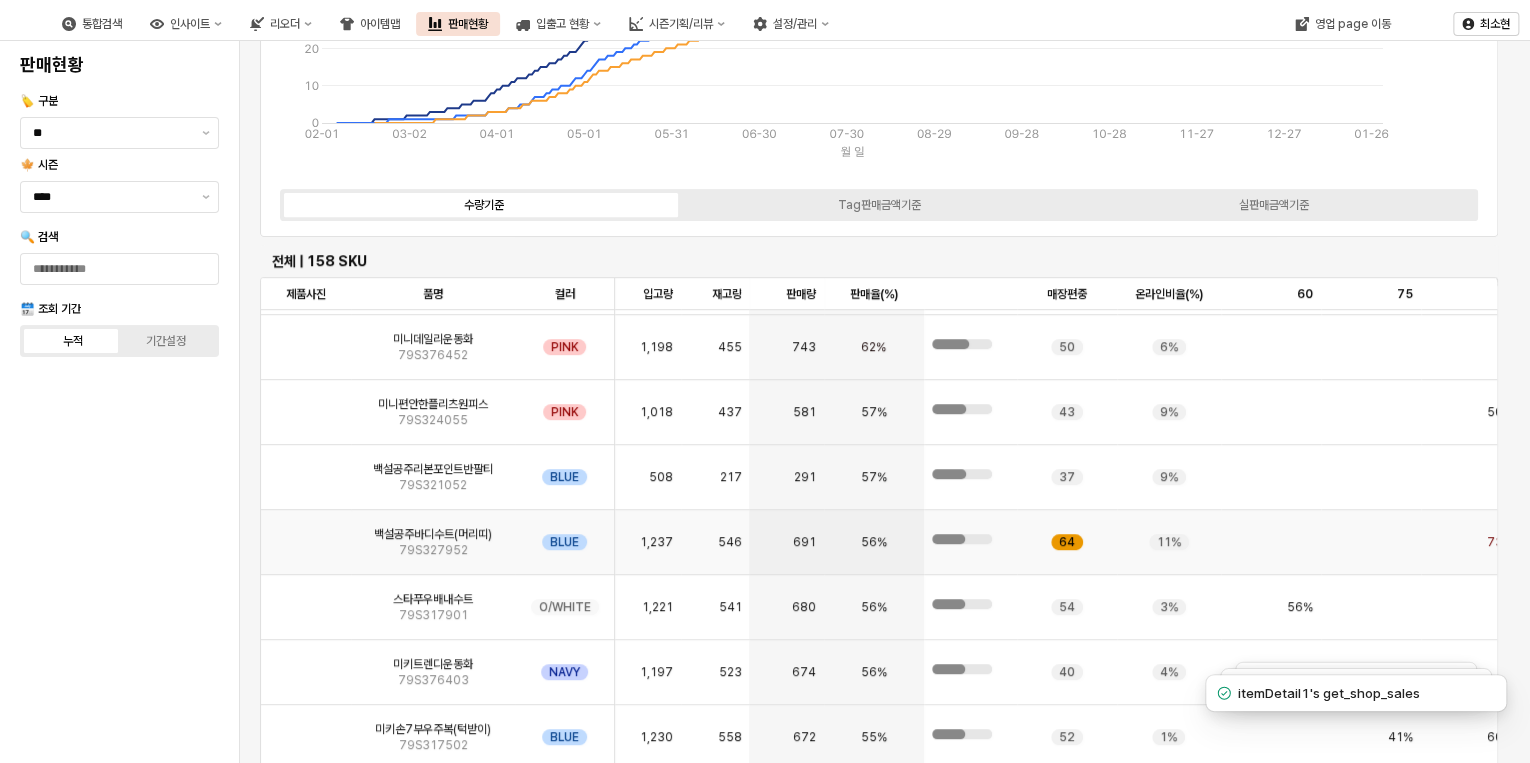click on "64" at bounding box center [1067, 542] 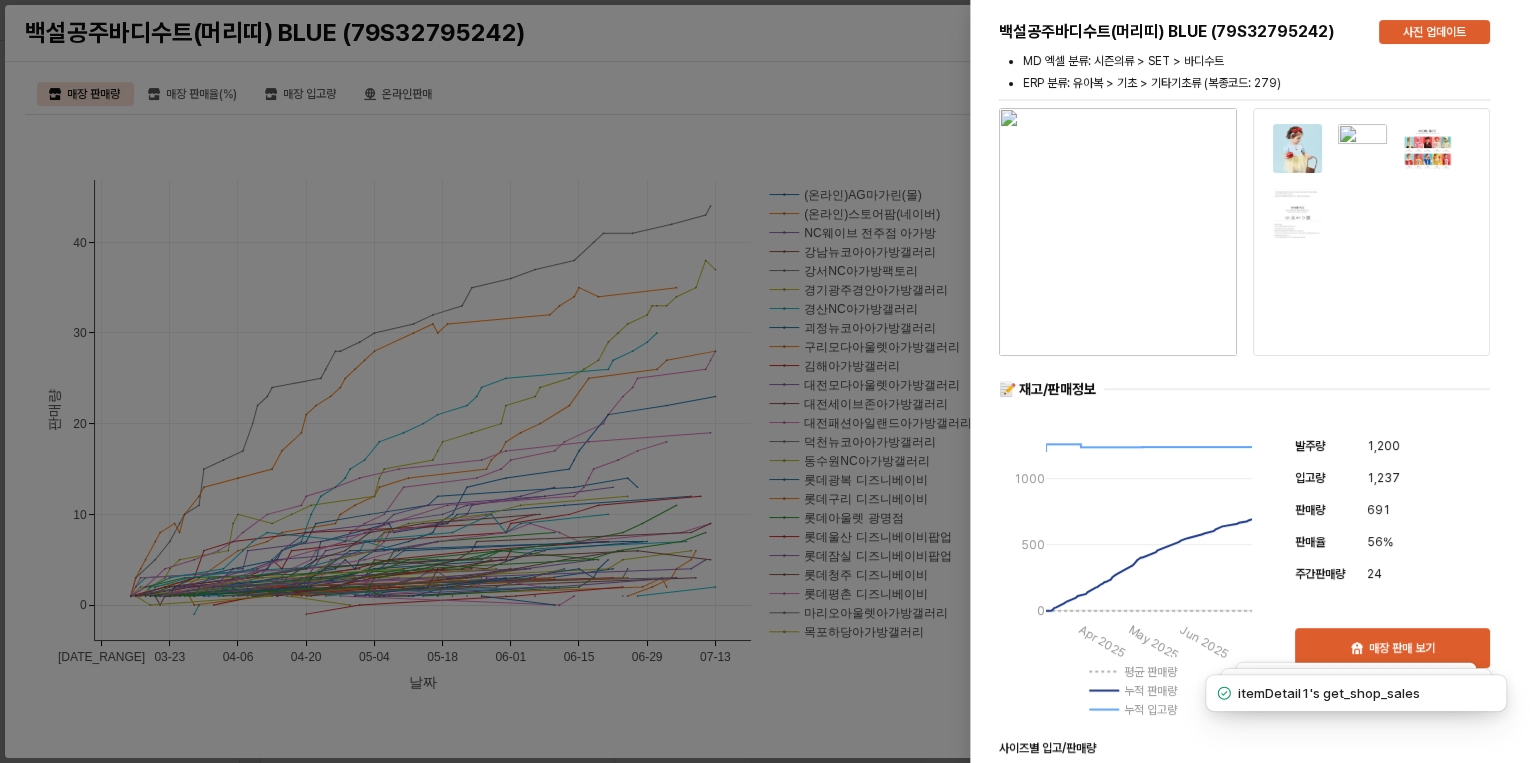 click at bounding box center [765, 381] 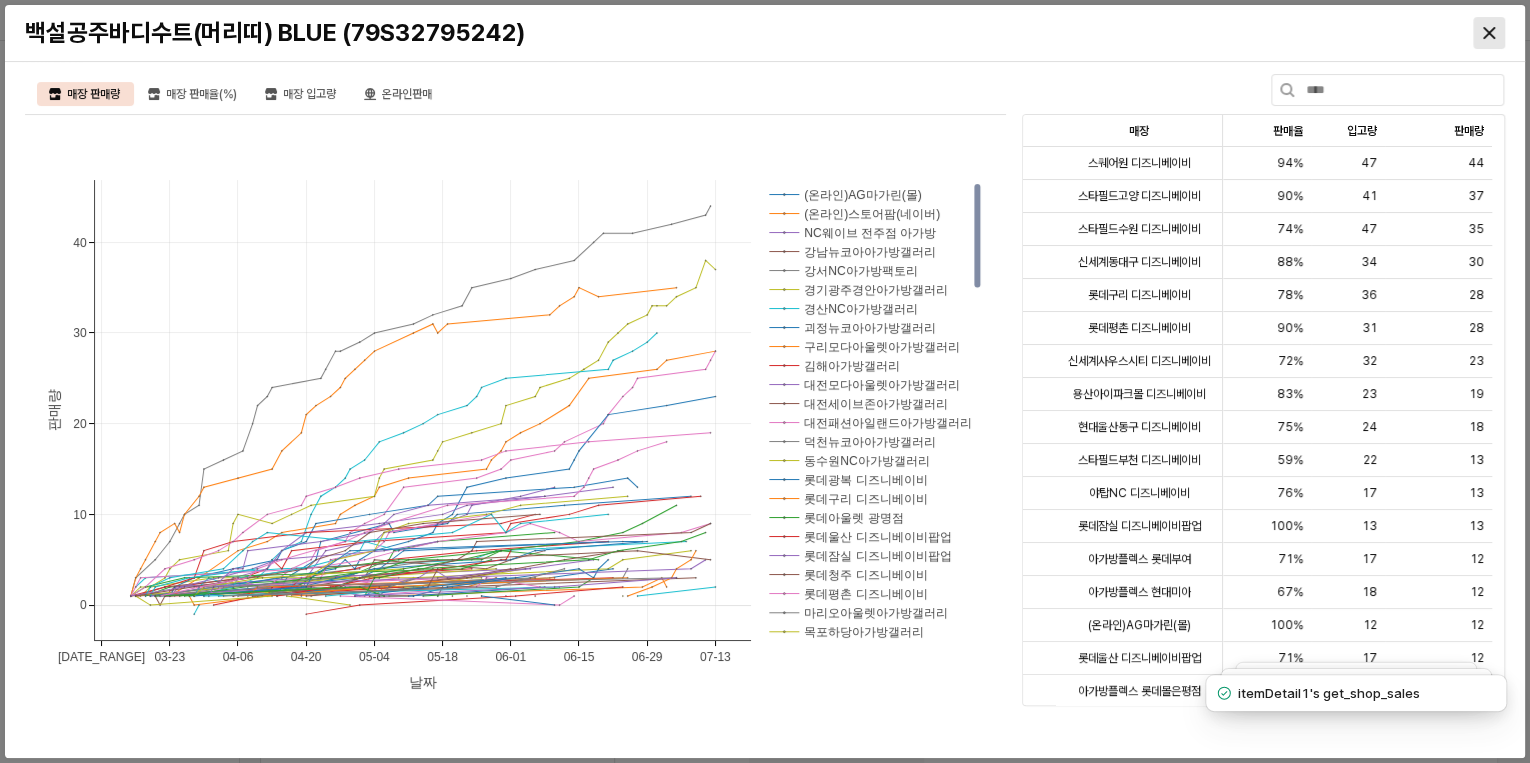 click at bounding box center (1489, 33) 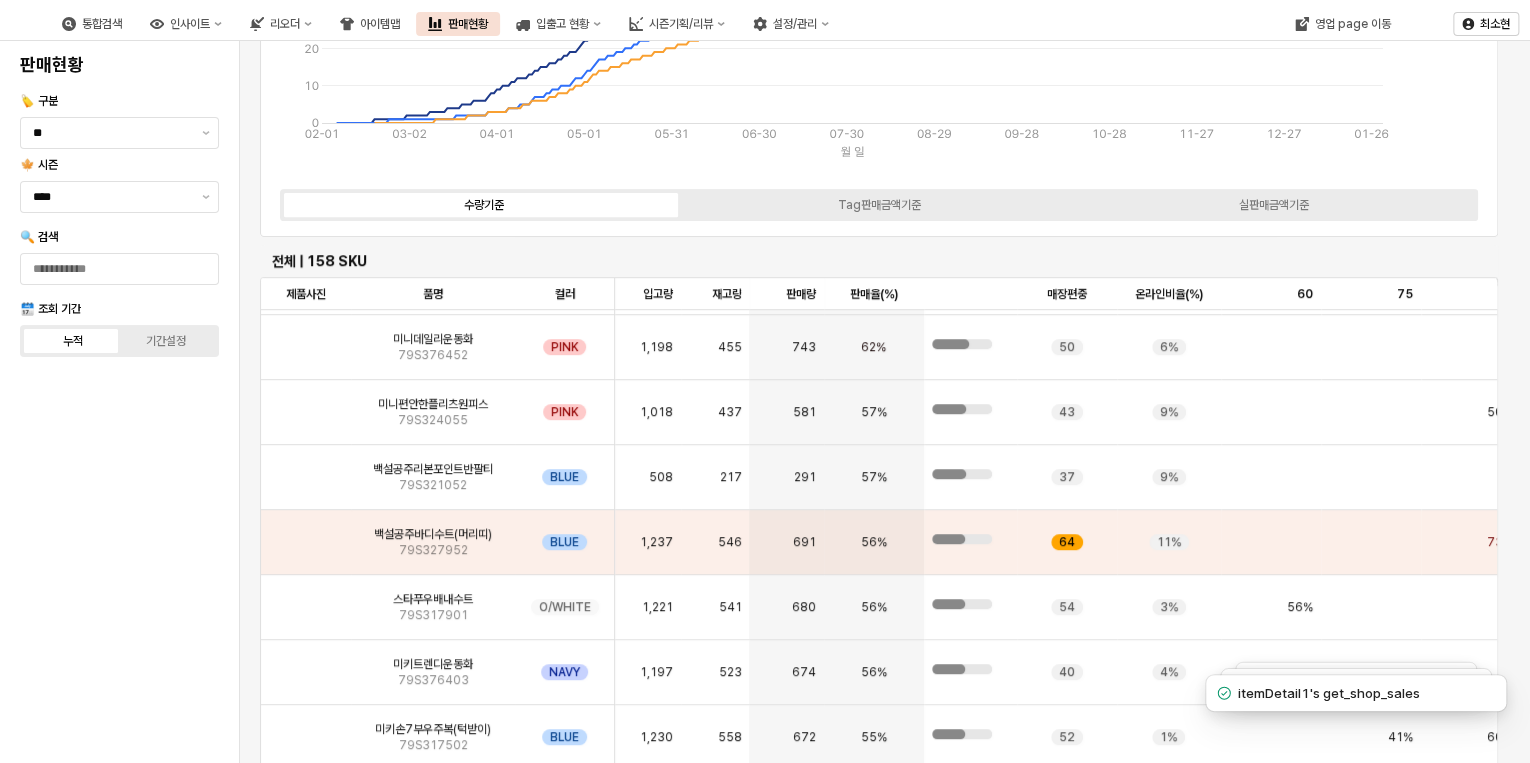 click on "02-01 03-02 04-01 05-01 05-31 06-30 07-30 08-29 09-28 10-28 11-27 12-27 01-26 0 10 20 30 40 50 60 23SM 24SM 25SM 월 일 판매율(%)" at bounding box center (873, 11) 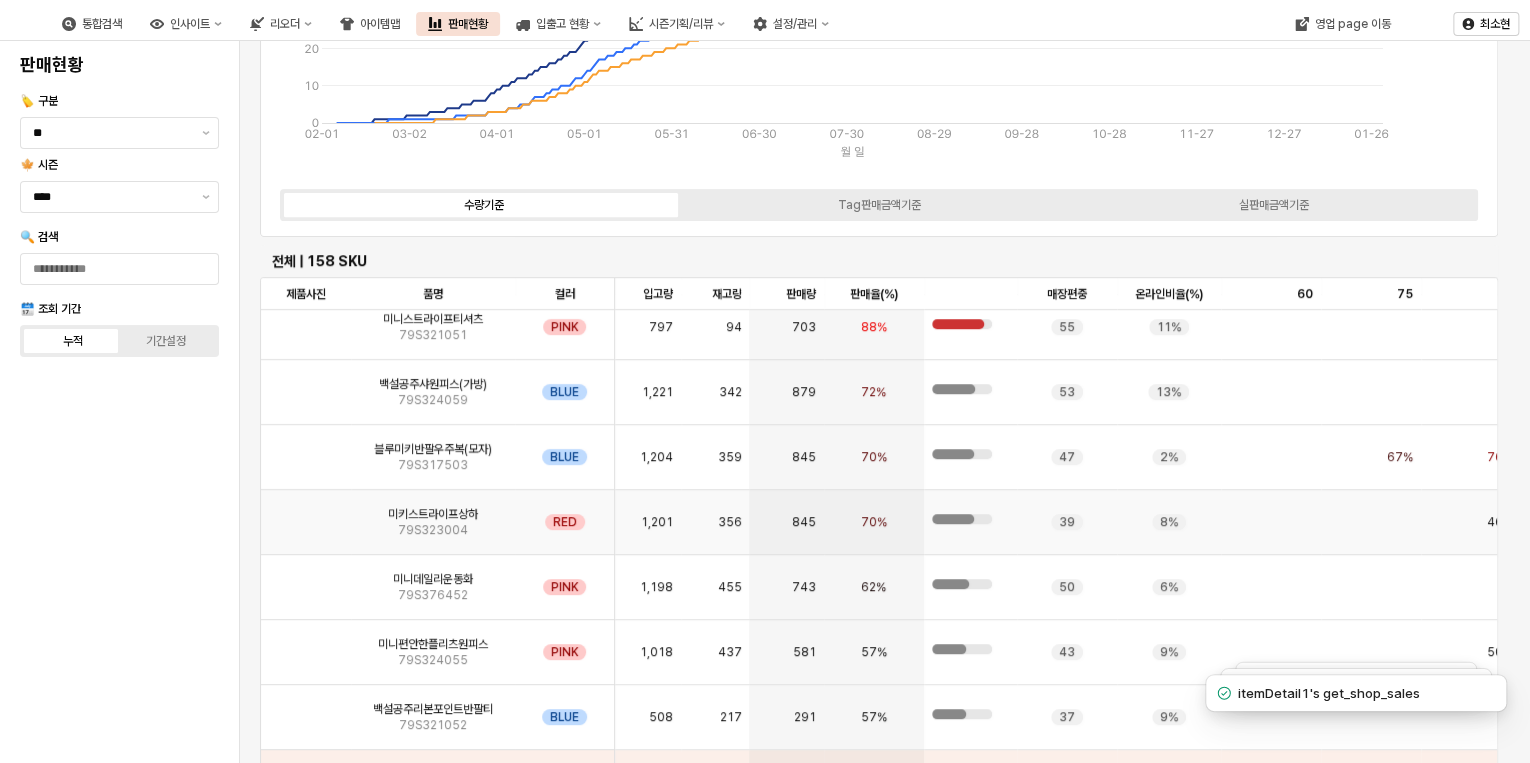 scroll, scrollTop: 0, scrollLeft: 0, axis: both 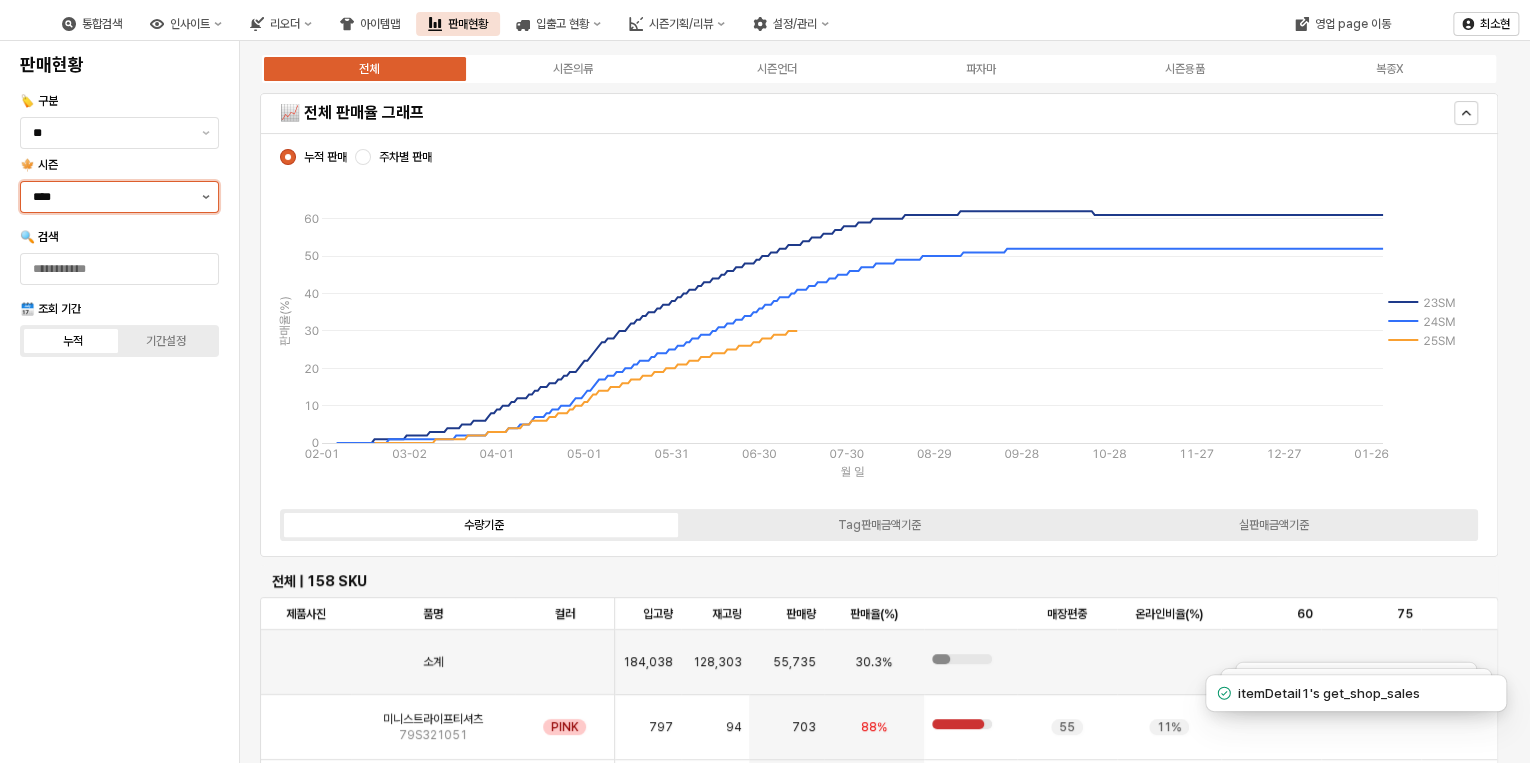 click at bounding box center [206, 197] 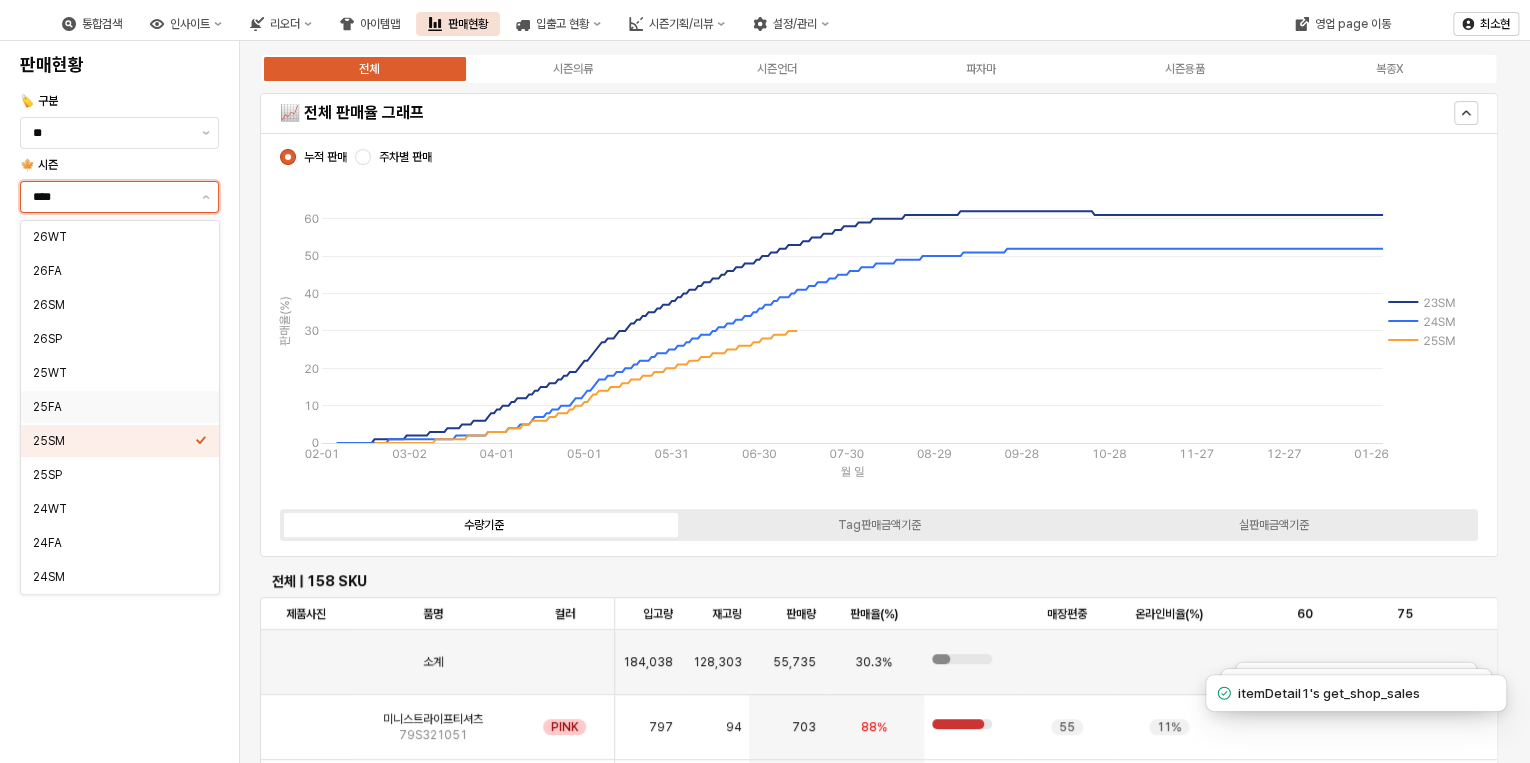 click on "25FA" at bounding box center (114, 407) 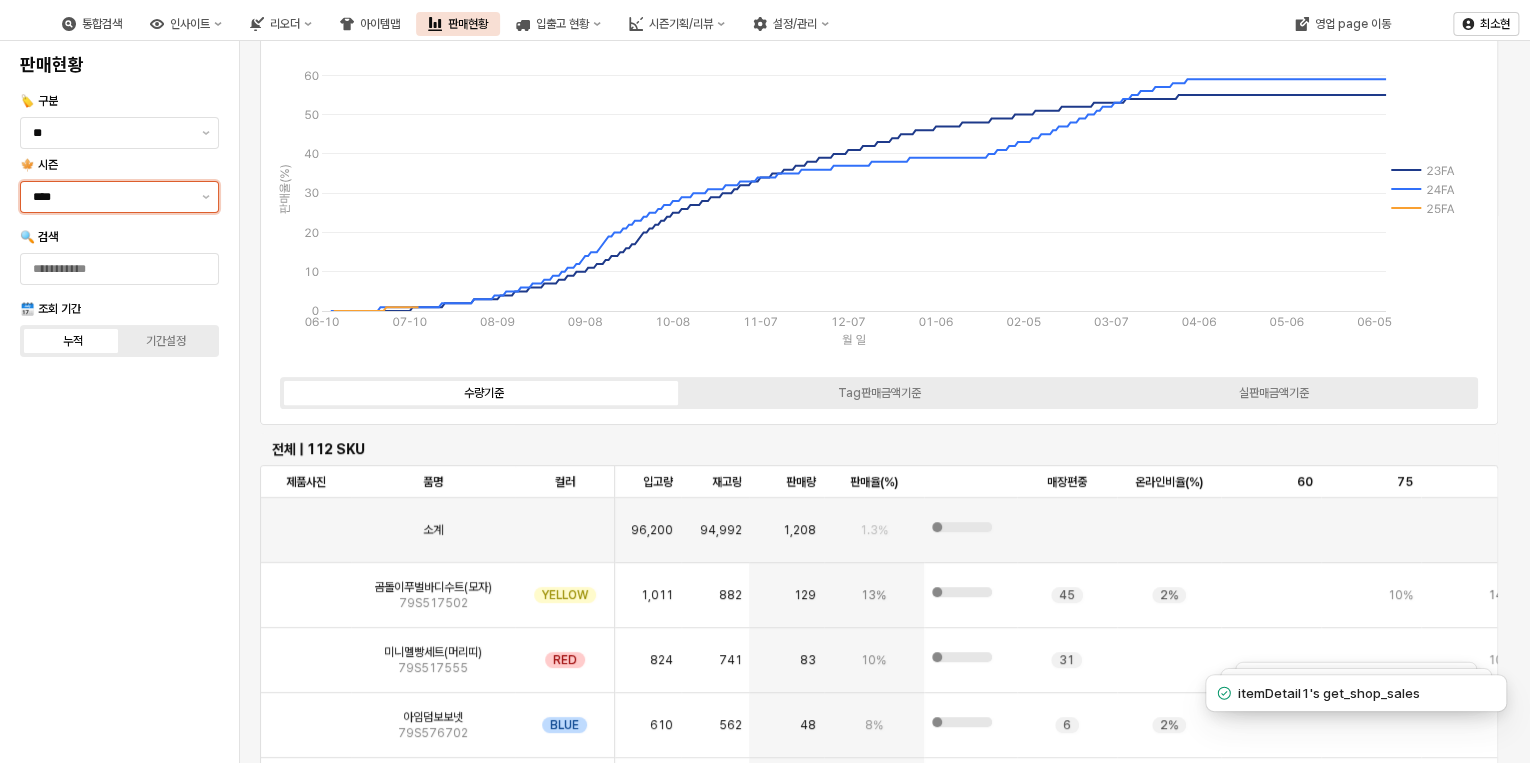 scroll, scrollTop: 160, scrollLeft: 0, axis: vertical 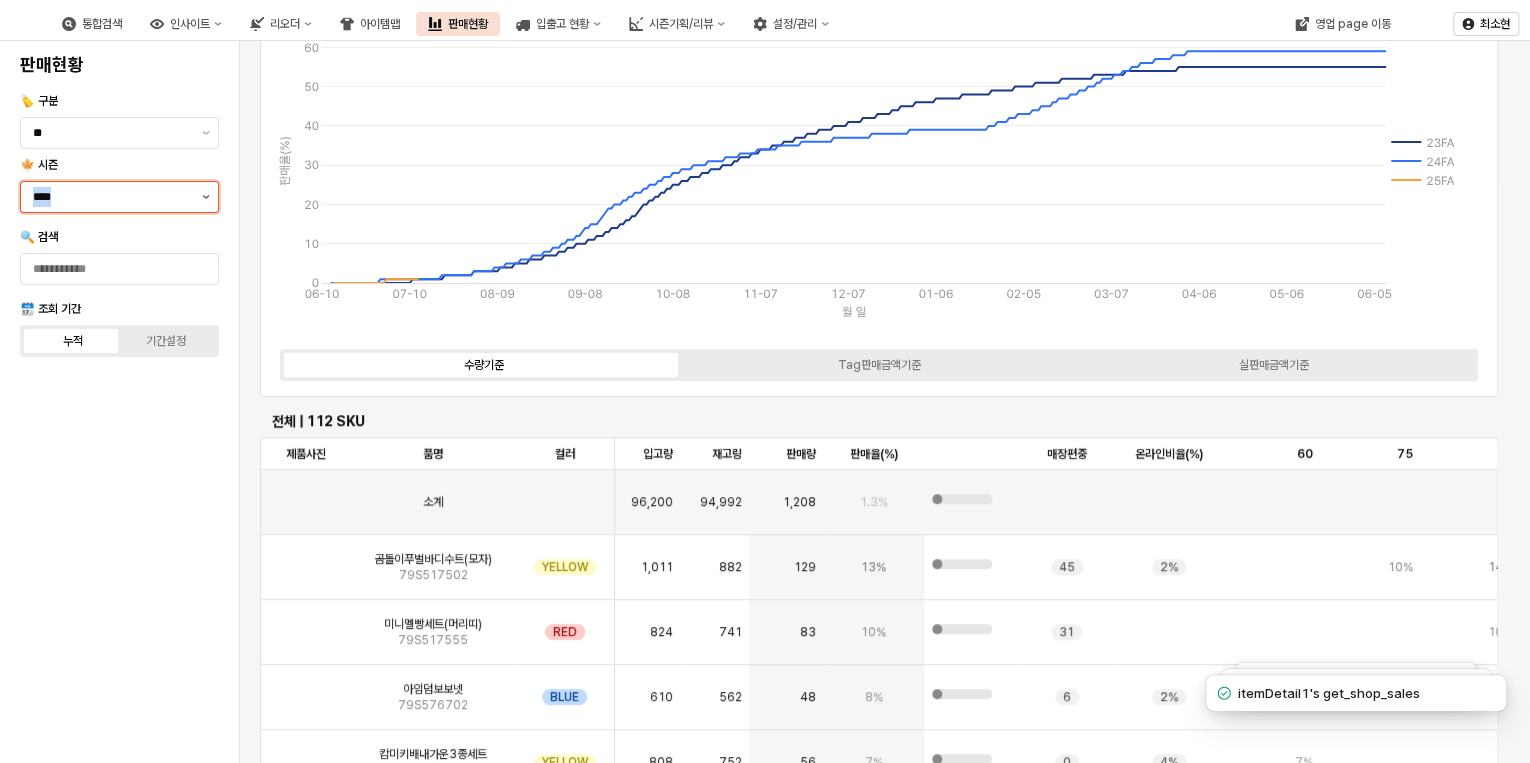 click on "****" at bounding box center (107, 197) 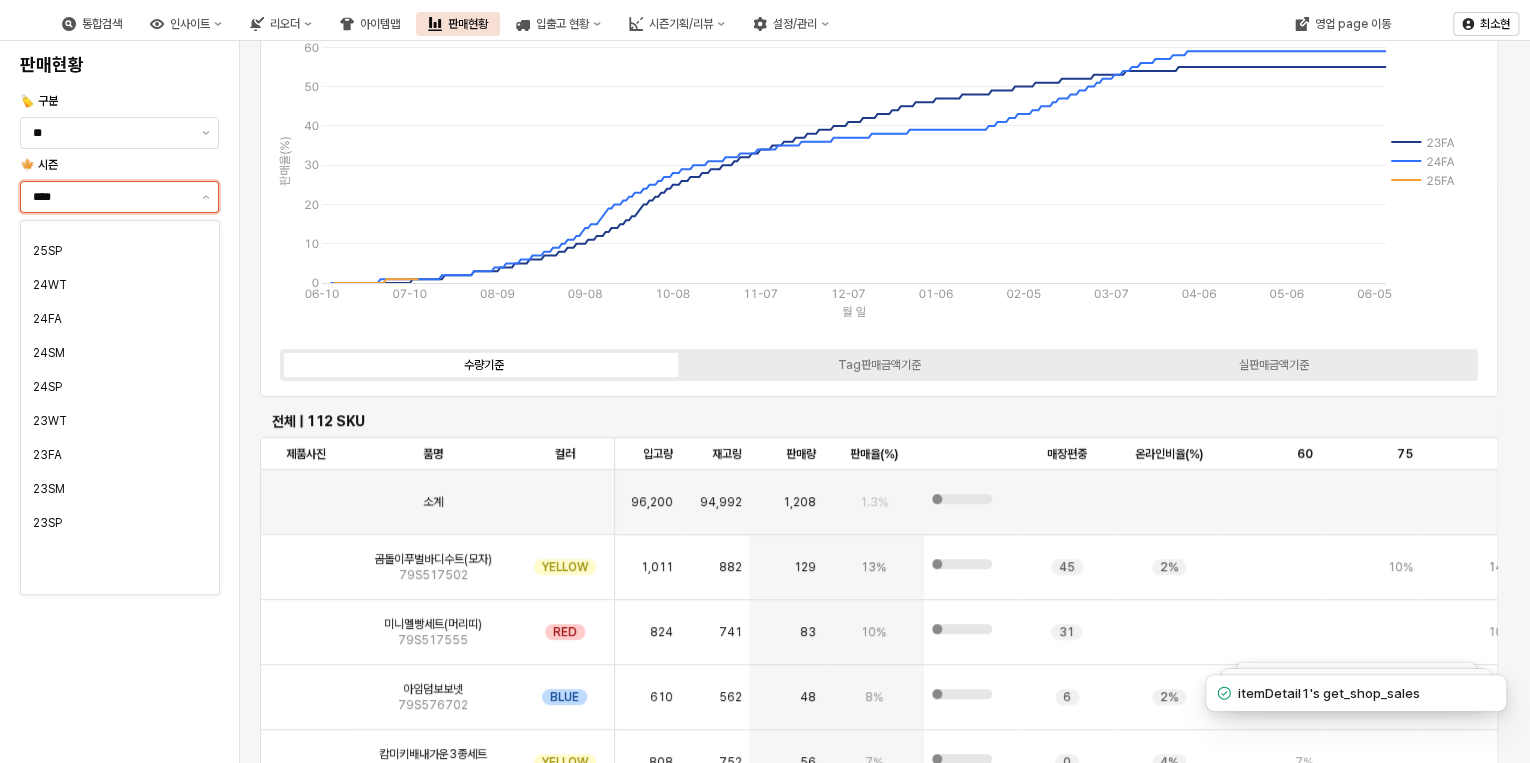 scroll, scrollTop: 240, scrollLeft: 0, axis: vertical 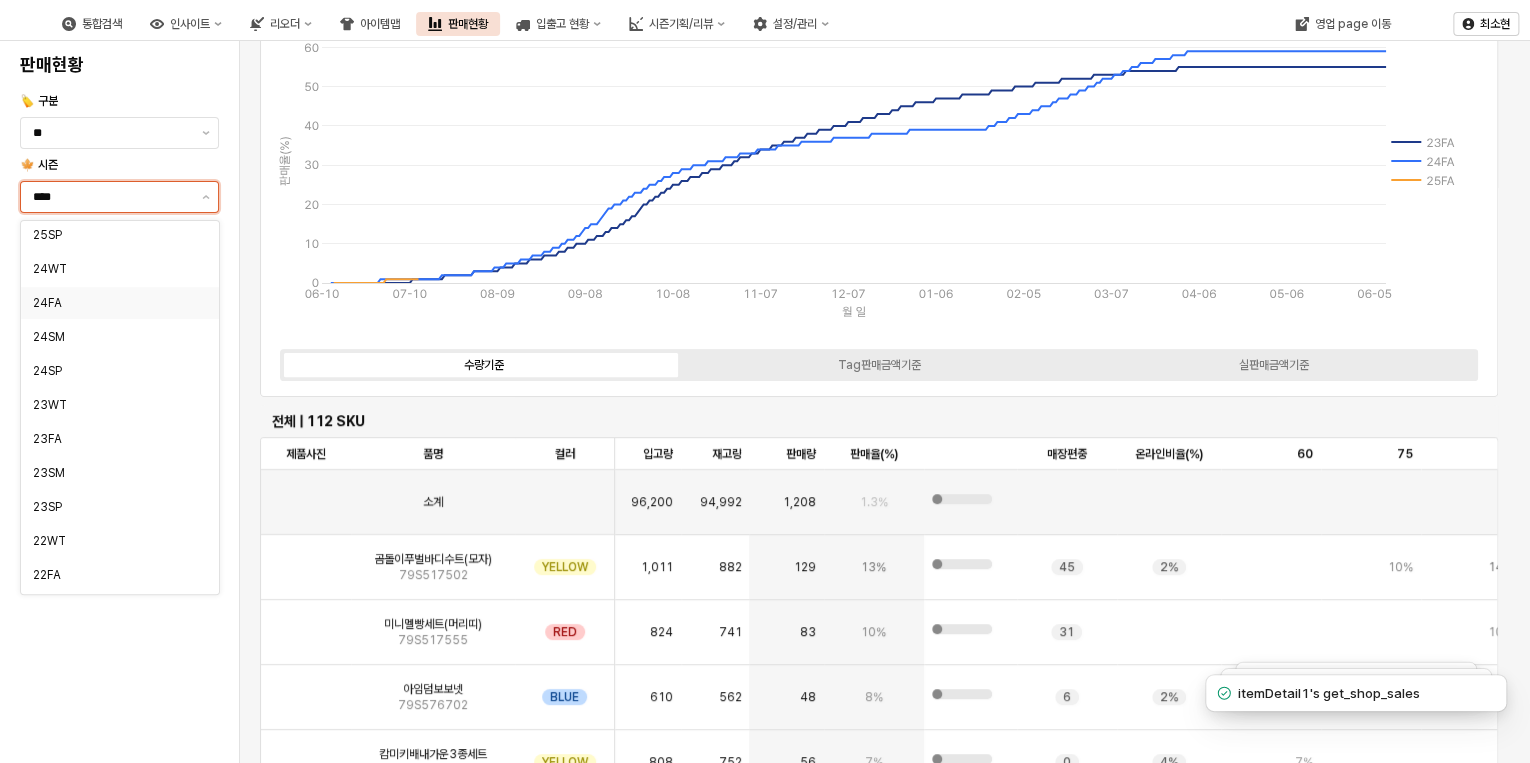 click on "24FA" at bounding box center (114, 303) 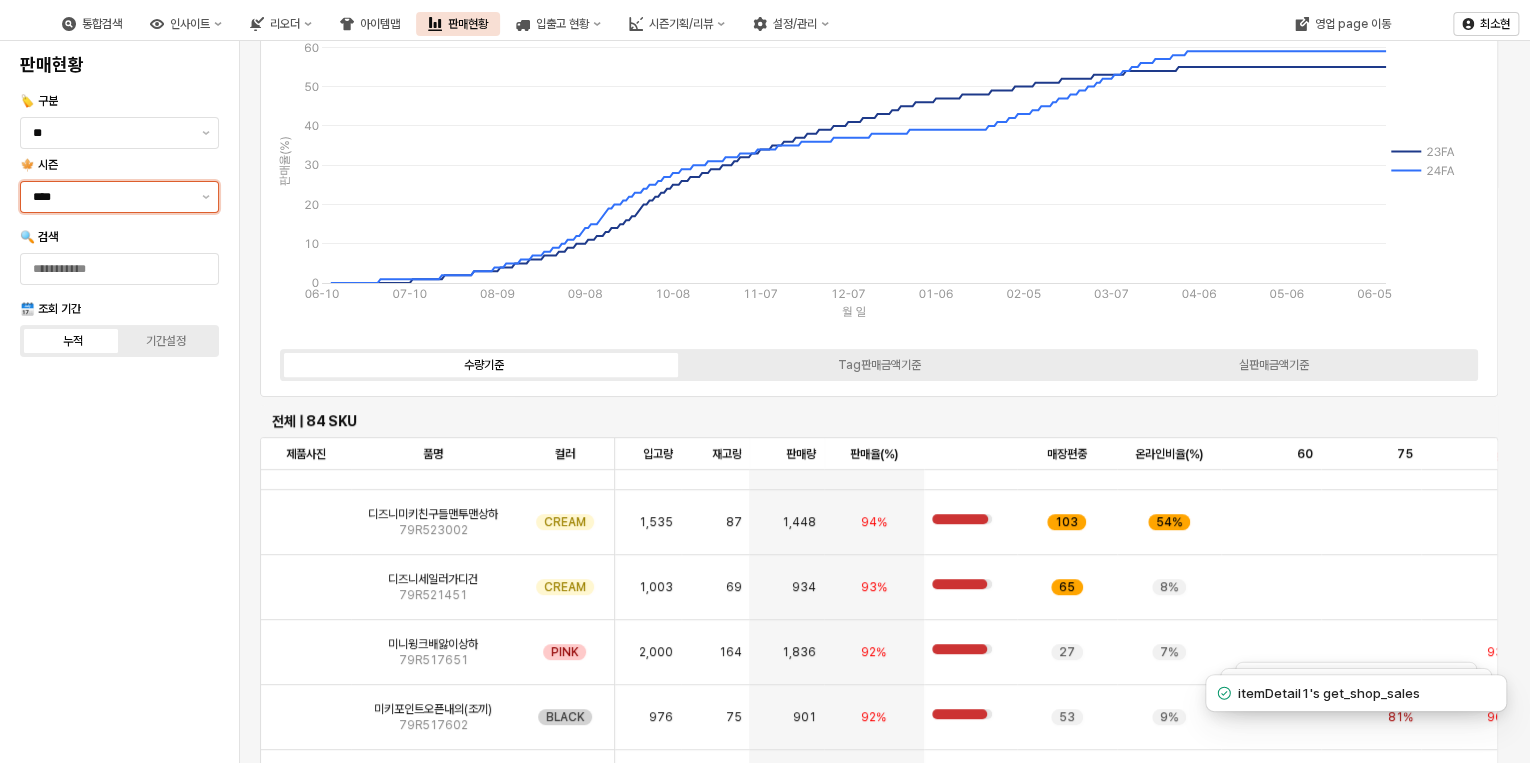 scroll, scrollTop: 0, scrollLeft: 0, axis: both 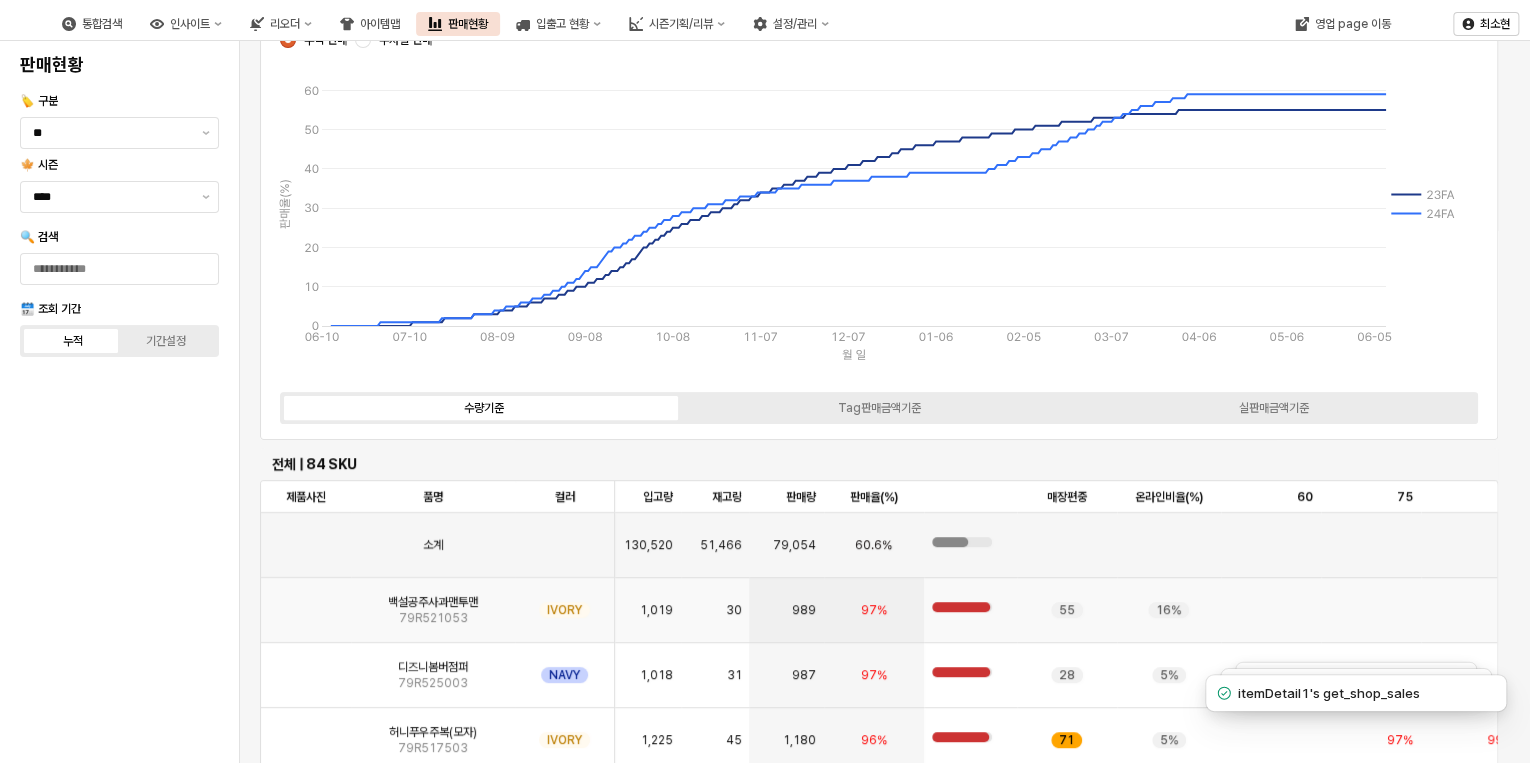 click on "IVORY" at bounding box center [564, 610] 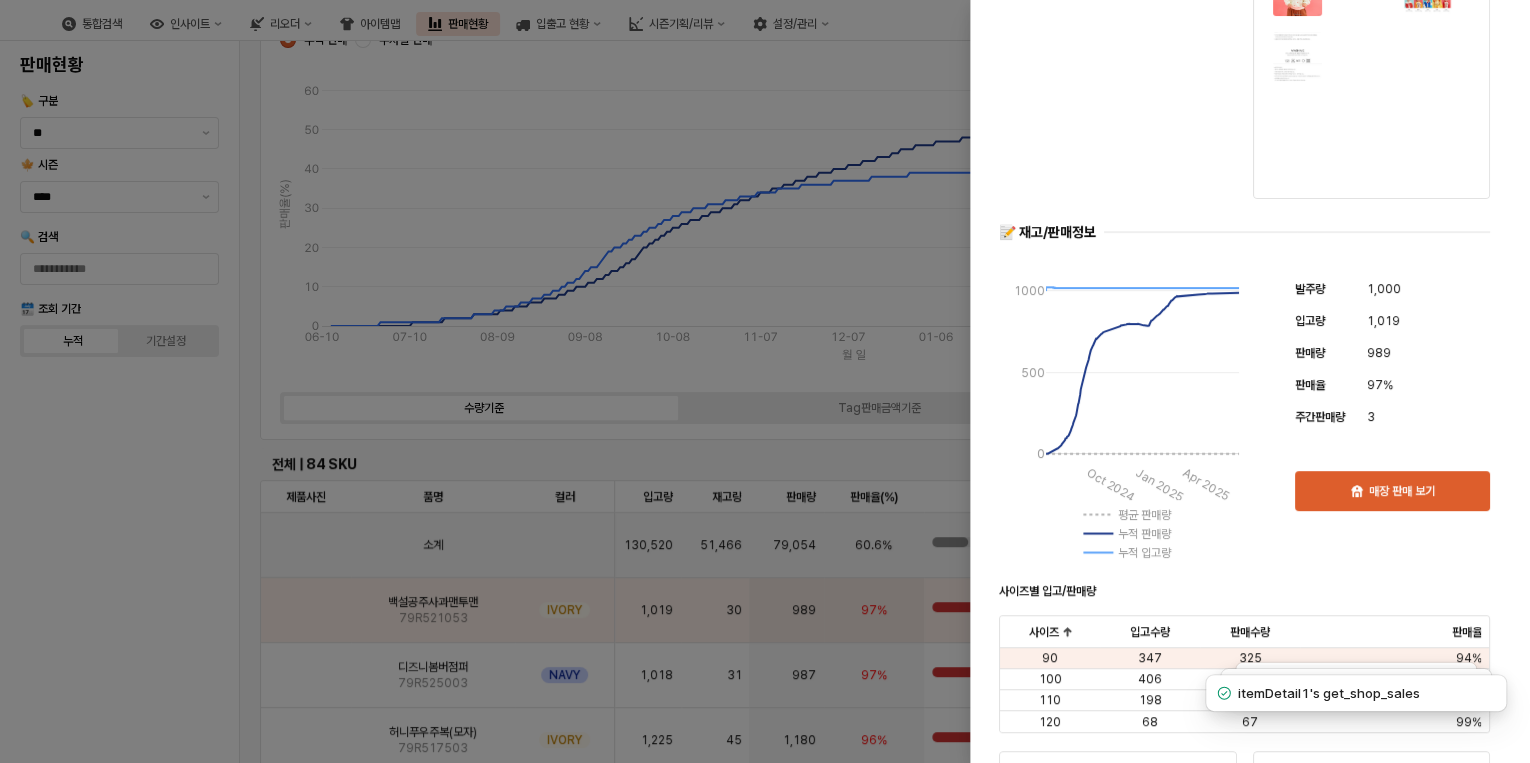 scroll, scrollTop: 160, scrollLeft: 0, axis: vertical 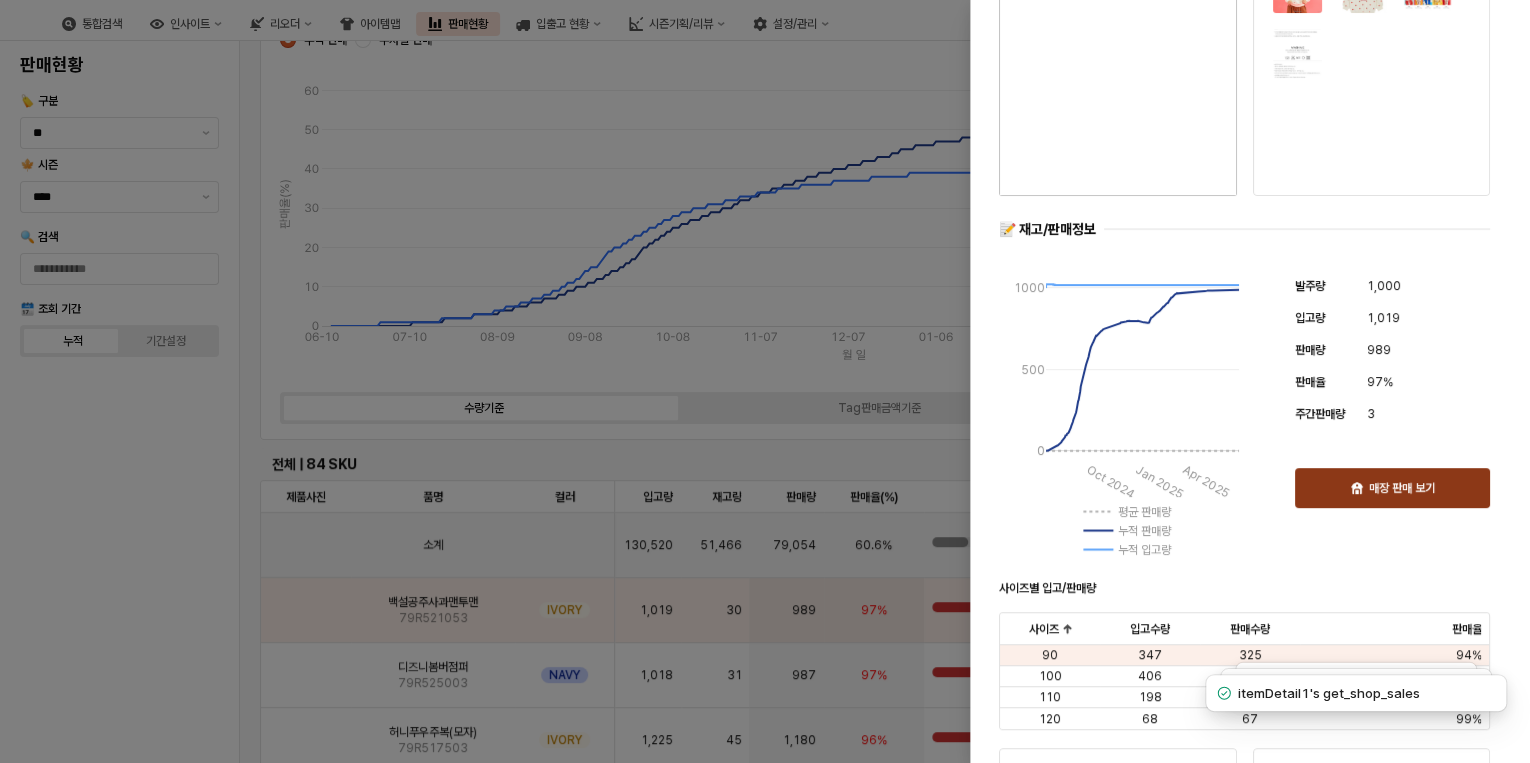 click on "매장 판매 보기" at bounding box center (1392, 488) 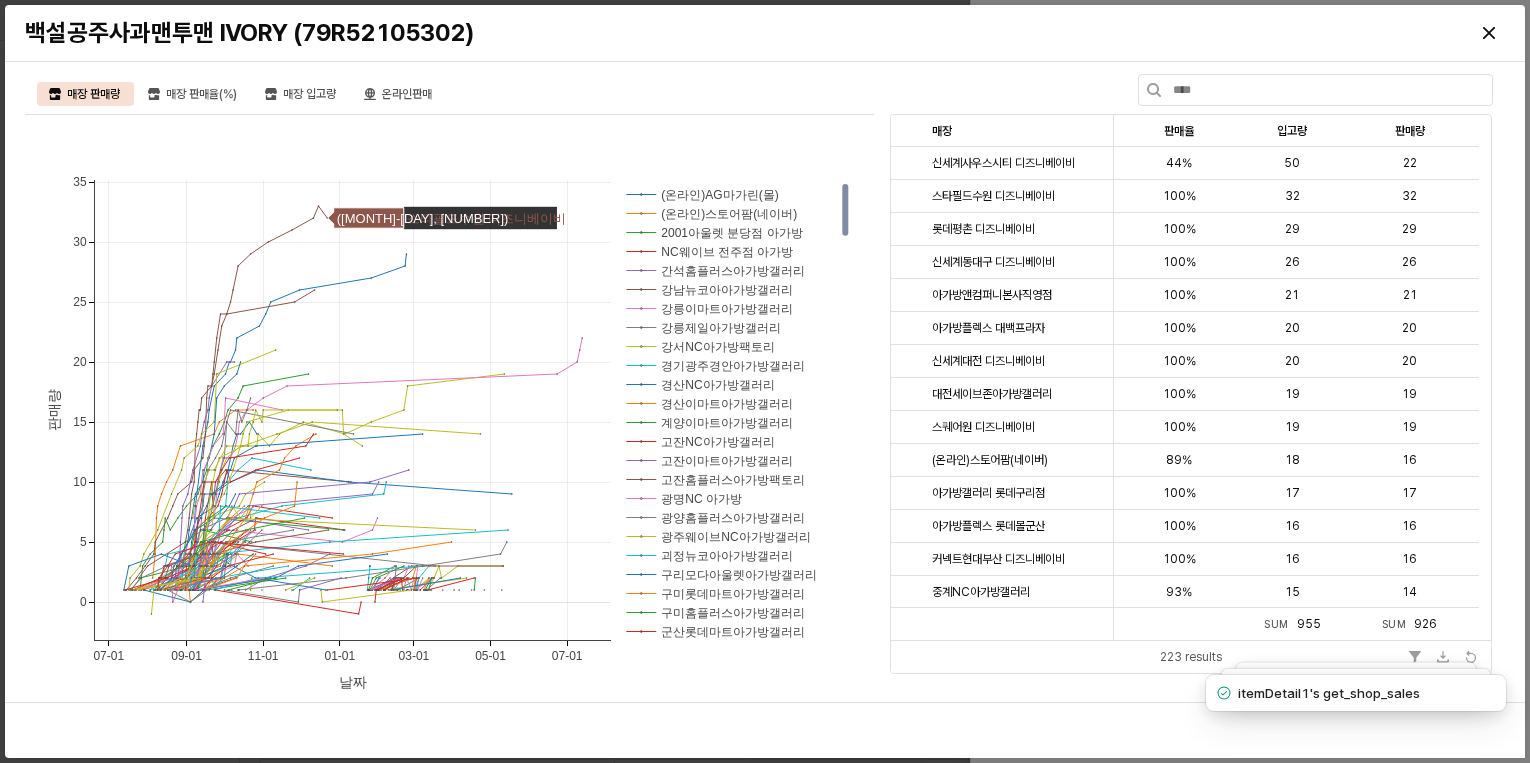 scroll, scrollTop: 0, scrollLeft: 0, axis: both 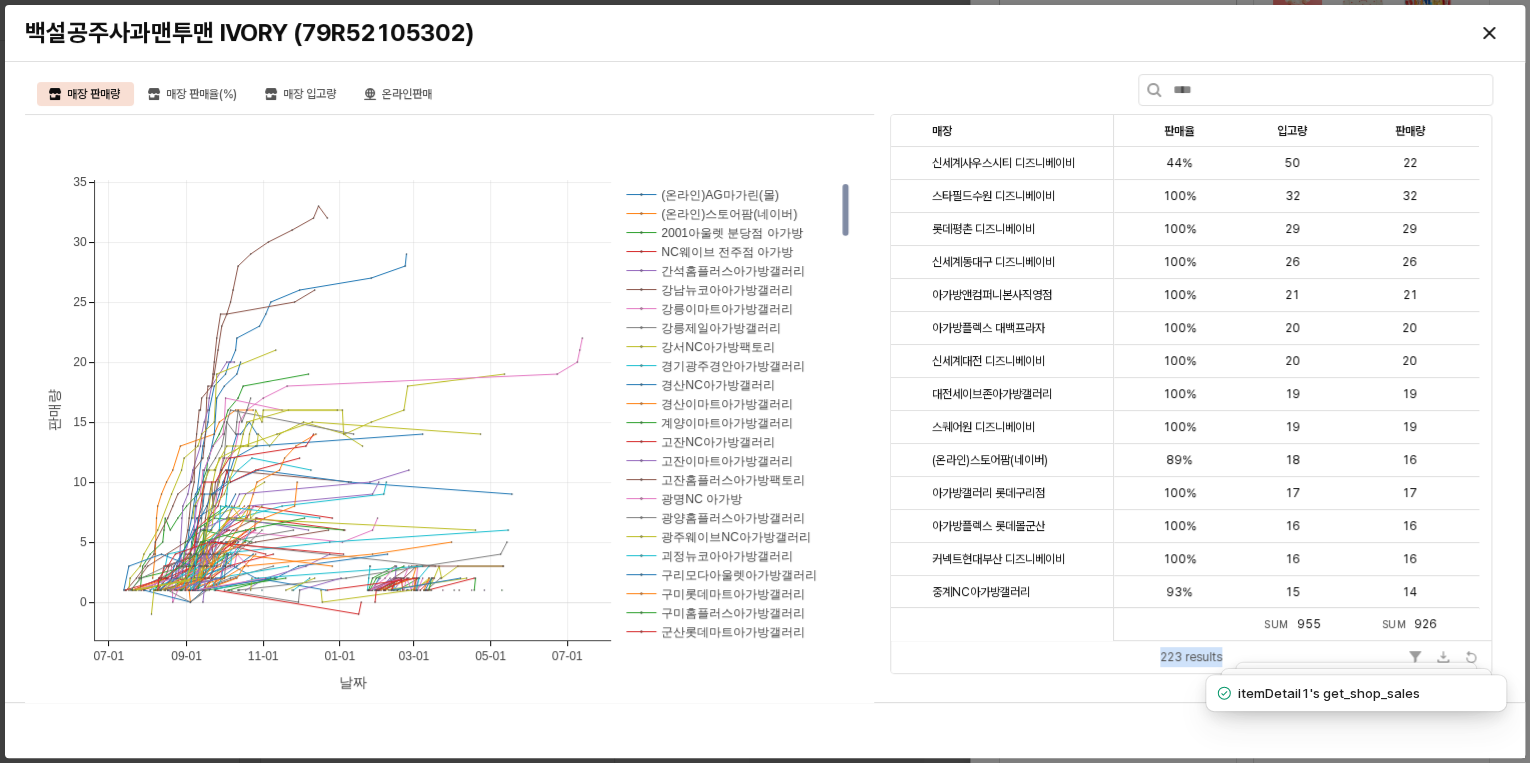 drag, startPoint x: 1162, startPoint y: 654, endPoint x: 1256, endPoint y: 653, distance: 94.00532 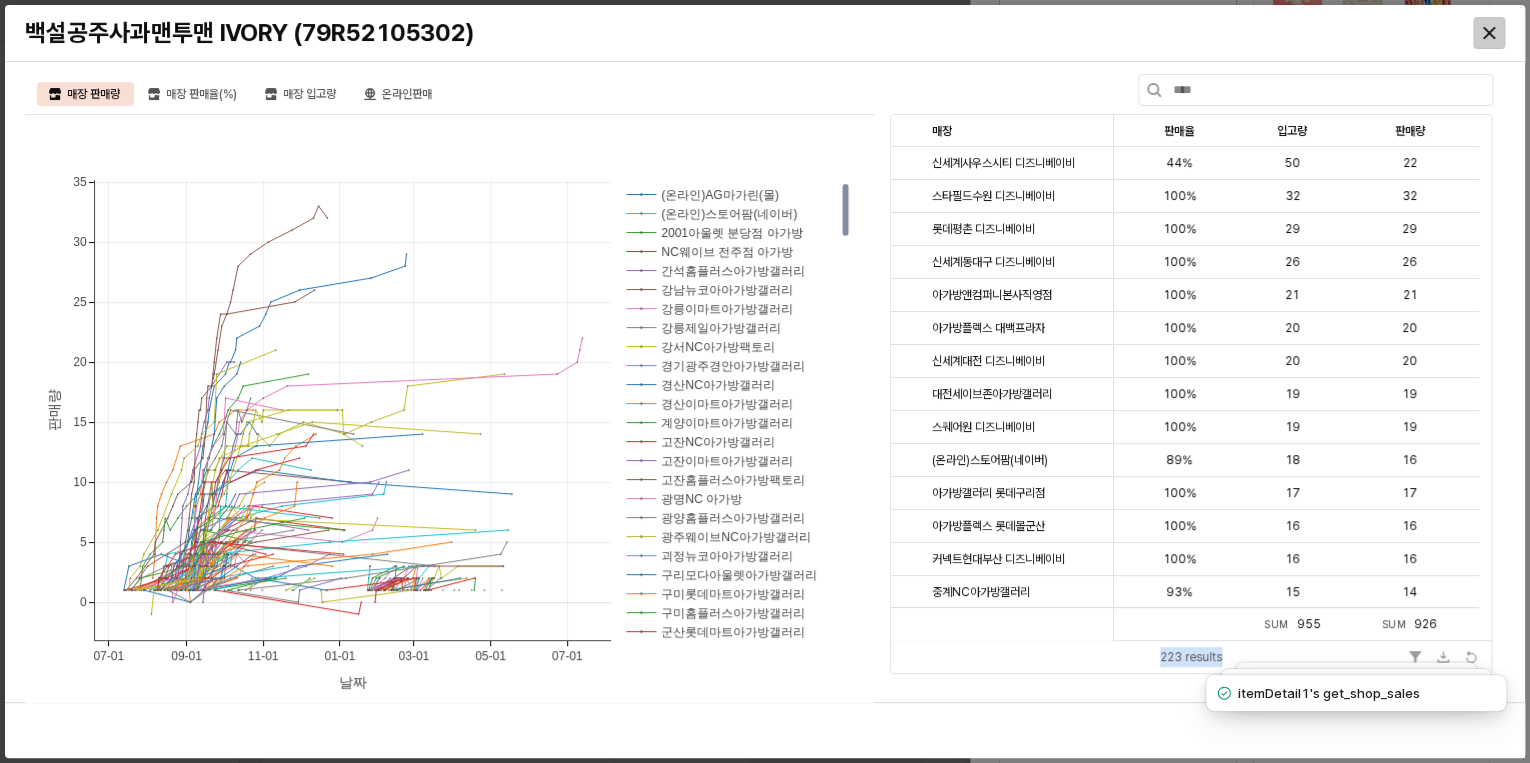 click 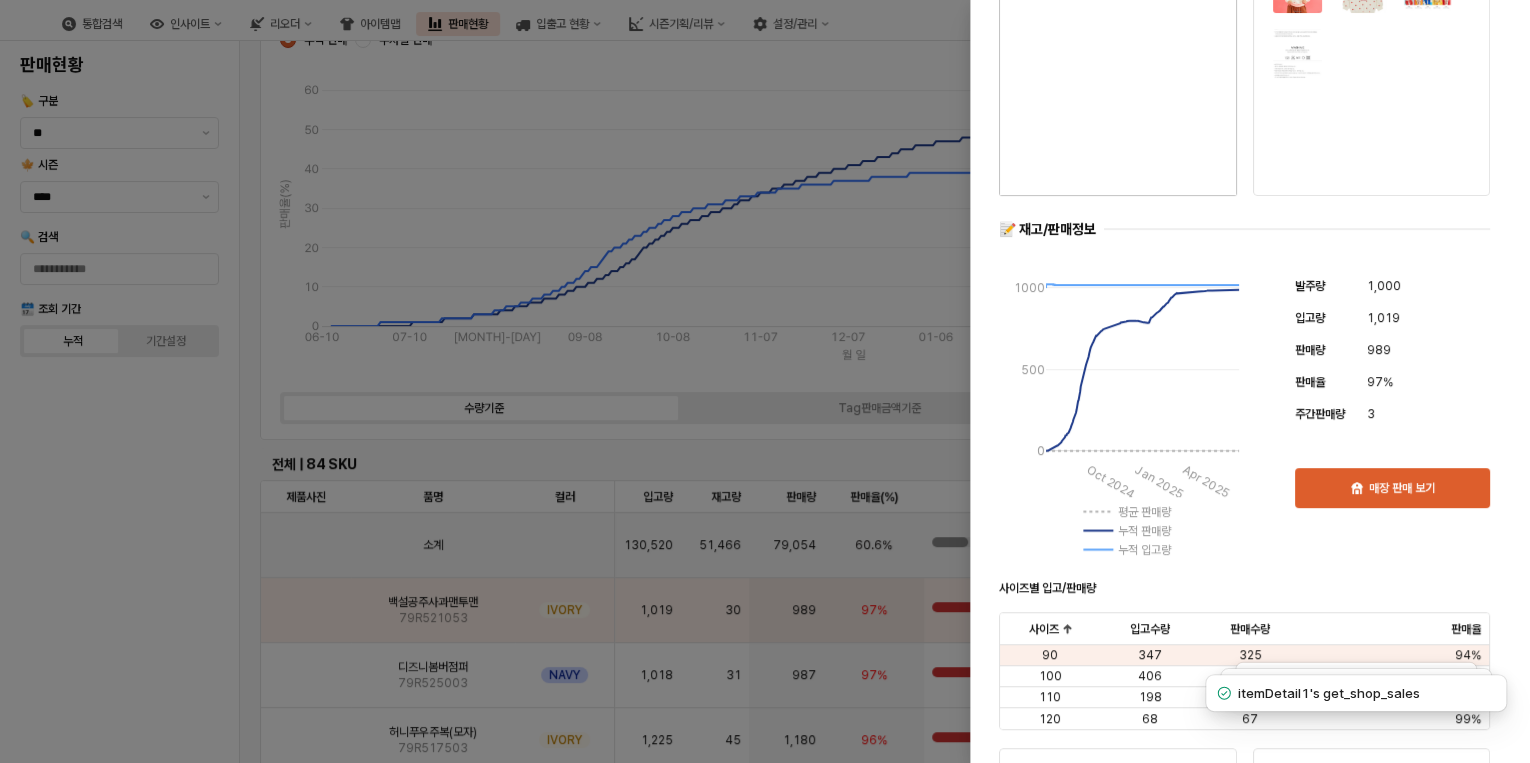 click at bounding box center (765, 381) 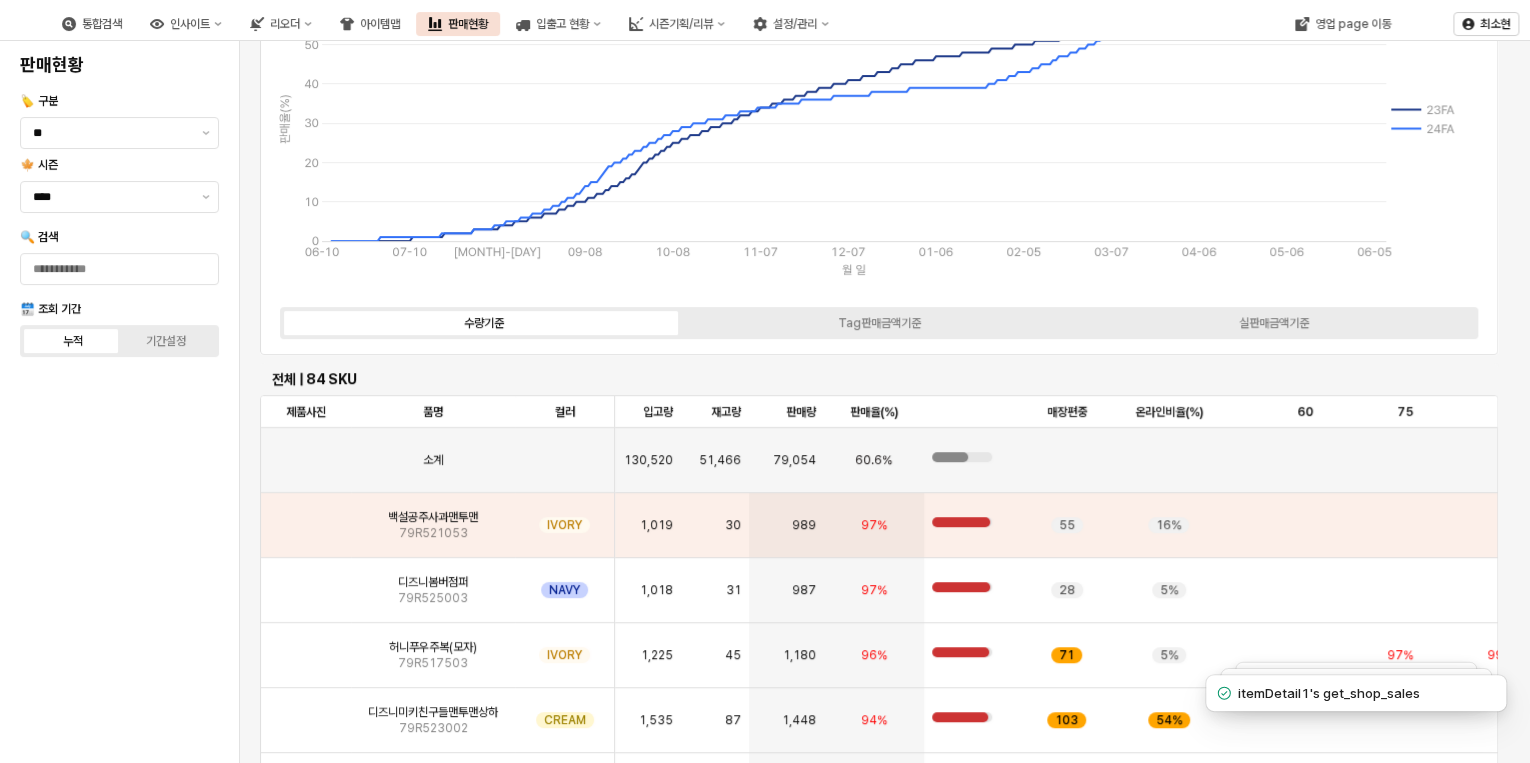 scroll, scrollTop: 277, scrollLeft: 0, axis: vertical 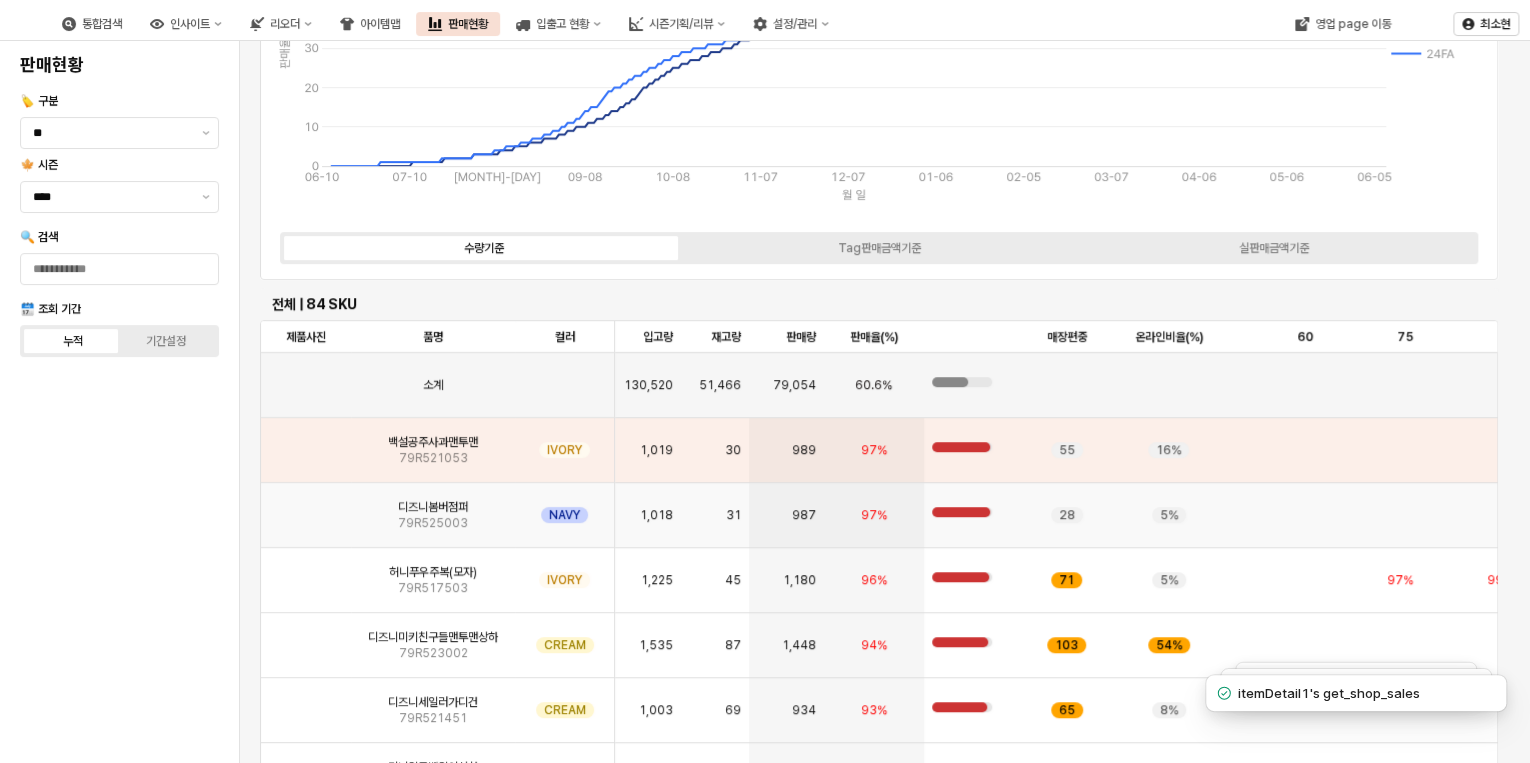 click on "디즈니봄버점퍼 79R525003" at bounding box center (433, 515) 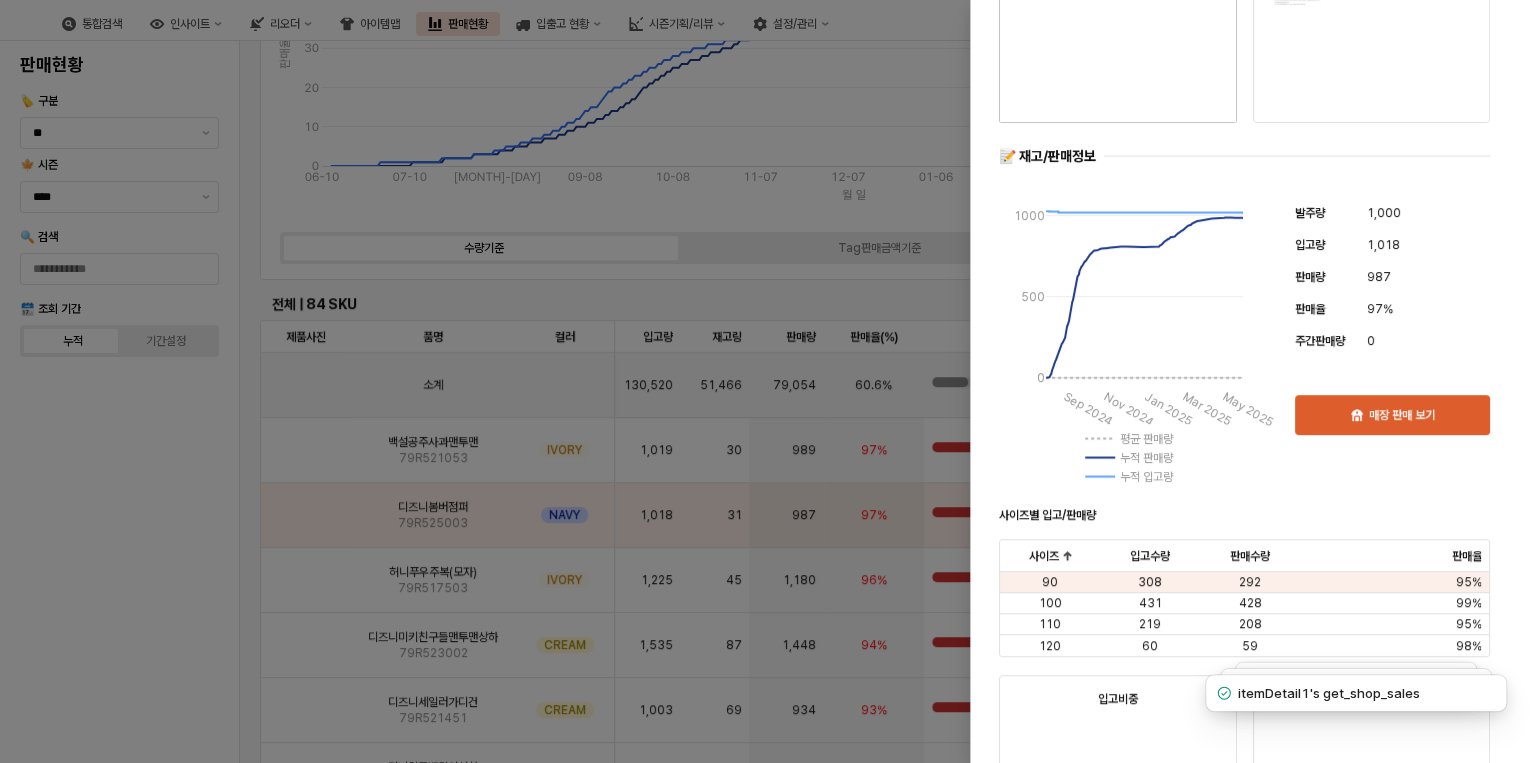 scroll, scrollTop: 240, scrollLeft: 0, axis: vertical 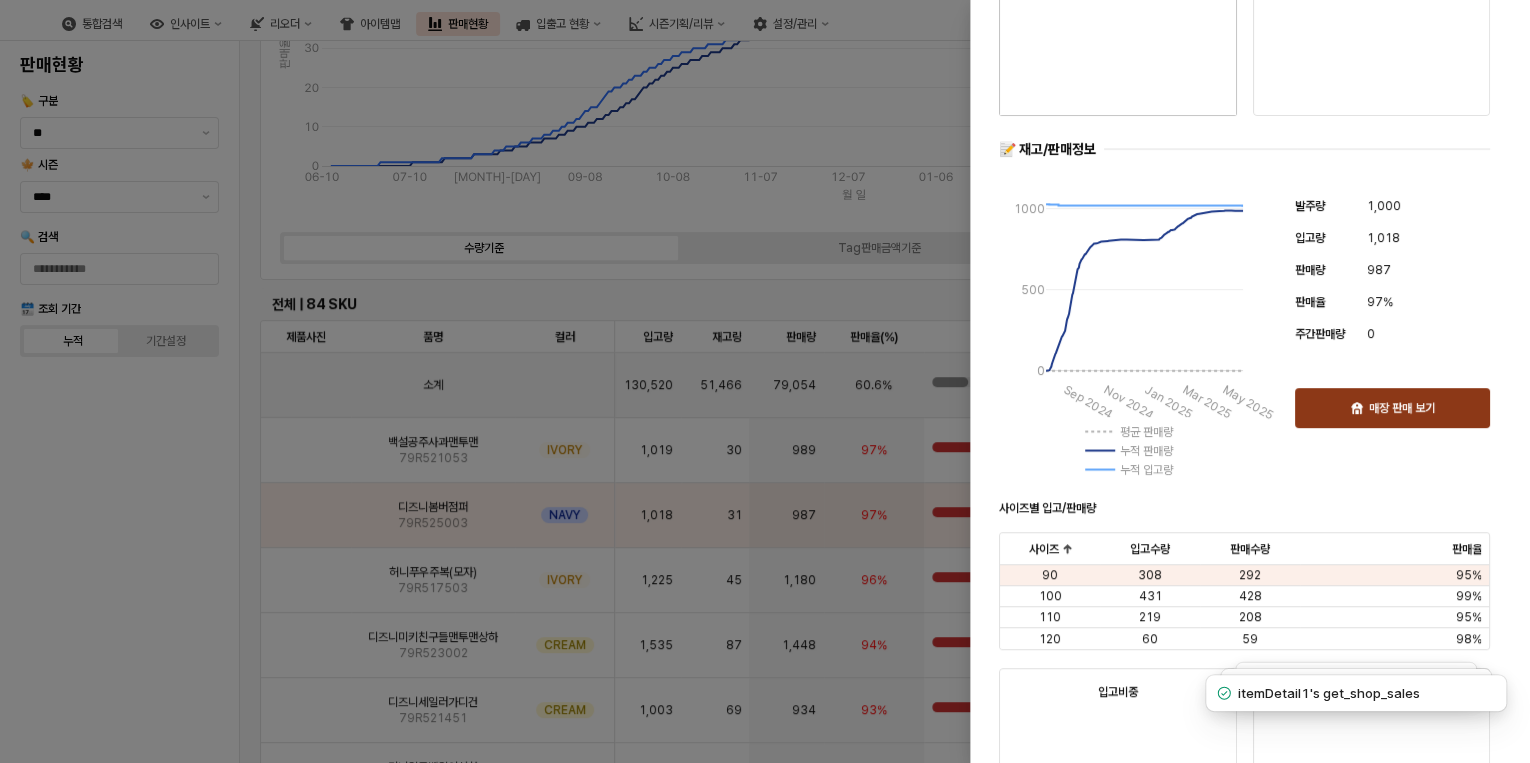 click 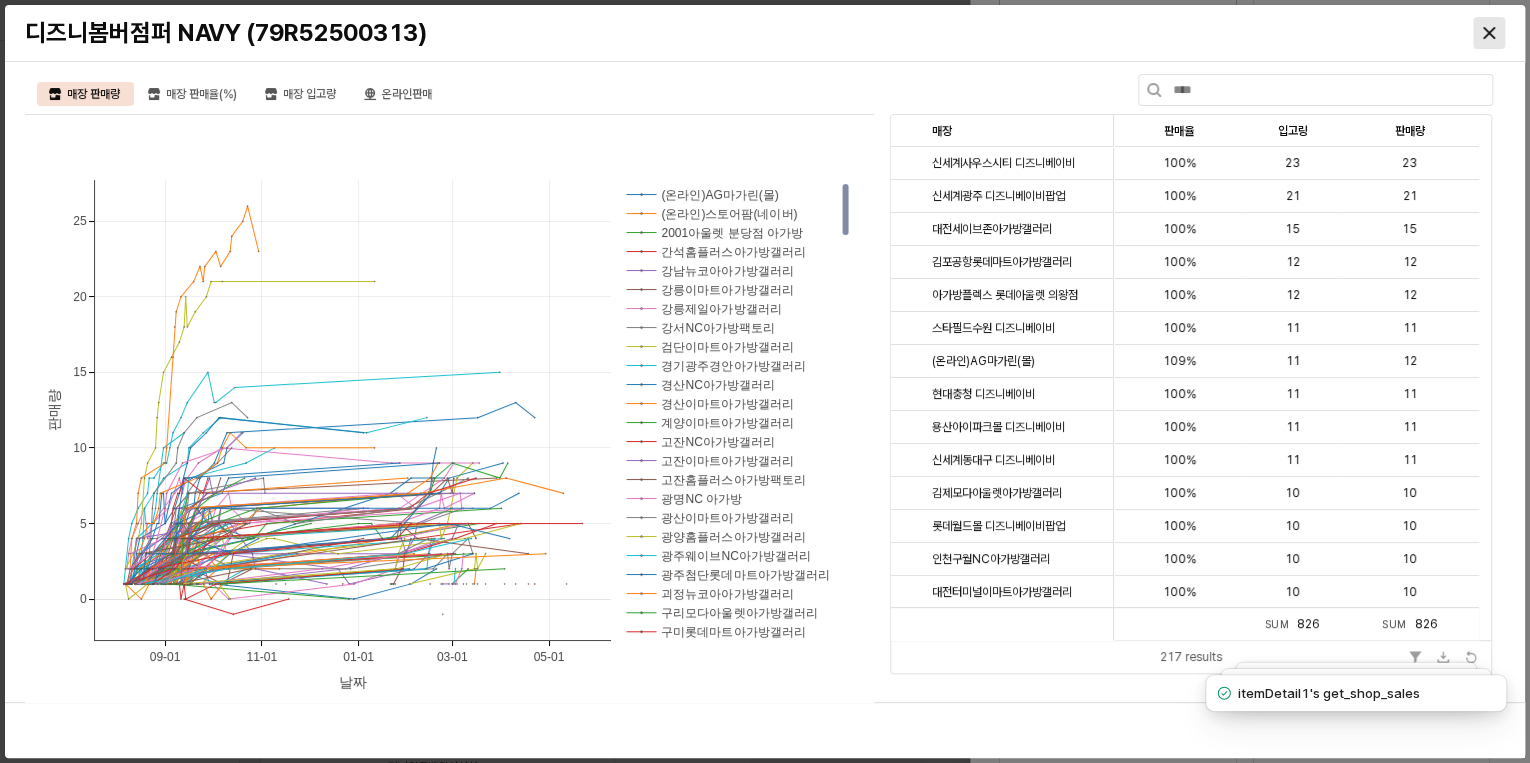 click 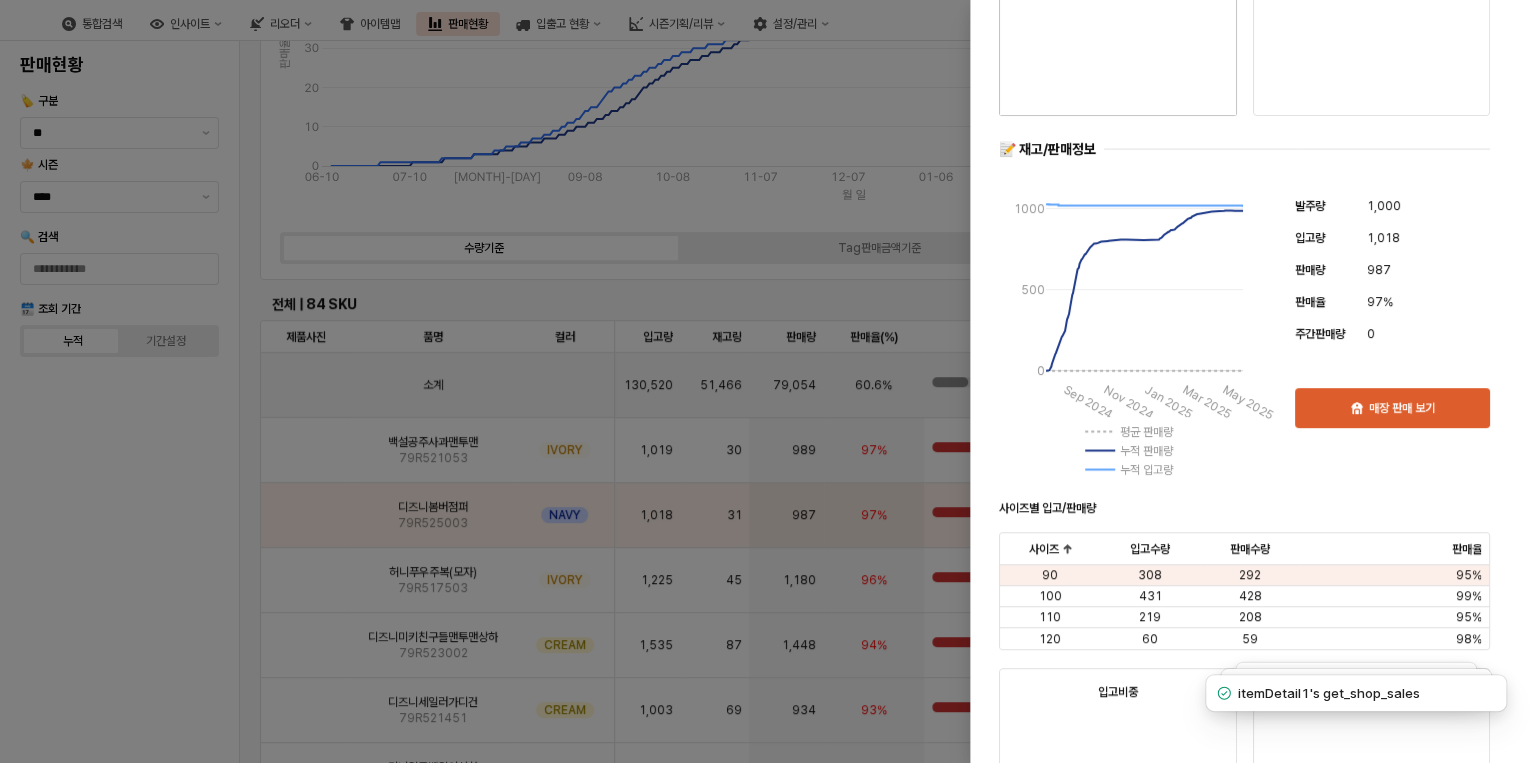 click at bounding box center (765, 381) 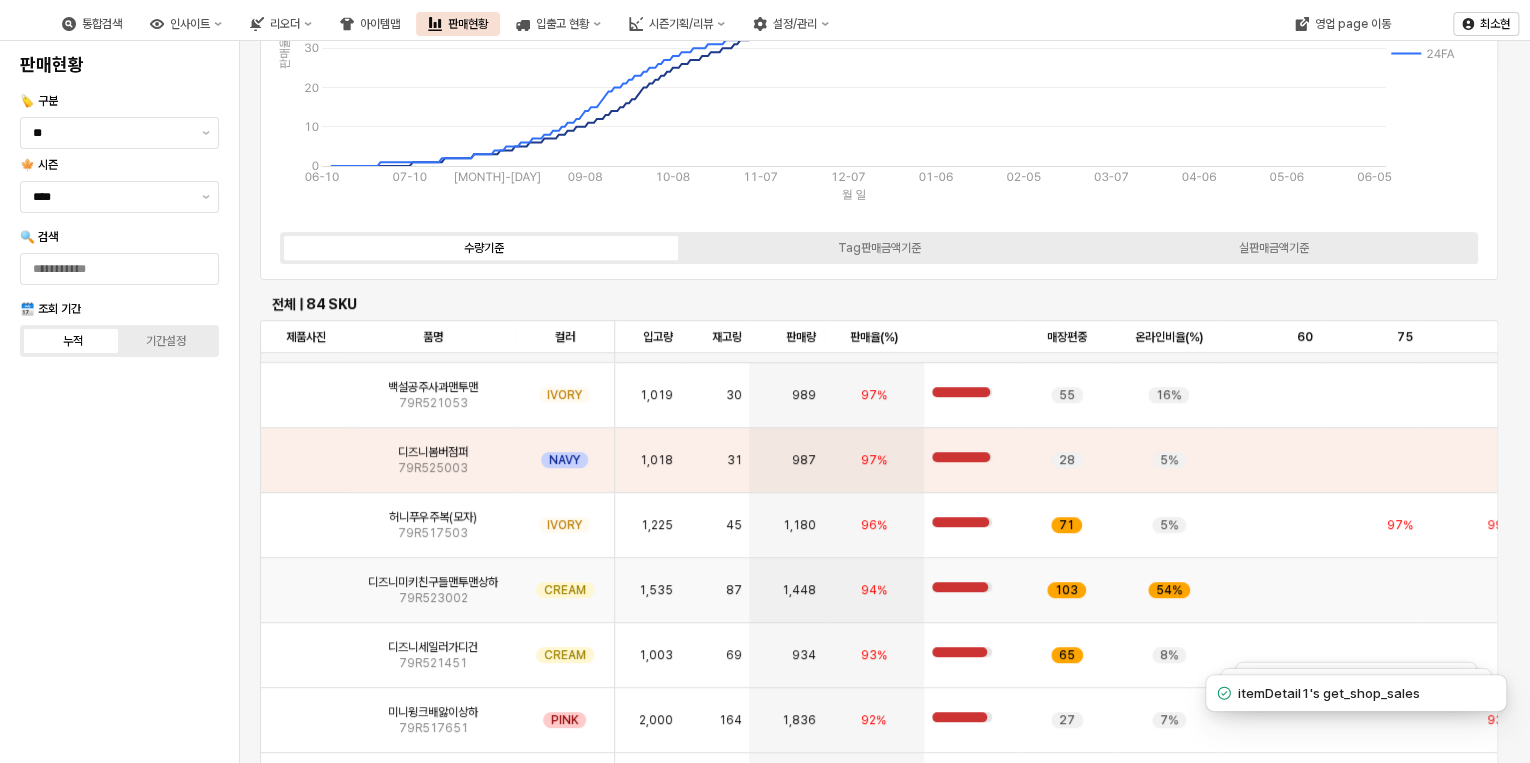 scroll, scrollTop: 80, scrollLeft: 0, axis: vertical 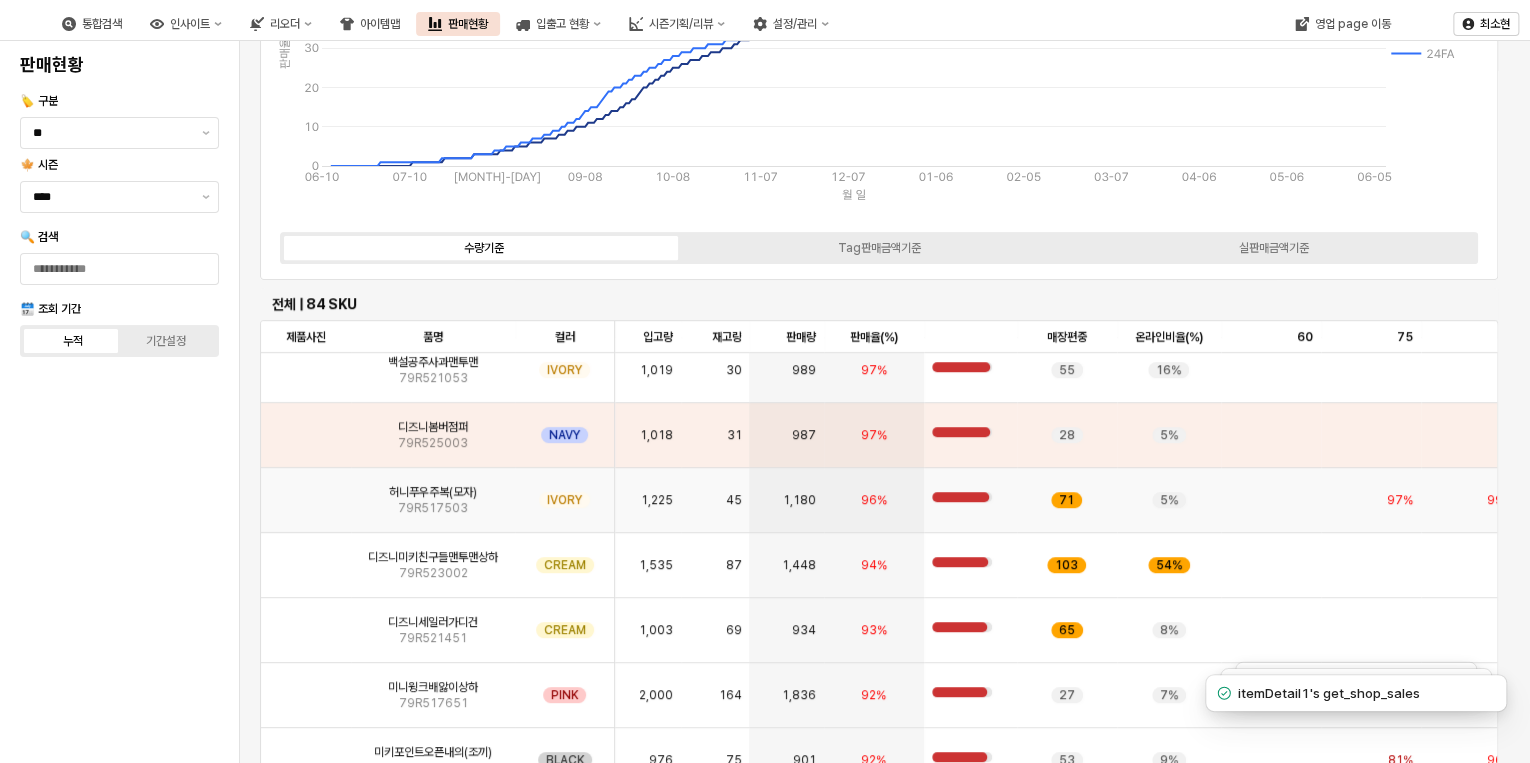 click on "IVORY" at bounding box center [565, 500] 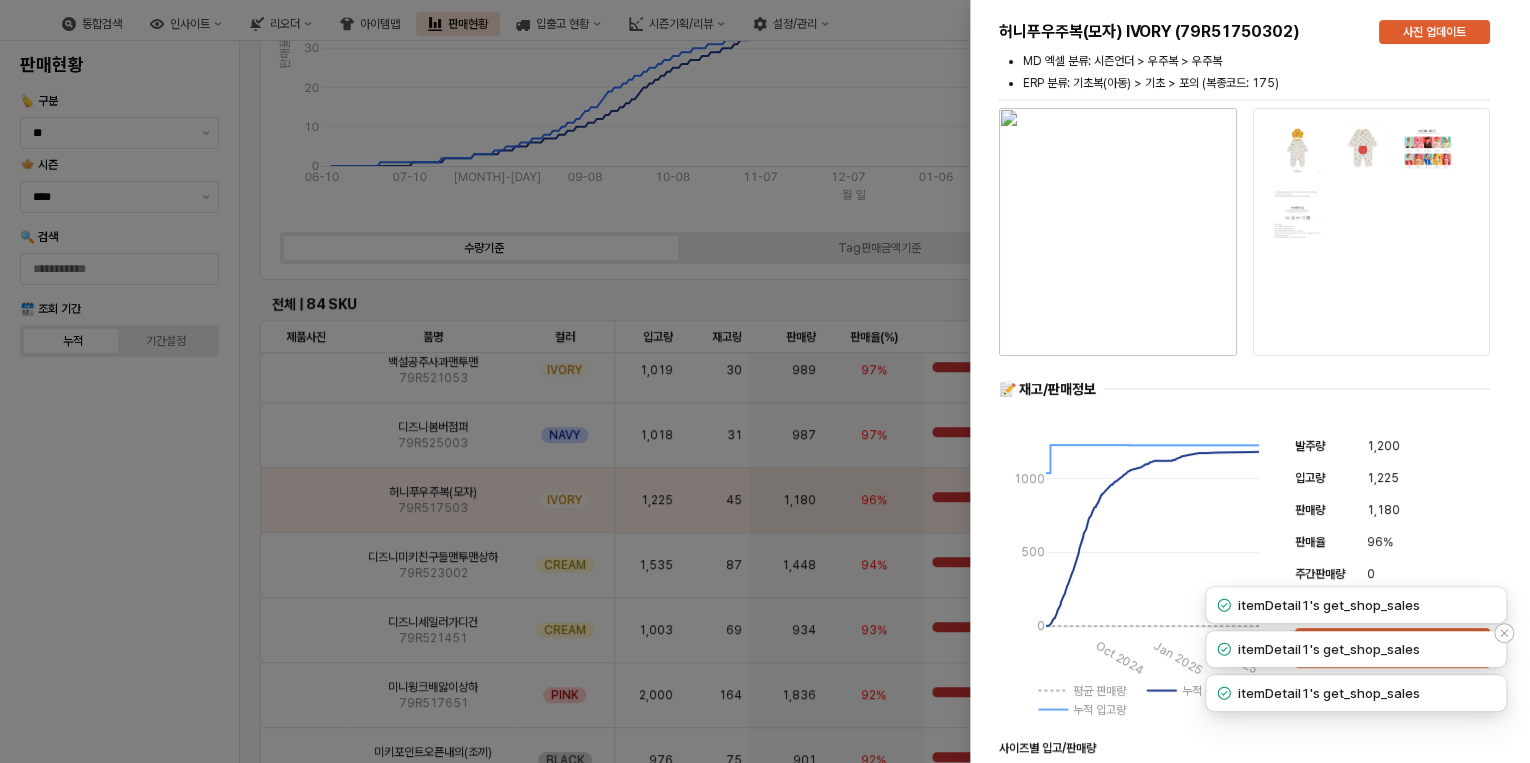 click 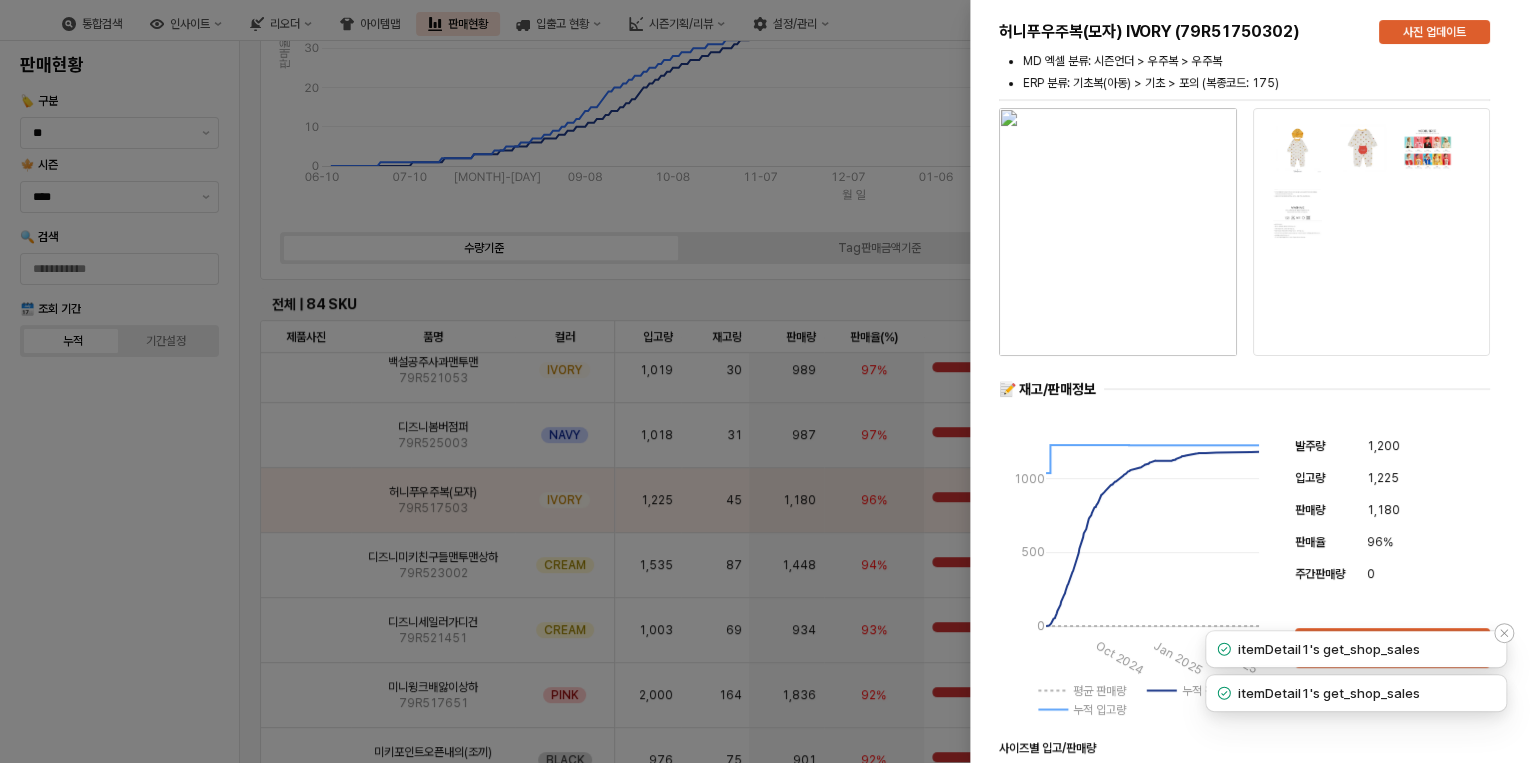 click at bounding box center (1504, 633) 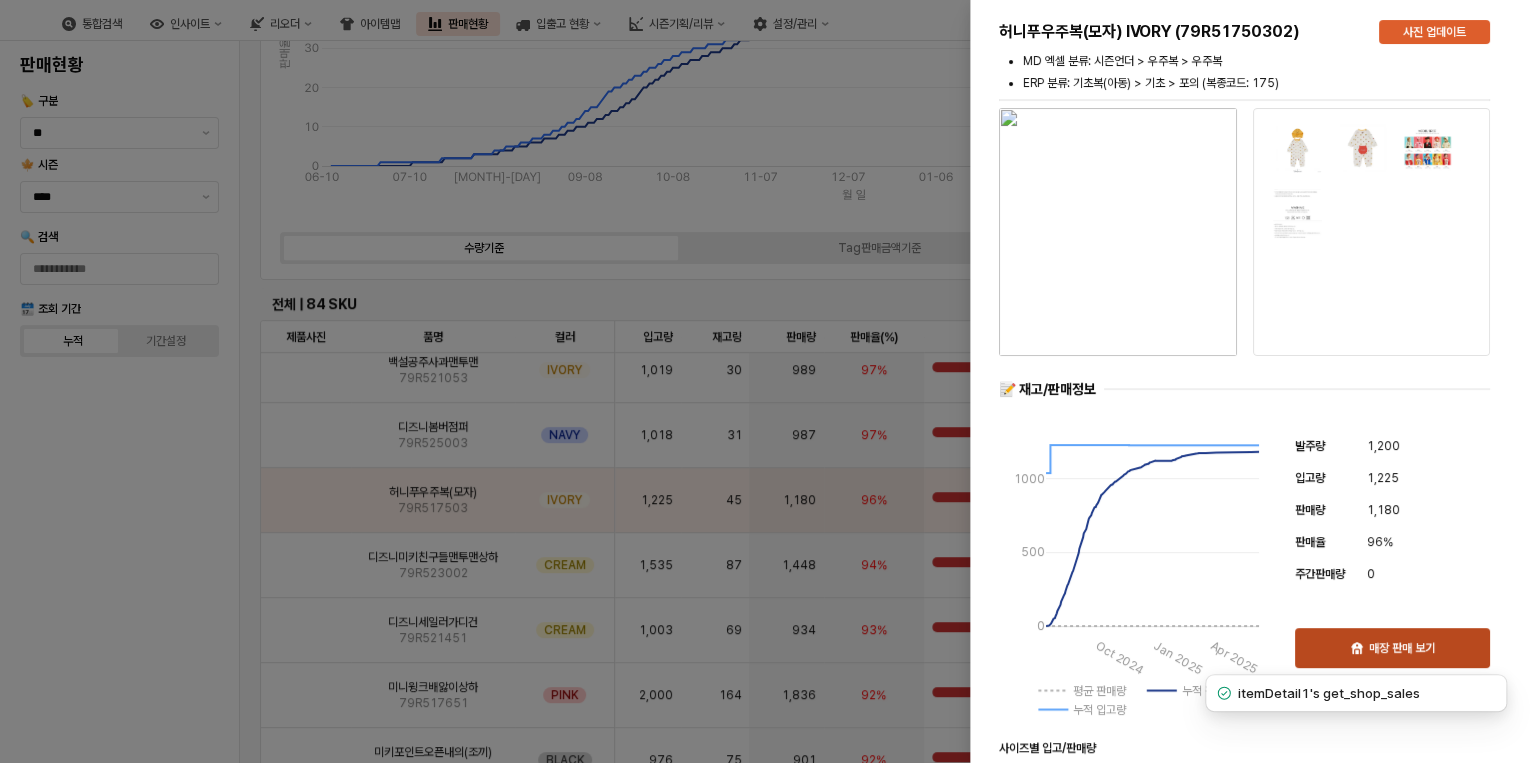 click on "매장 판매 보기" at bounding box center (1392, 648) 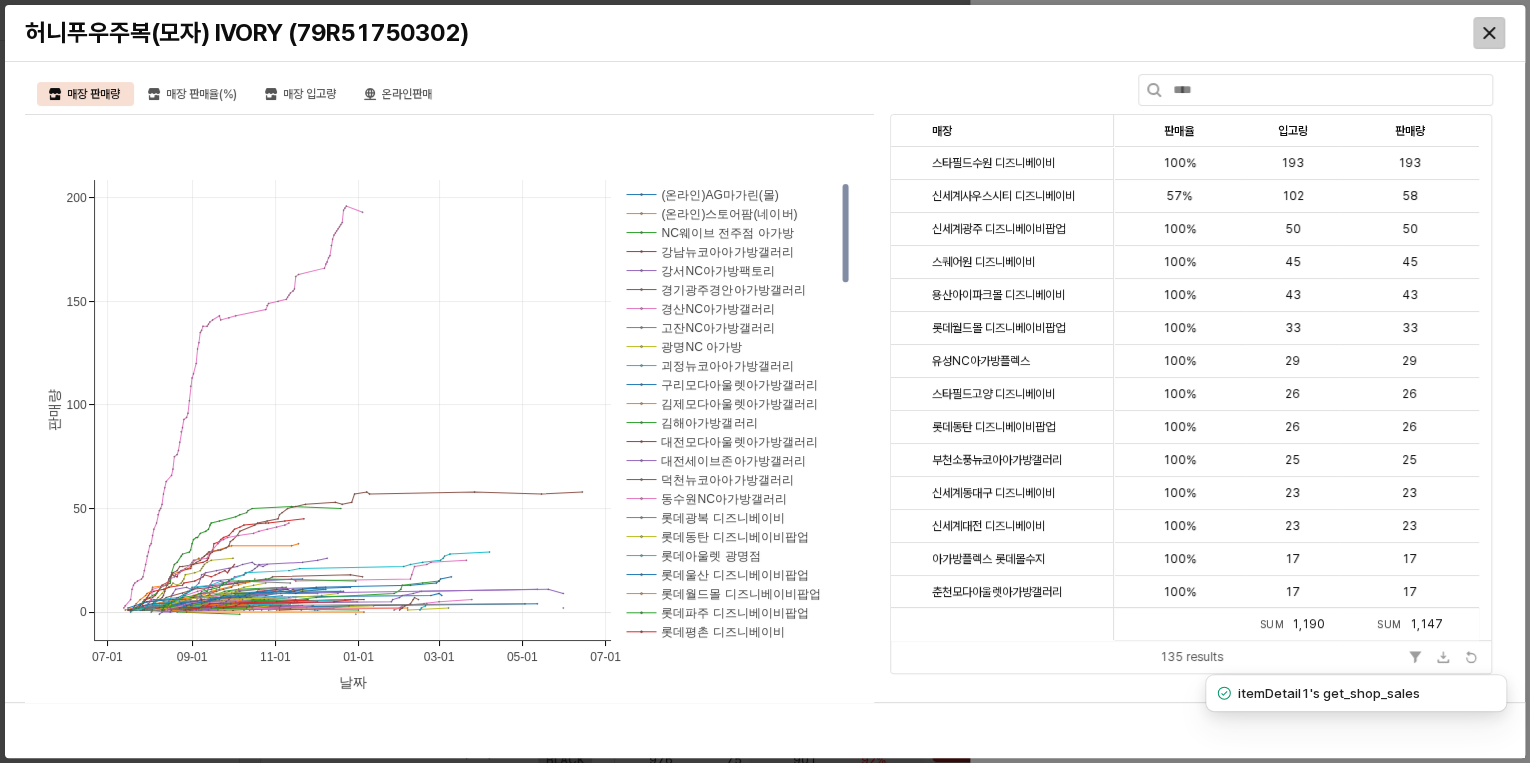 click at bounding box center [1489, 33] 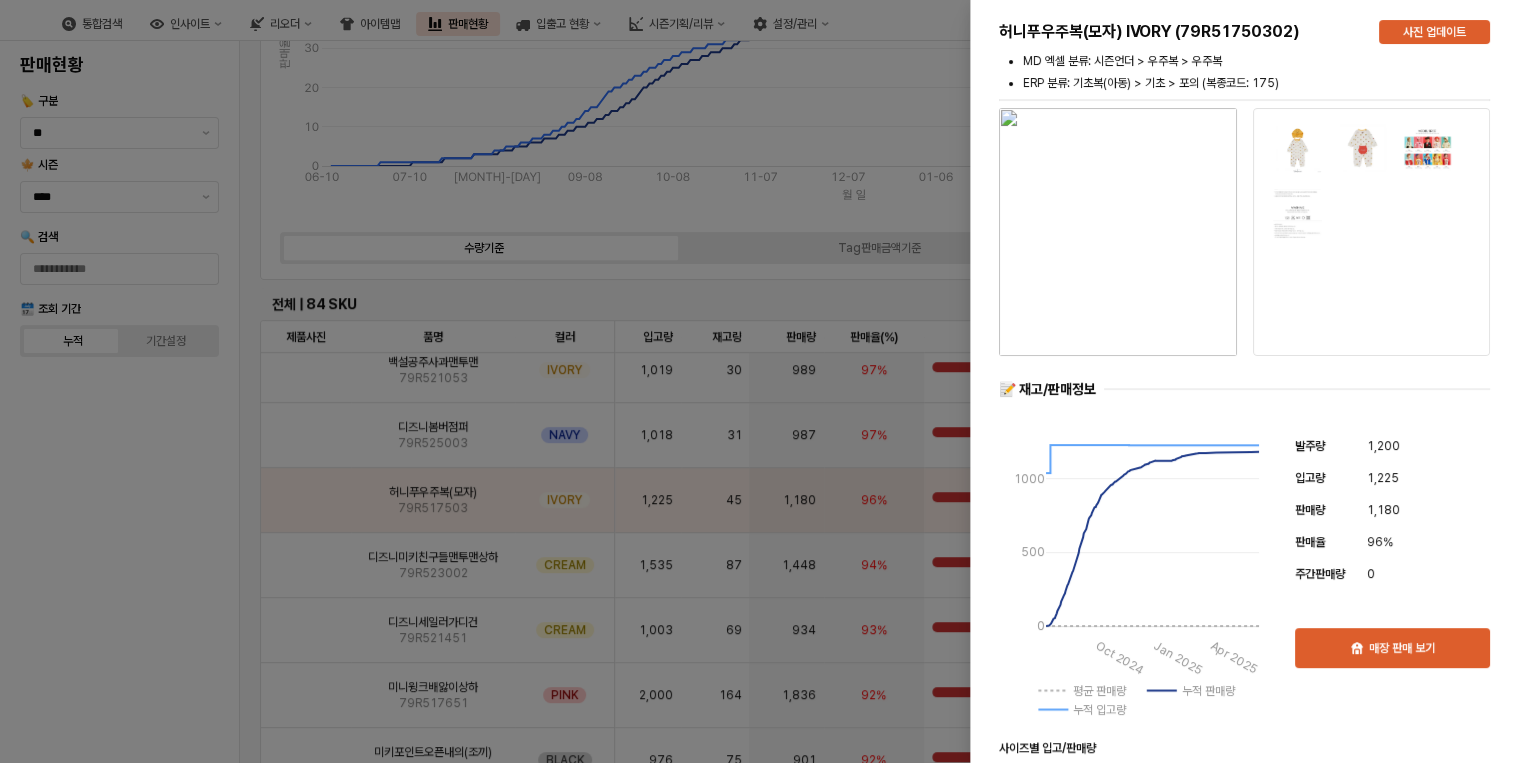 click at bounding box center (765, 381) 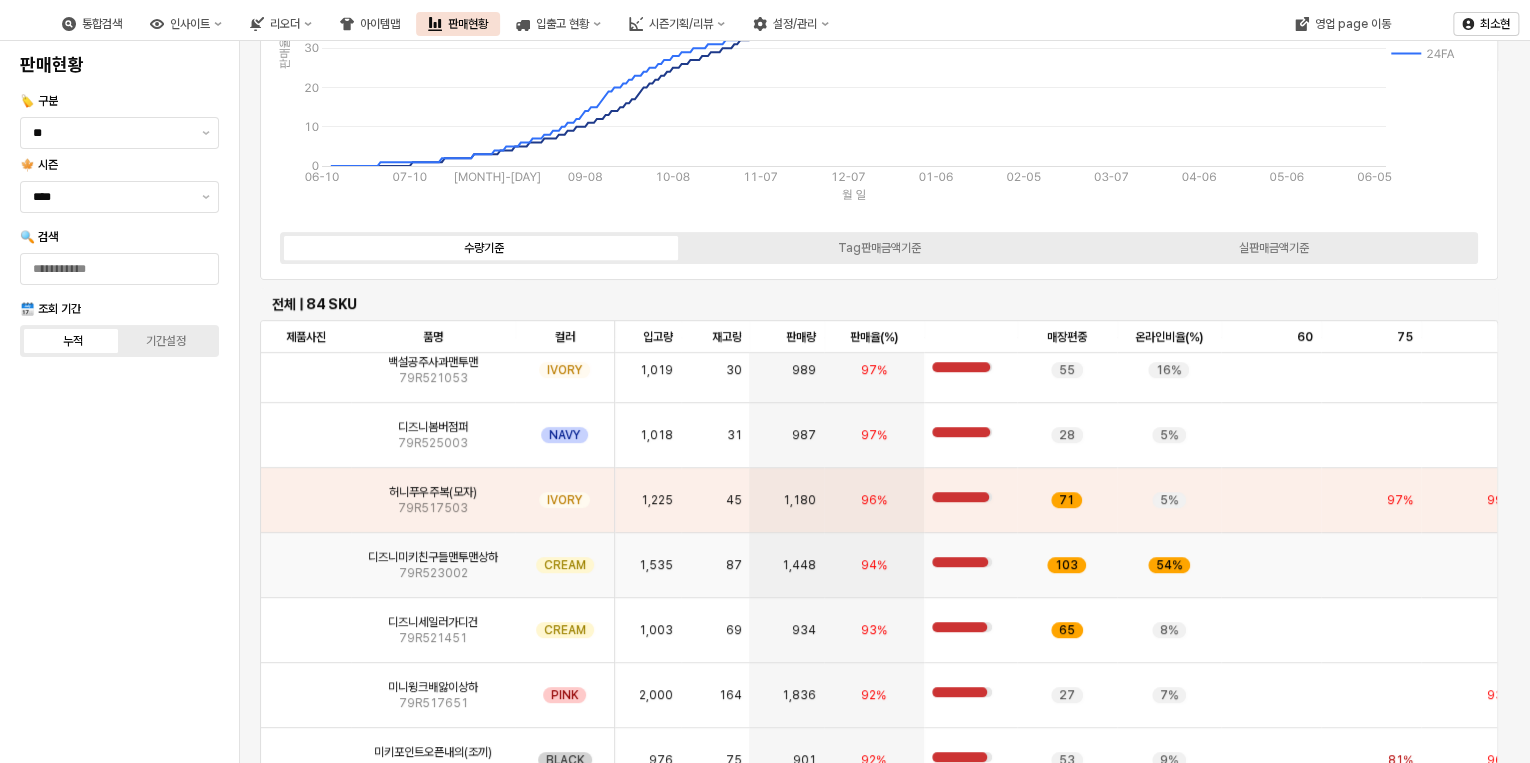 click on "87" at bounding box center (715, 565) 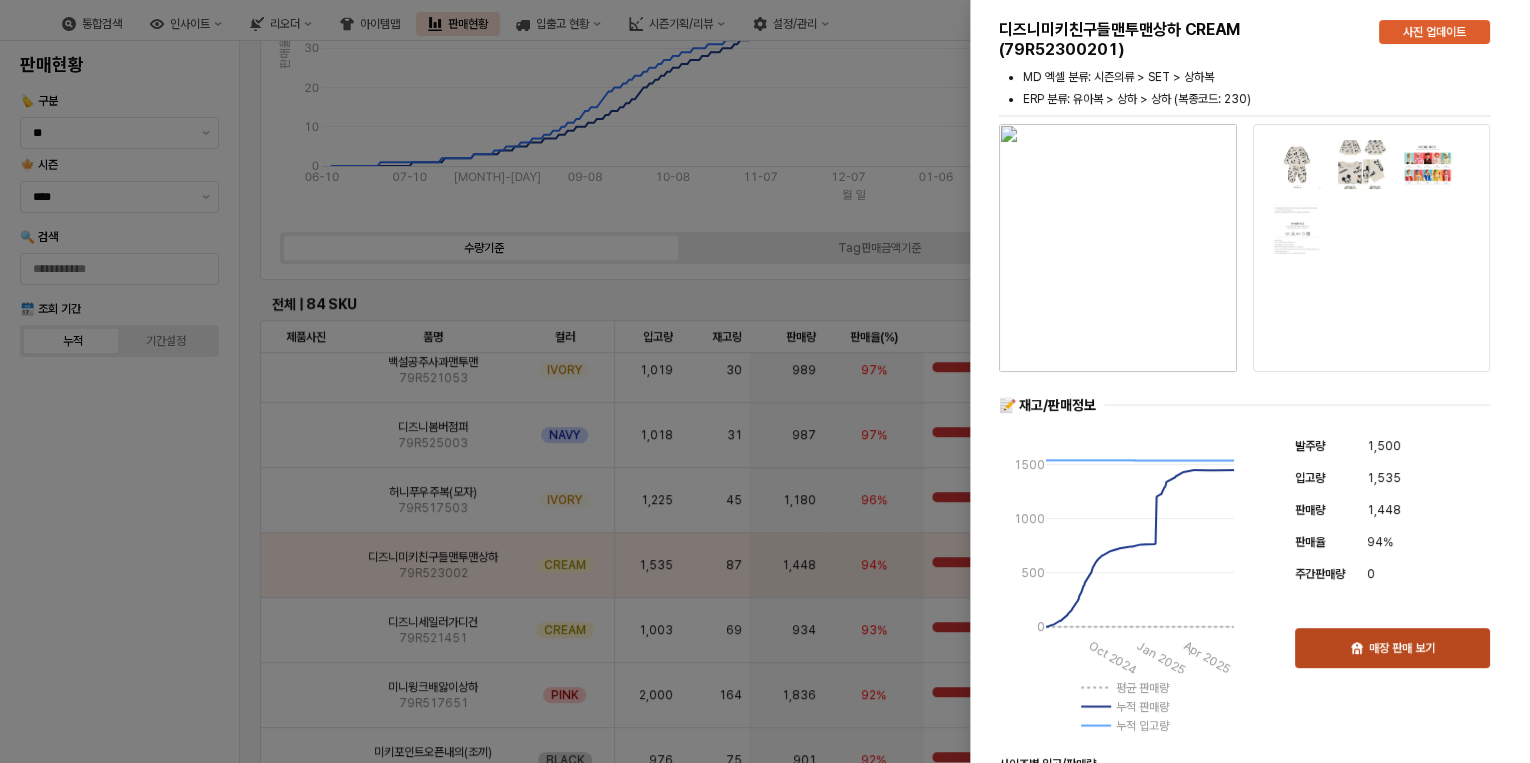 click on "매장 판매 보기" at bounding box center [1402, 648] 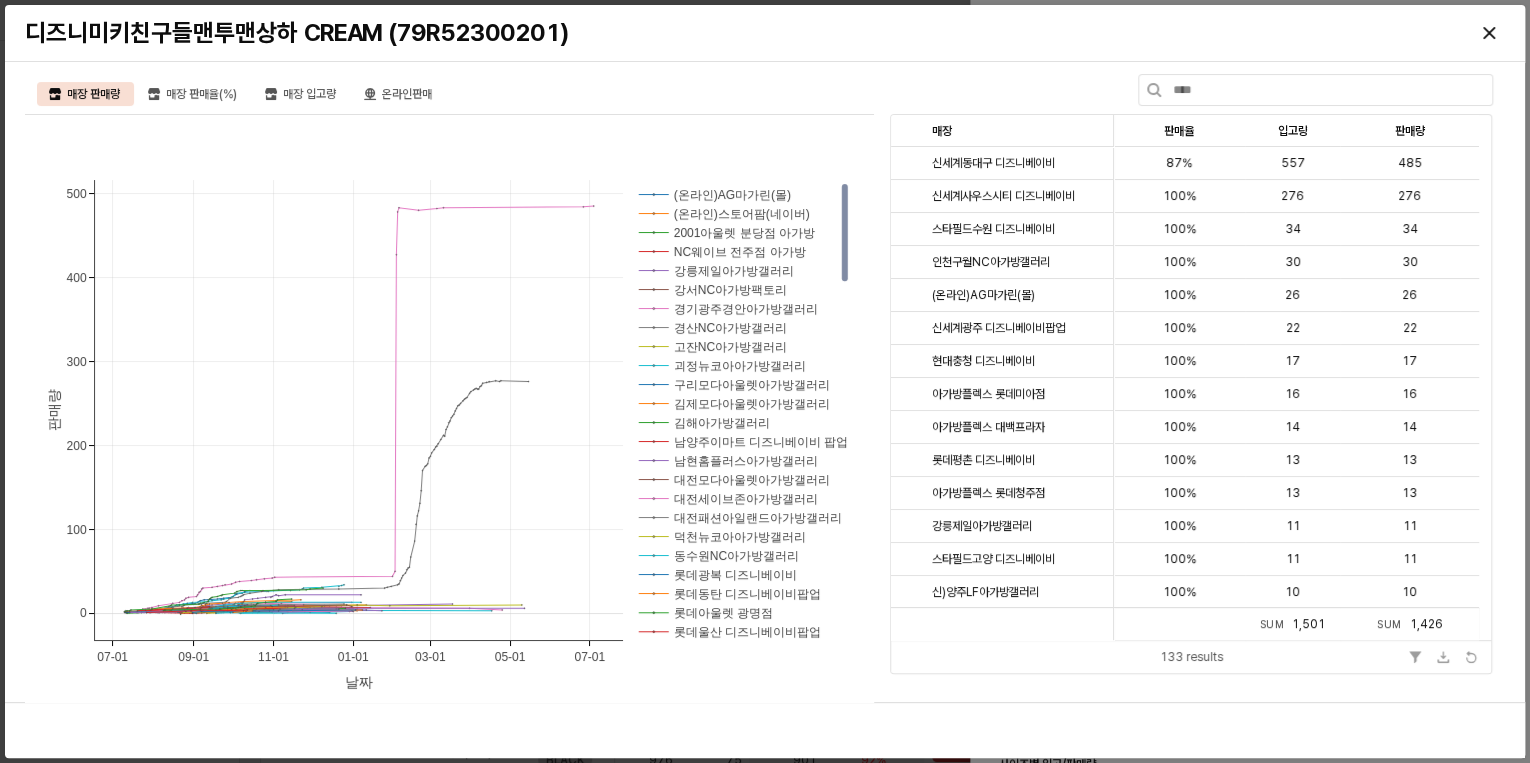 click at bounding box center [1489, 33] 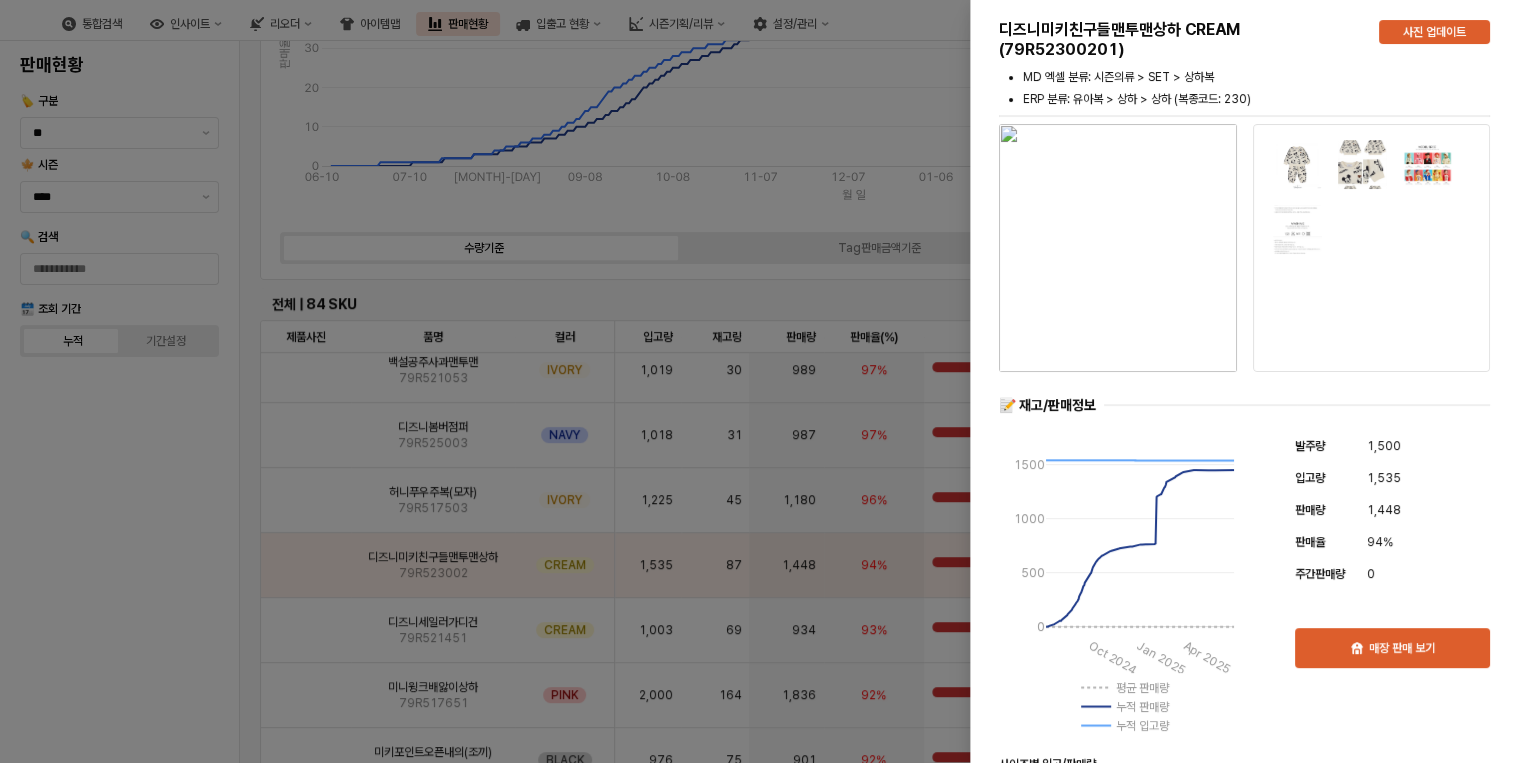 click at bounding box center (765, 381) 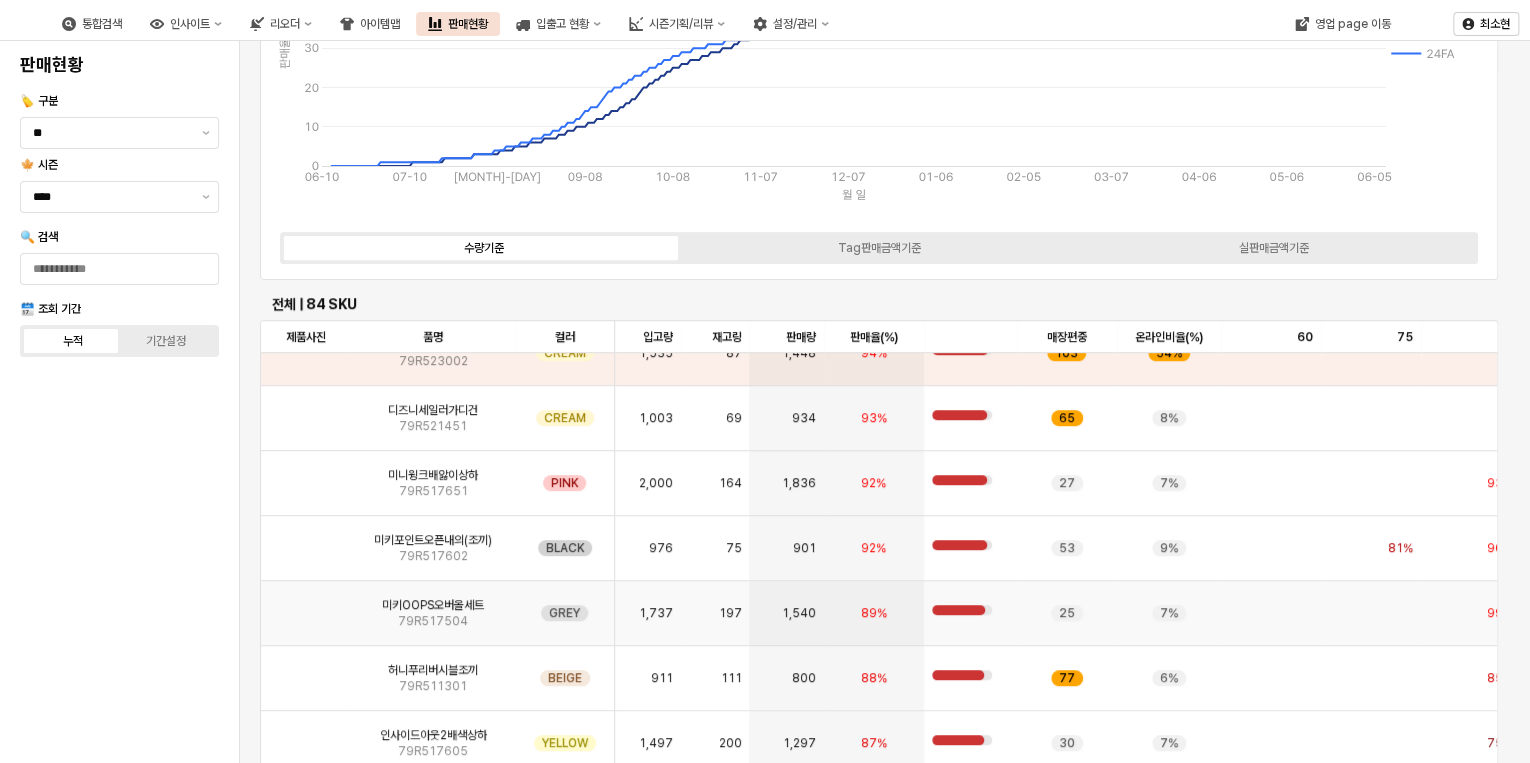 scroll, scrollTop: 320, scrollLeft: 0, axis: vertical 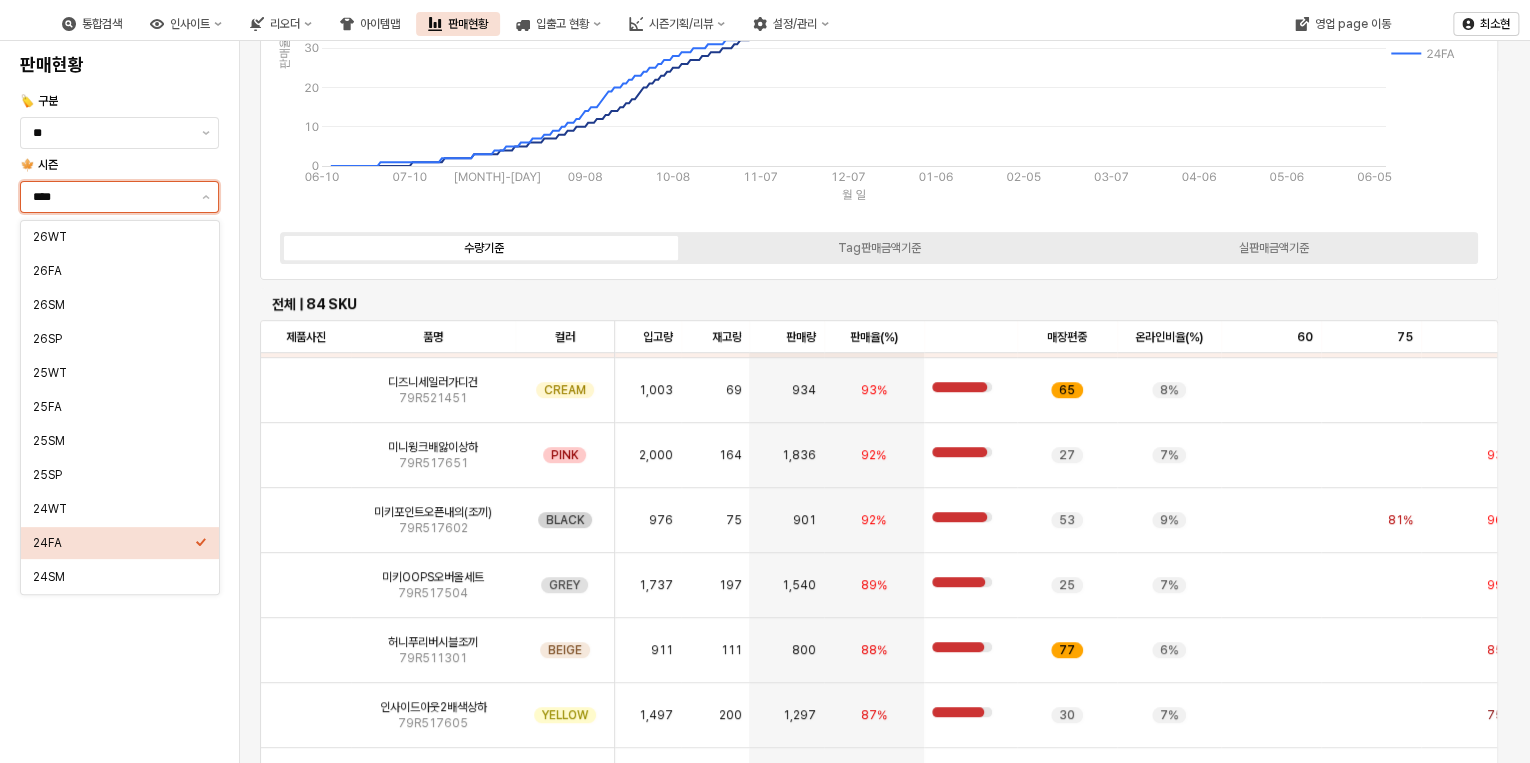 click on "****" at bounding box center (111, 197) 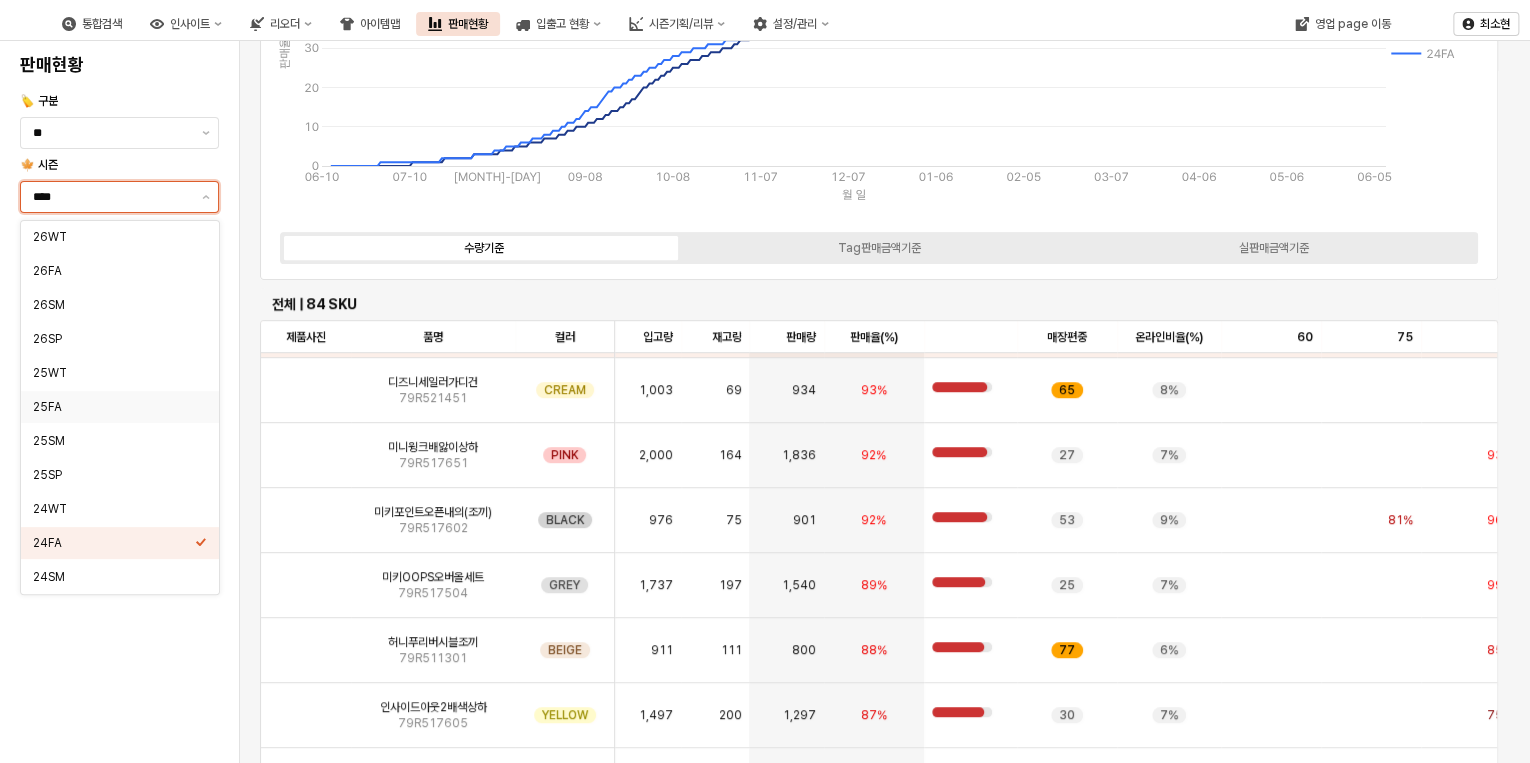 click on "25FA" at bounding box center (114, 407) 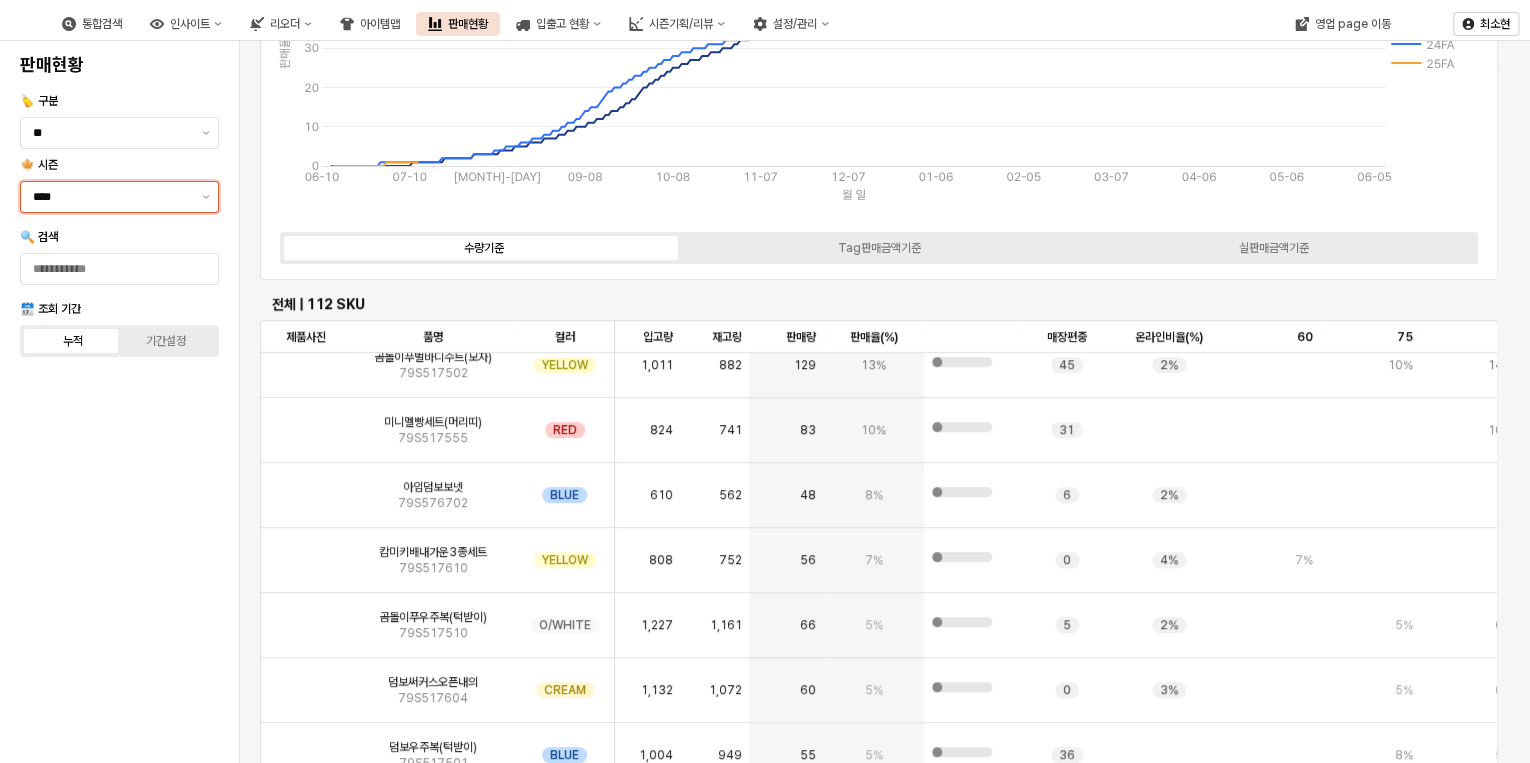 scroll, scrollTop: 0, scrollLeft: 0, axis: both 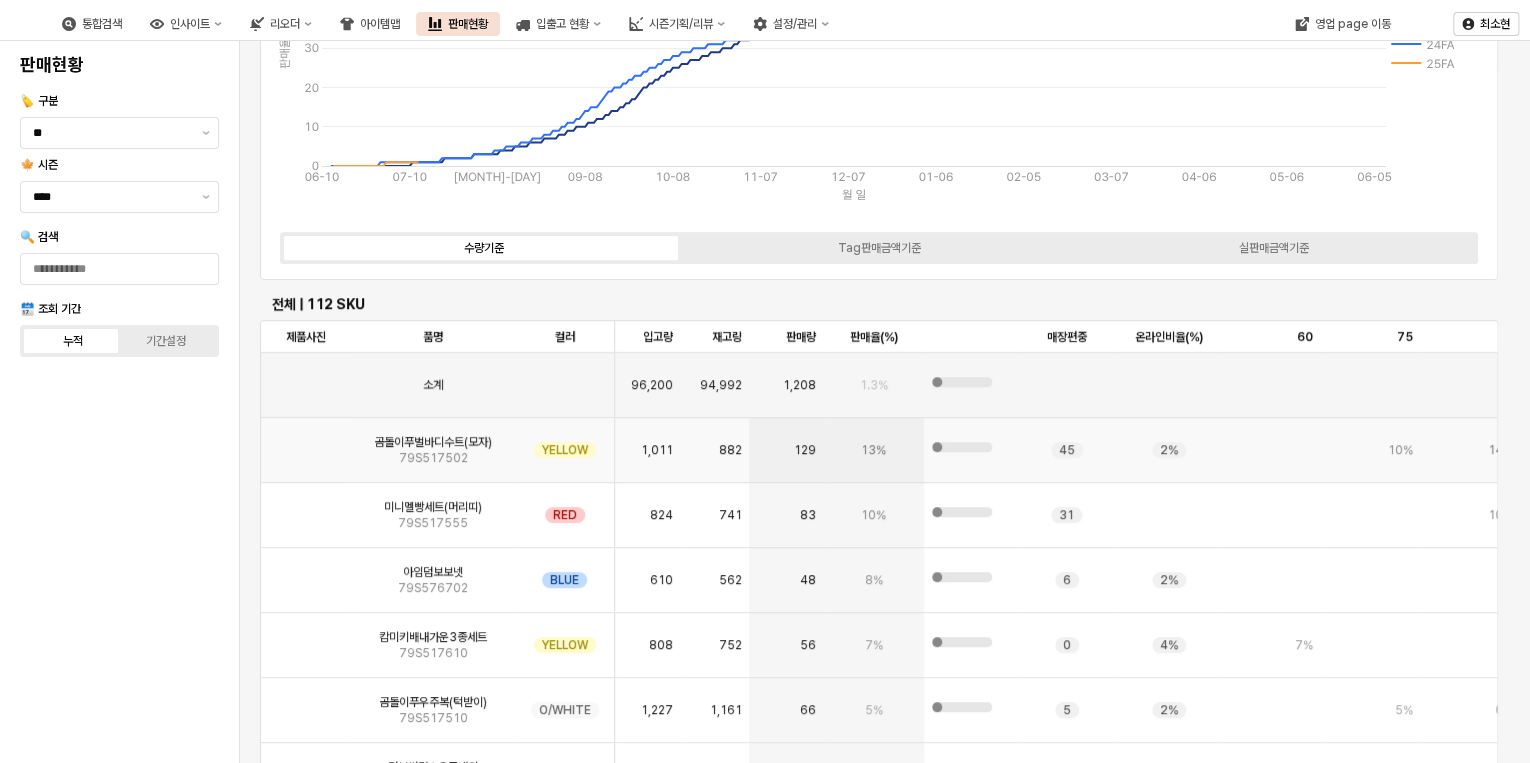 click on "13%" at bounding box center (873, 450) 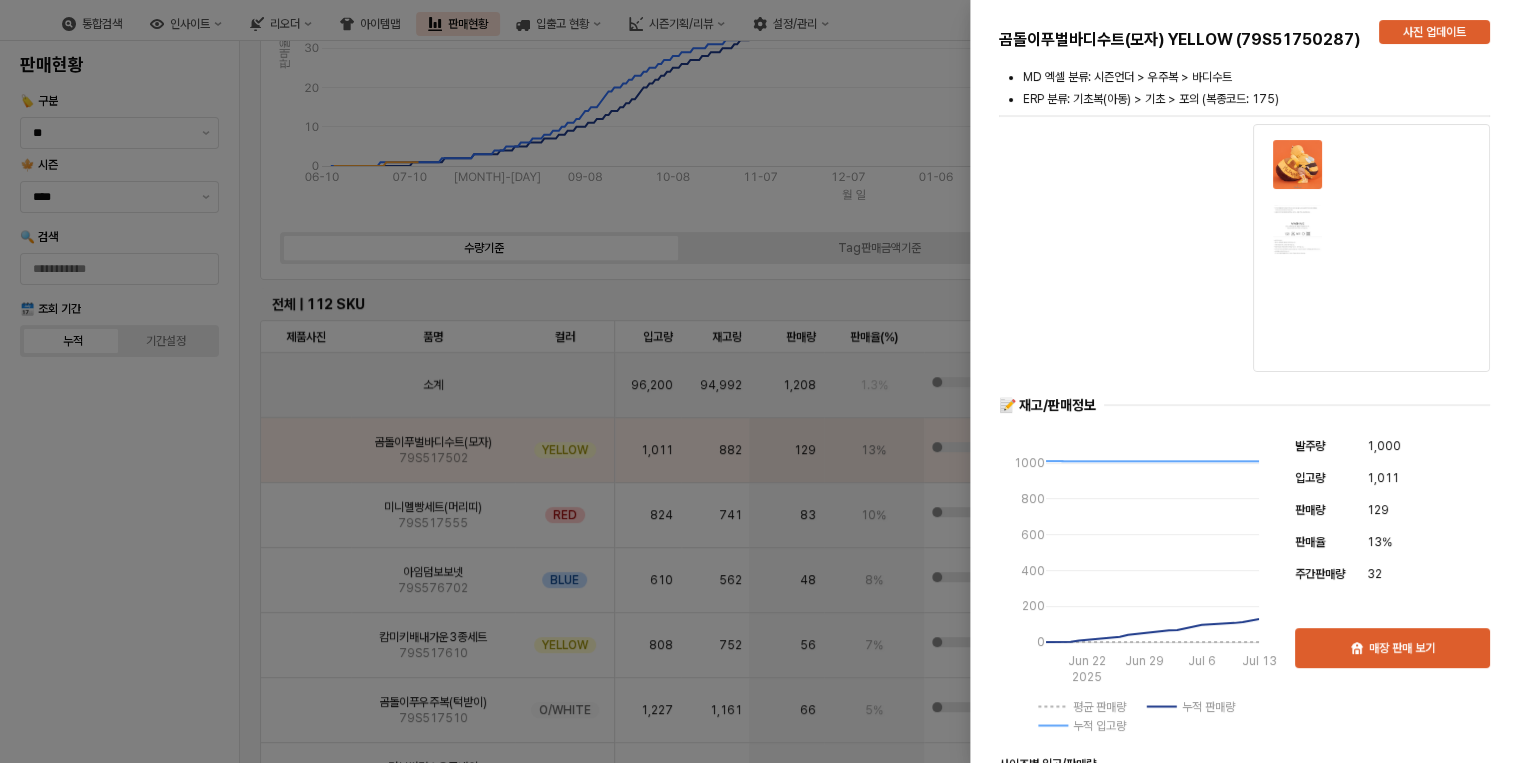 scroll, scrollTop: 80, scrollLeft: 0, axis: vertical 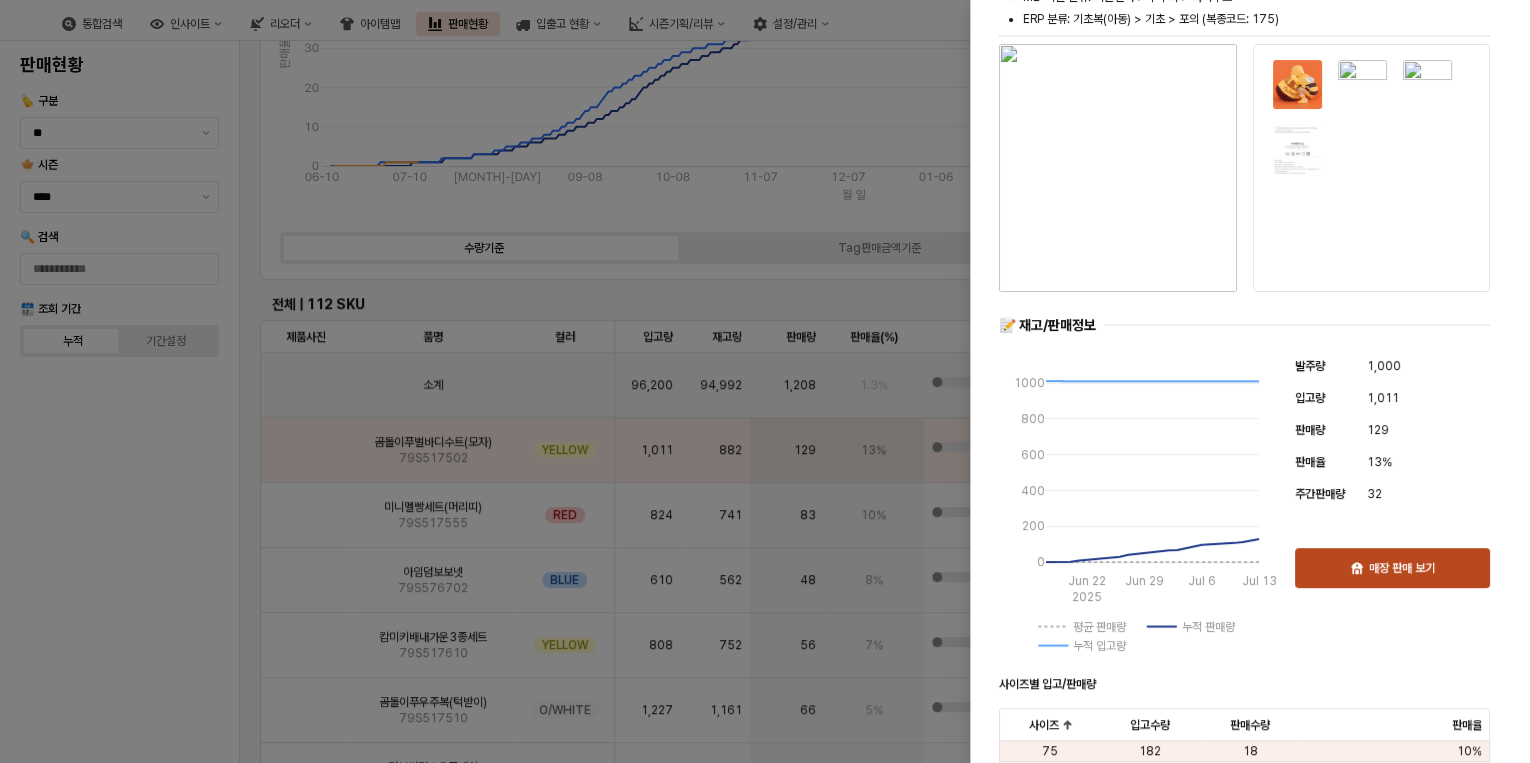 click on "매장 판매 보기" at bounding box center (1402, 568) 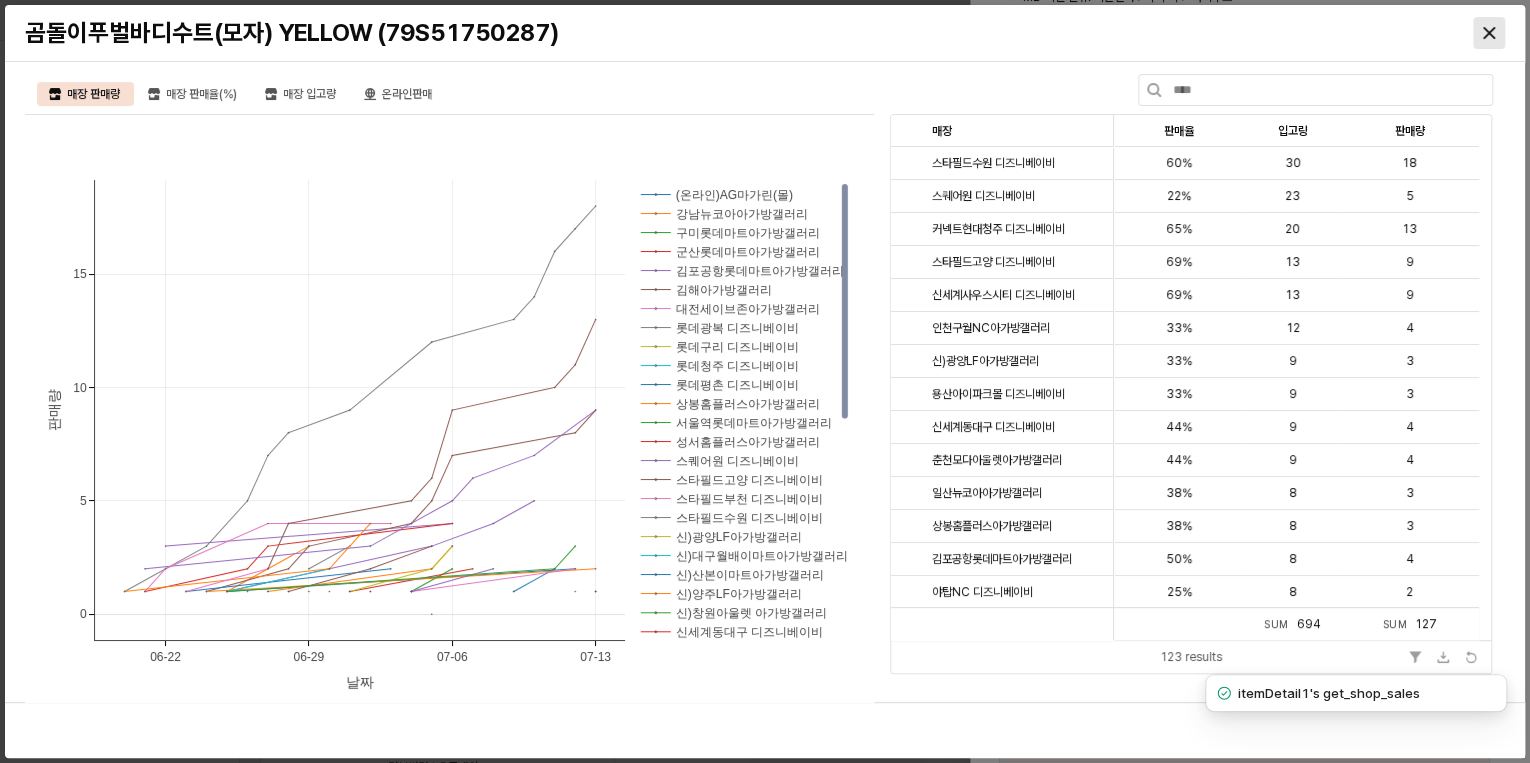 click at bounding box center [1489, 33] 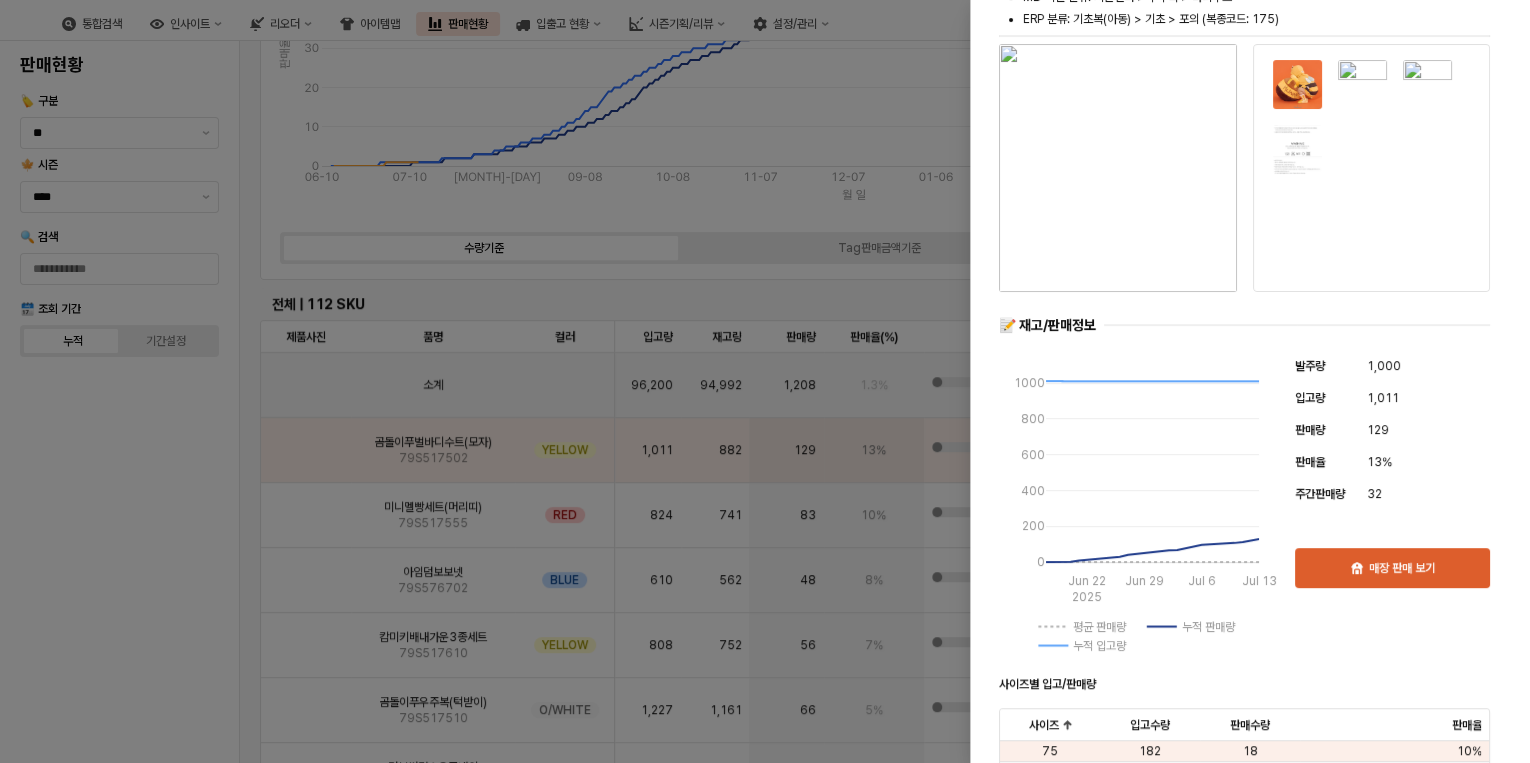 click at bounding box center (765, 381) 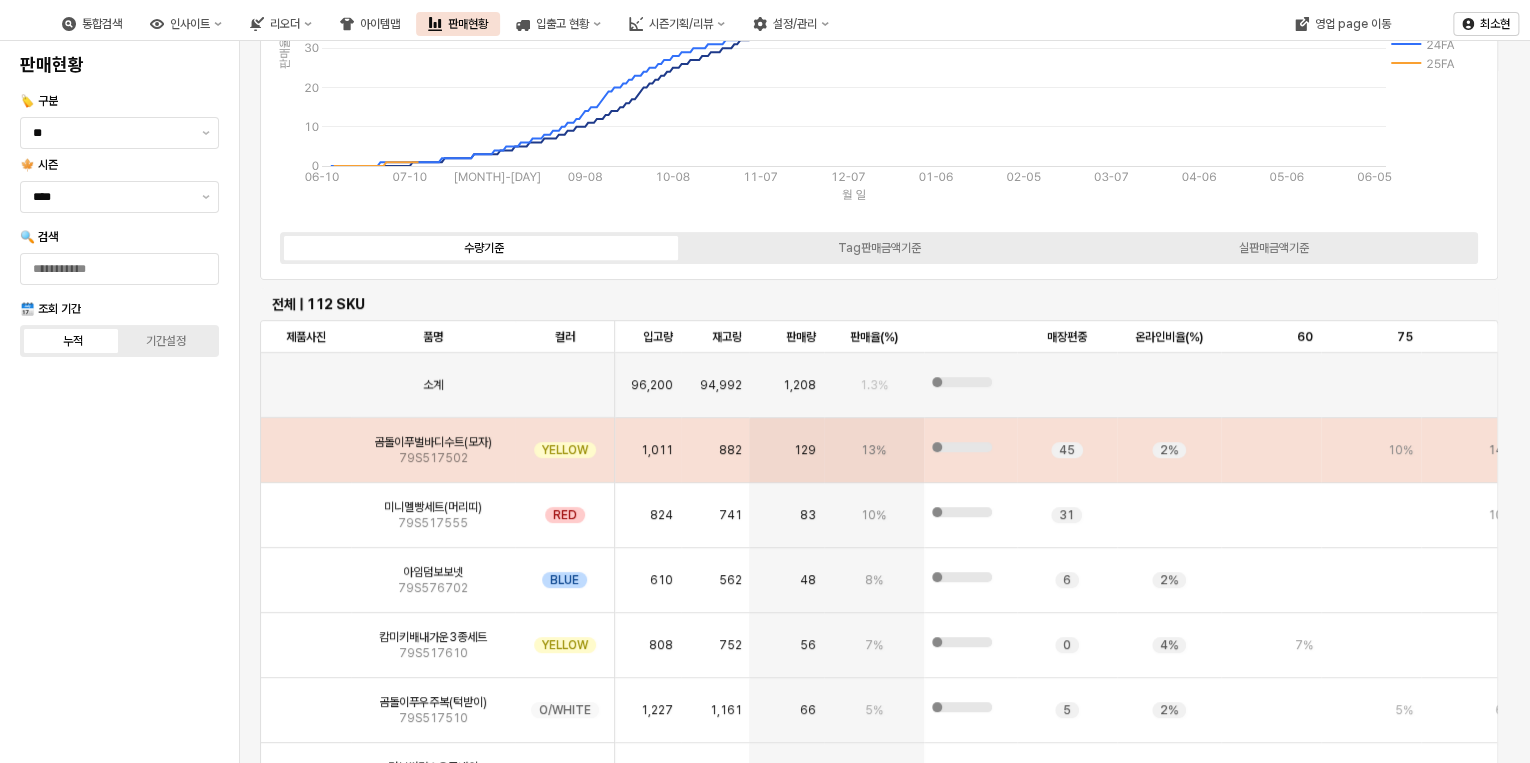scroll, scrollTop: 80, scrollLeft: 0, axis: vertical 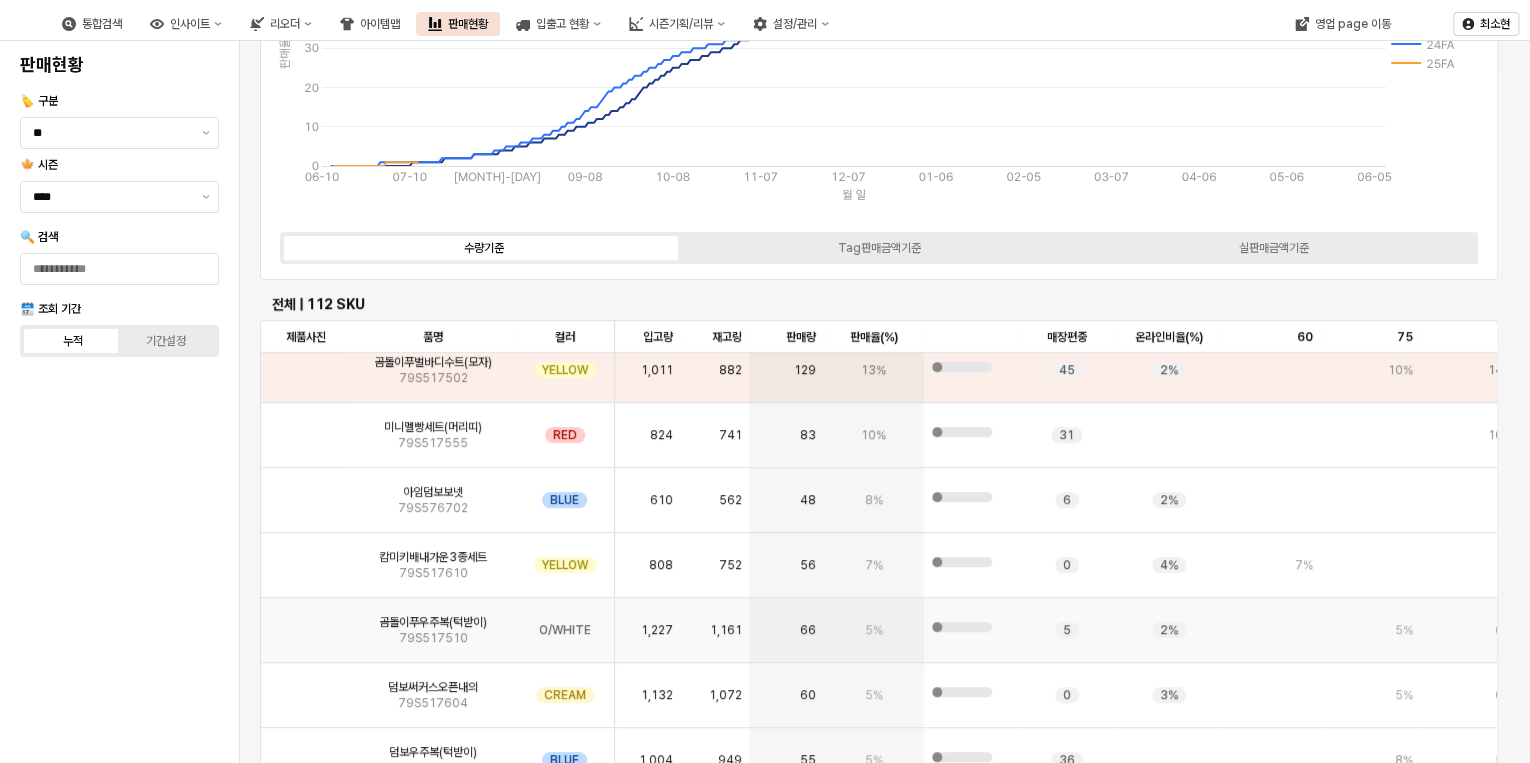 click on "1,161" at bounding box center [715, 630] 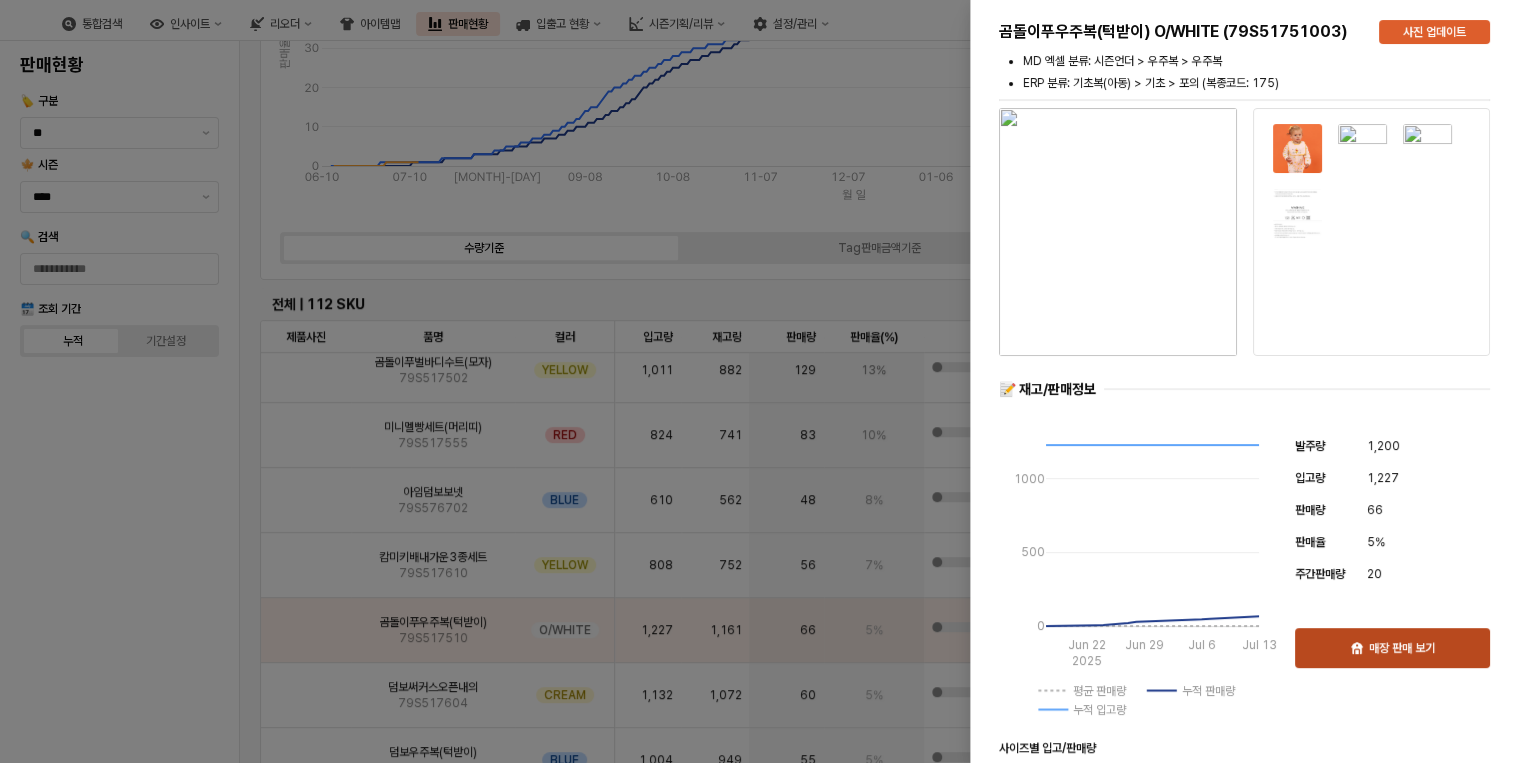 click on "매장 판매 보기" at bounding box center [1392, 648] 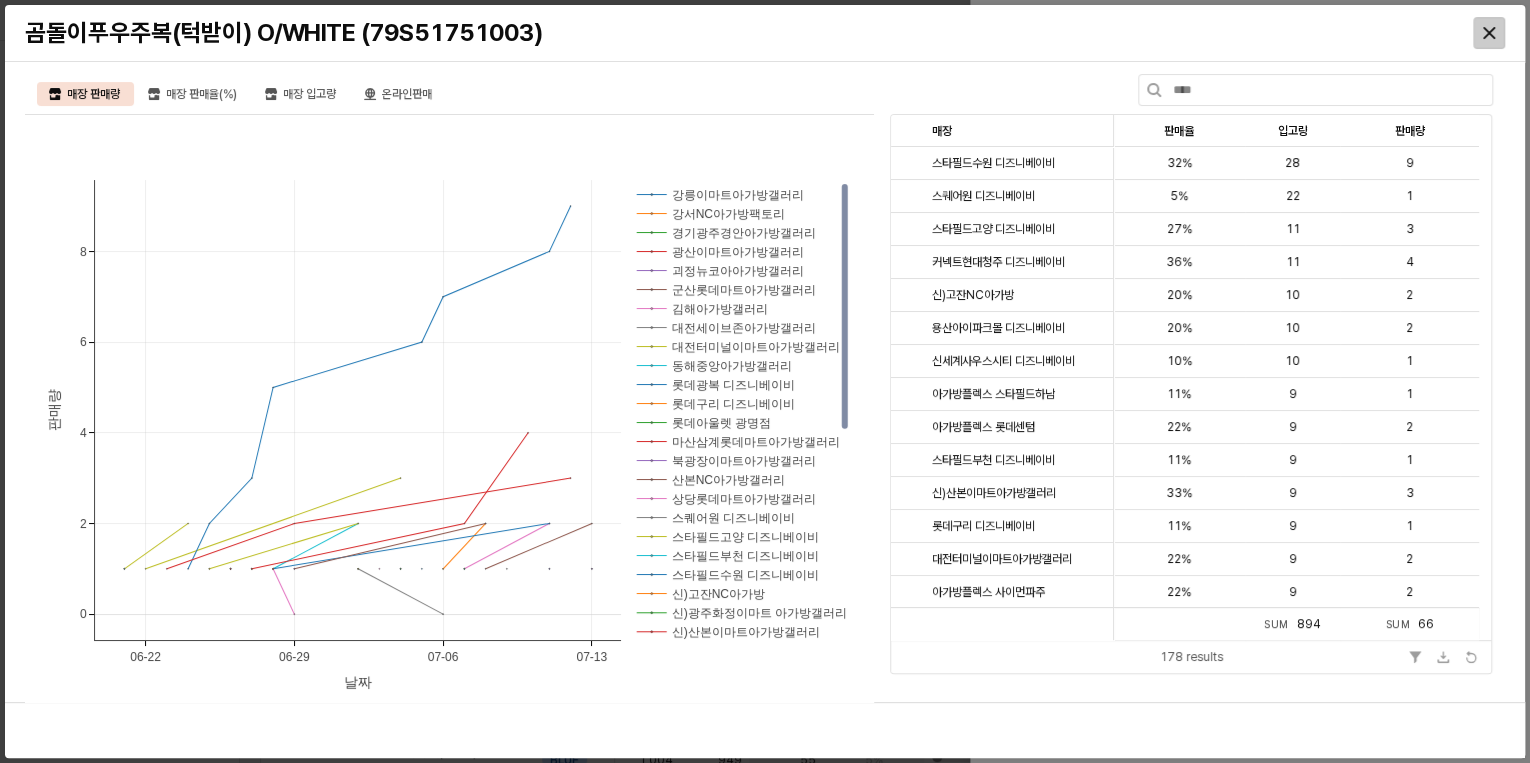 click 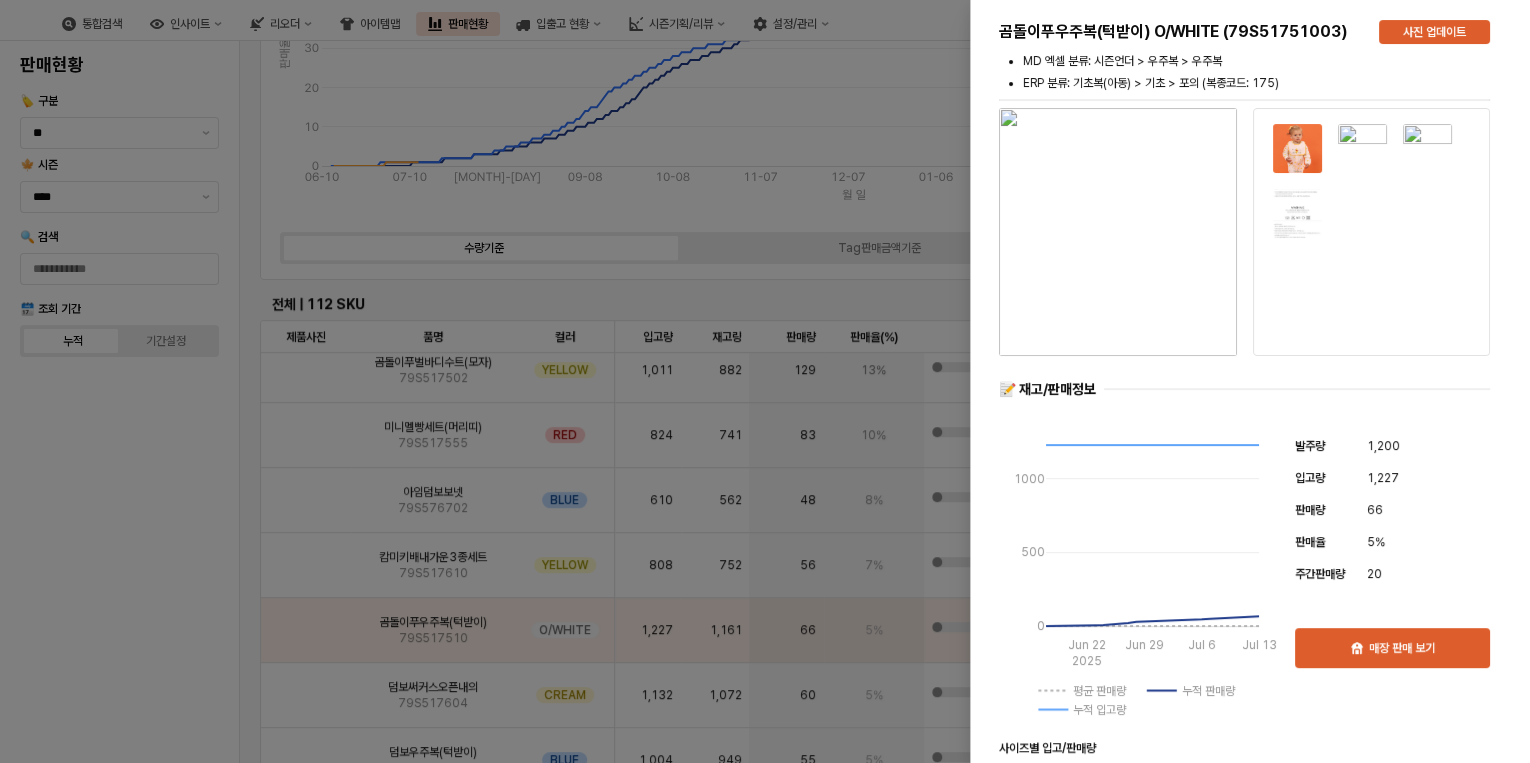 click at bounding box center (765, 381) 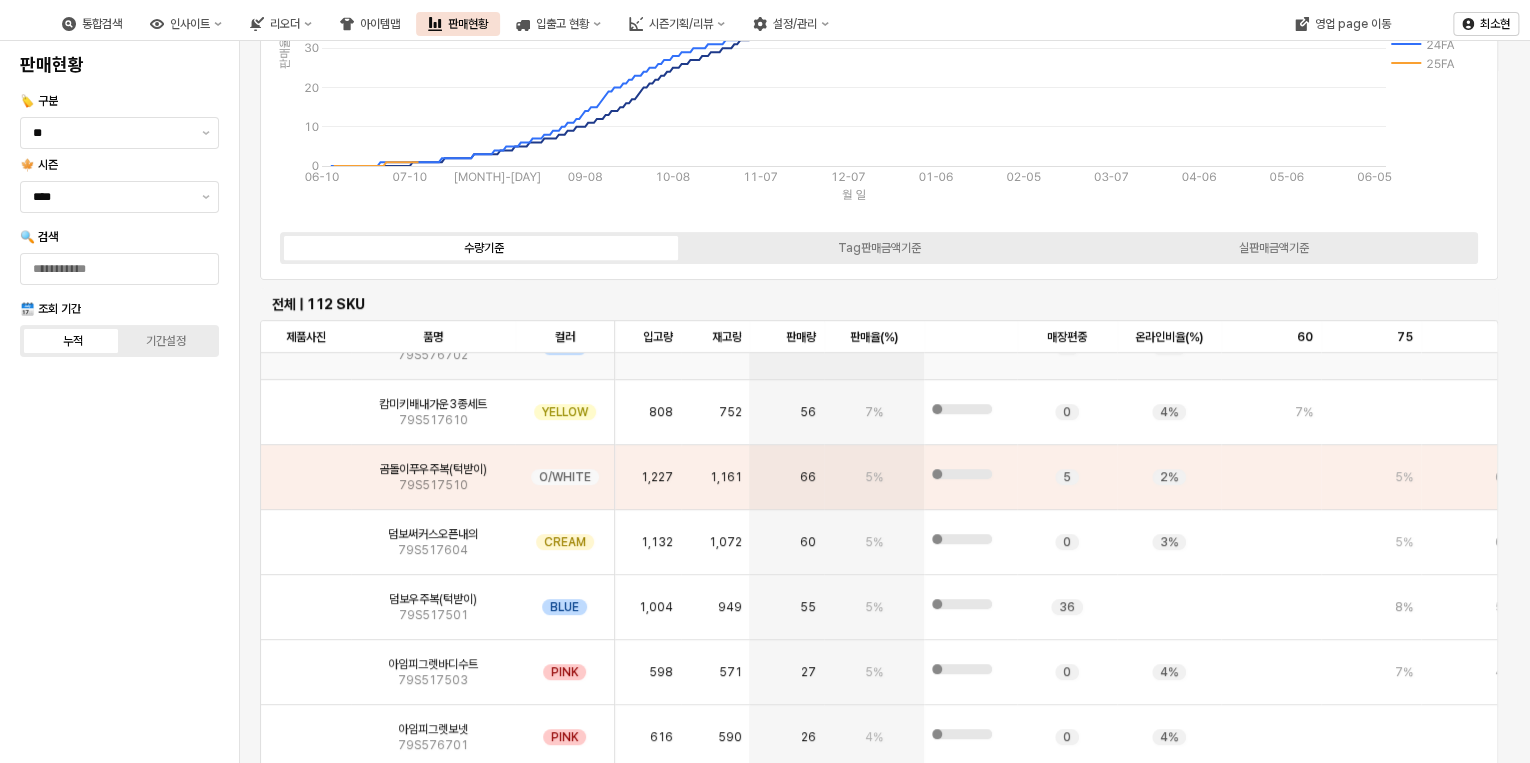scroll, scrollTop: 240, scrollLeft: 0, axis: vertical 